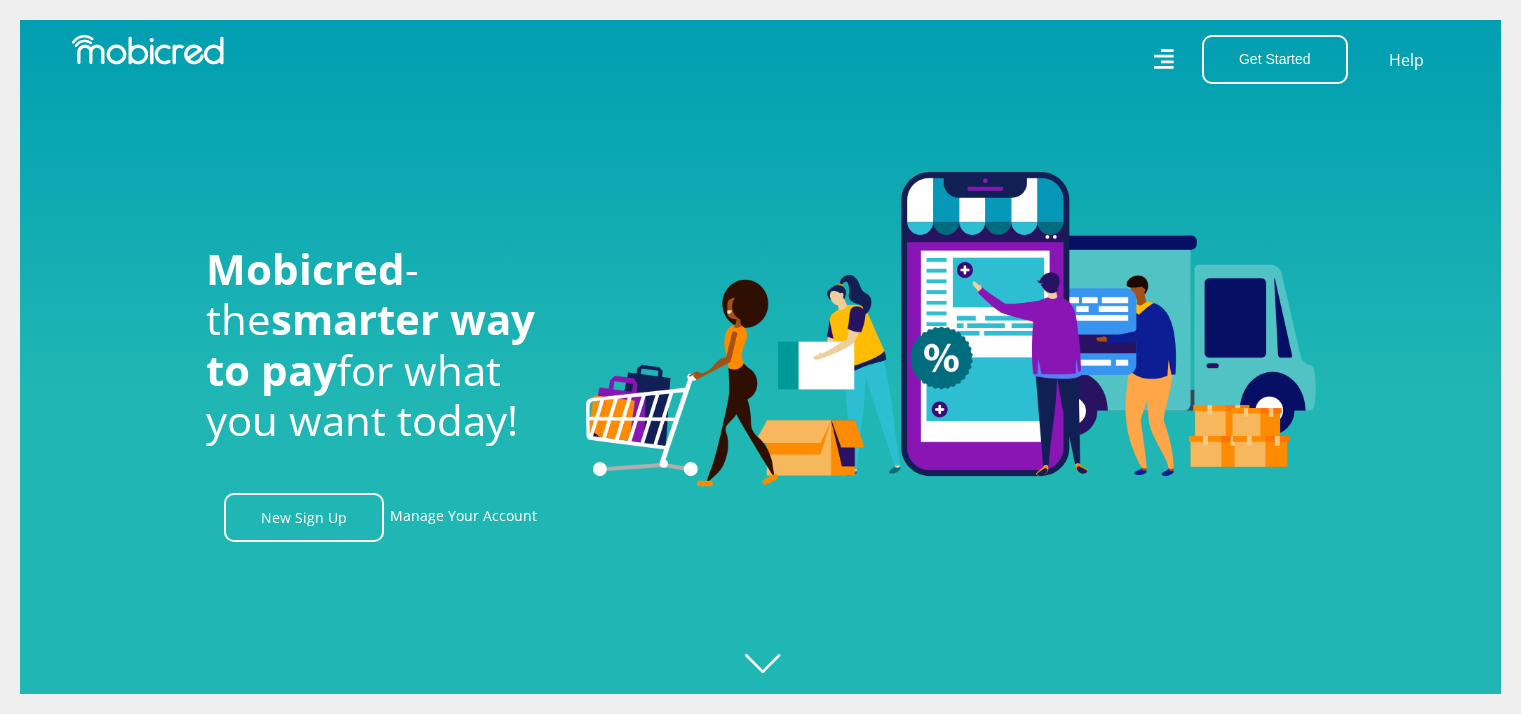 scroll, scrollTop: 0, scrollLeft: 0, axis: both 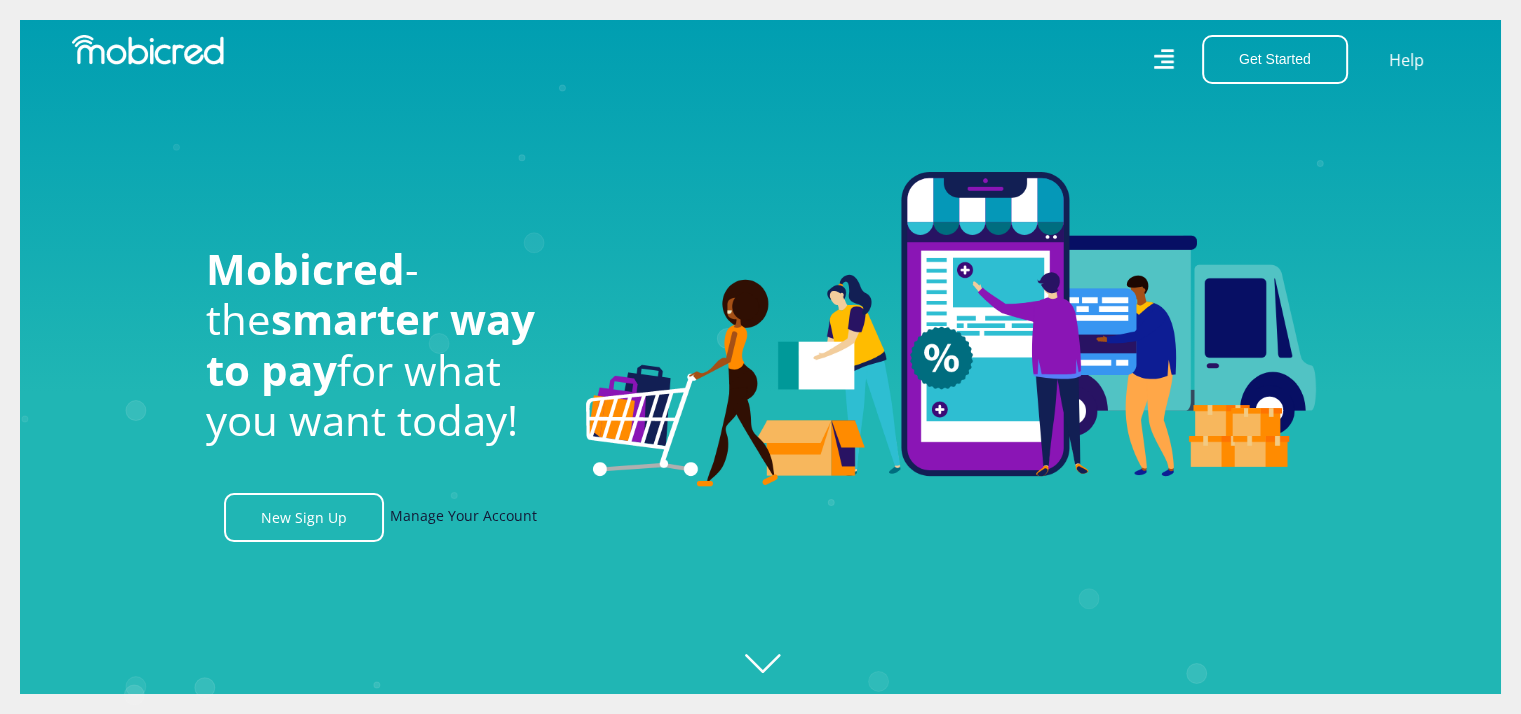 click on "Manage Your Account" at bounding box center (463, 517) 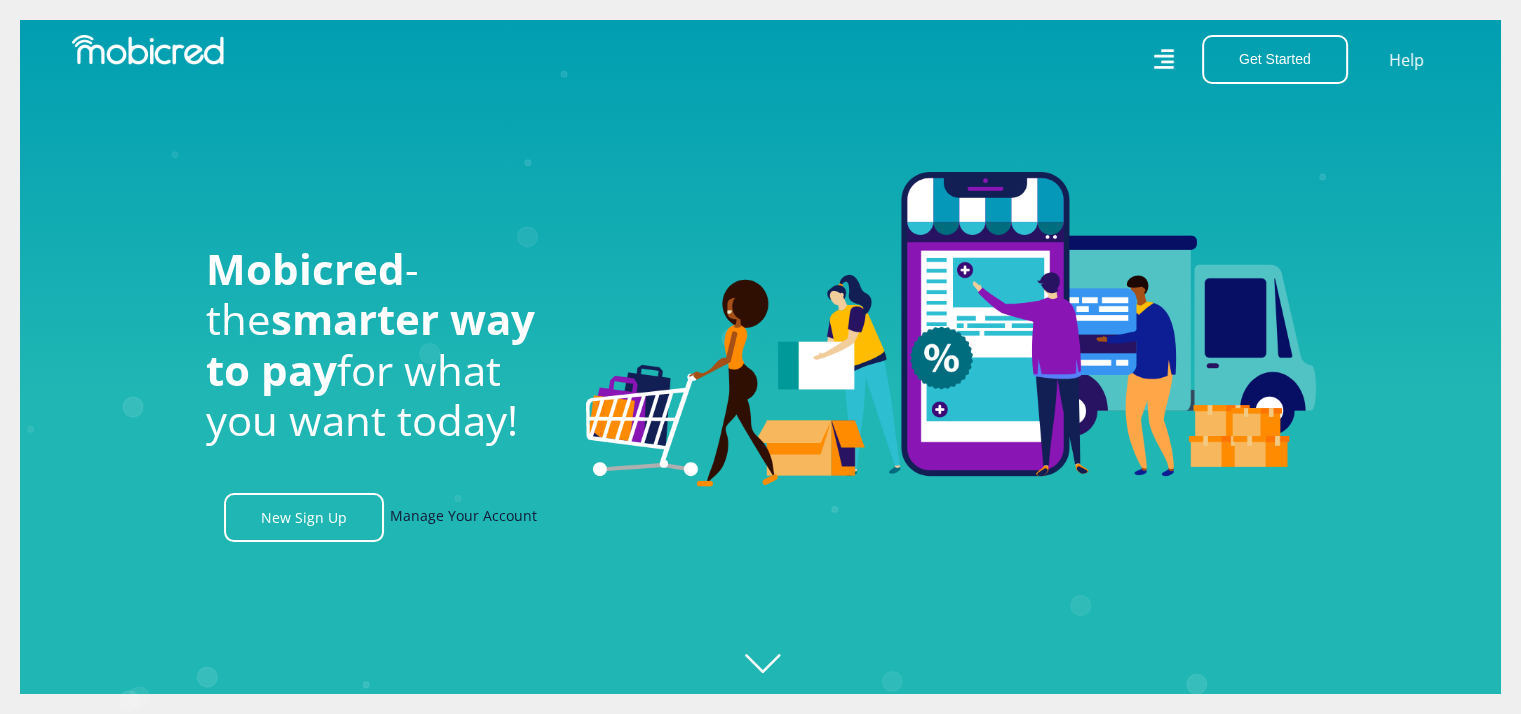 scroll, scrollTop: 0, scrollLeft: 2564, axis: horizontal 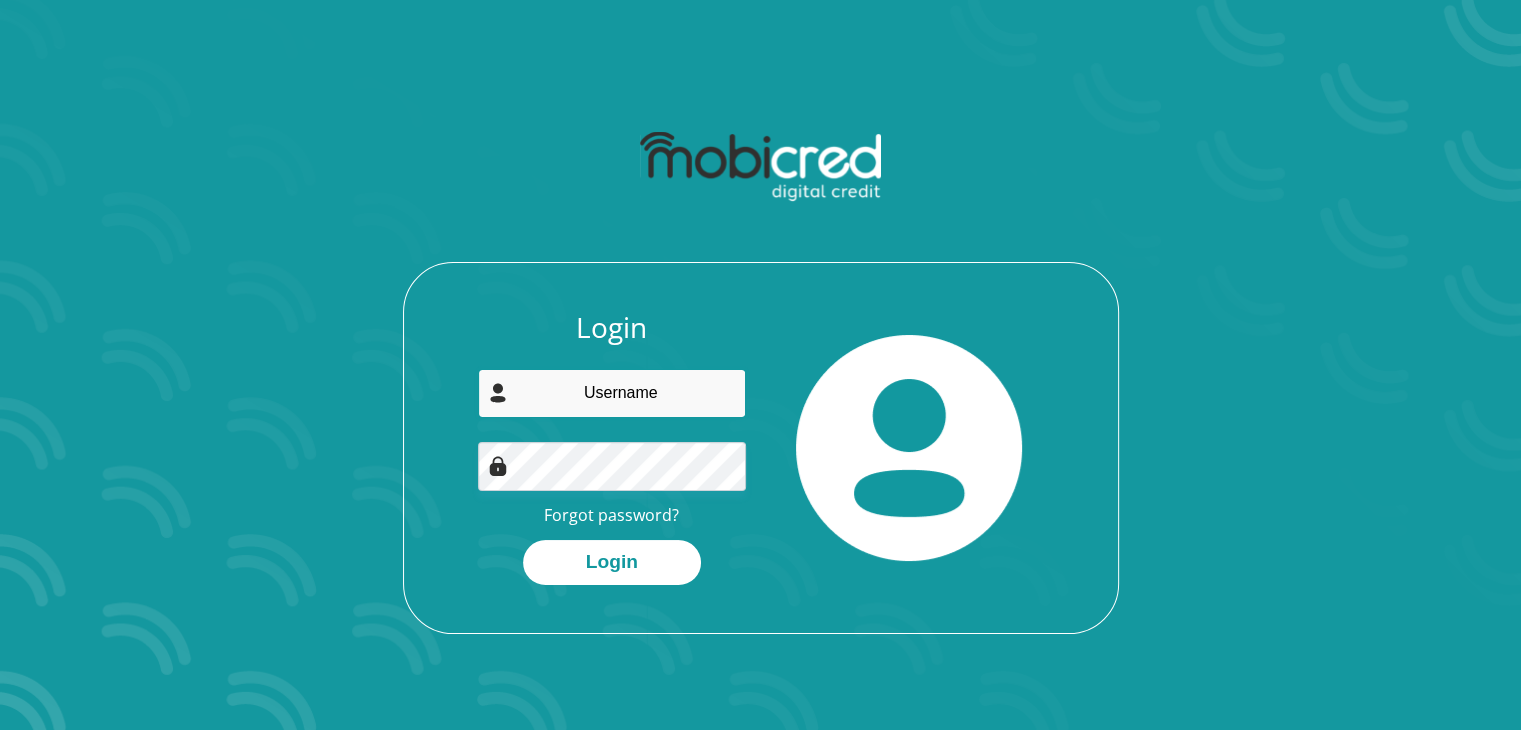 click at bounding box center [612, 393] 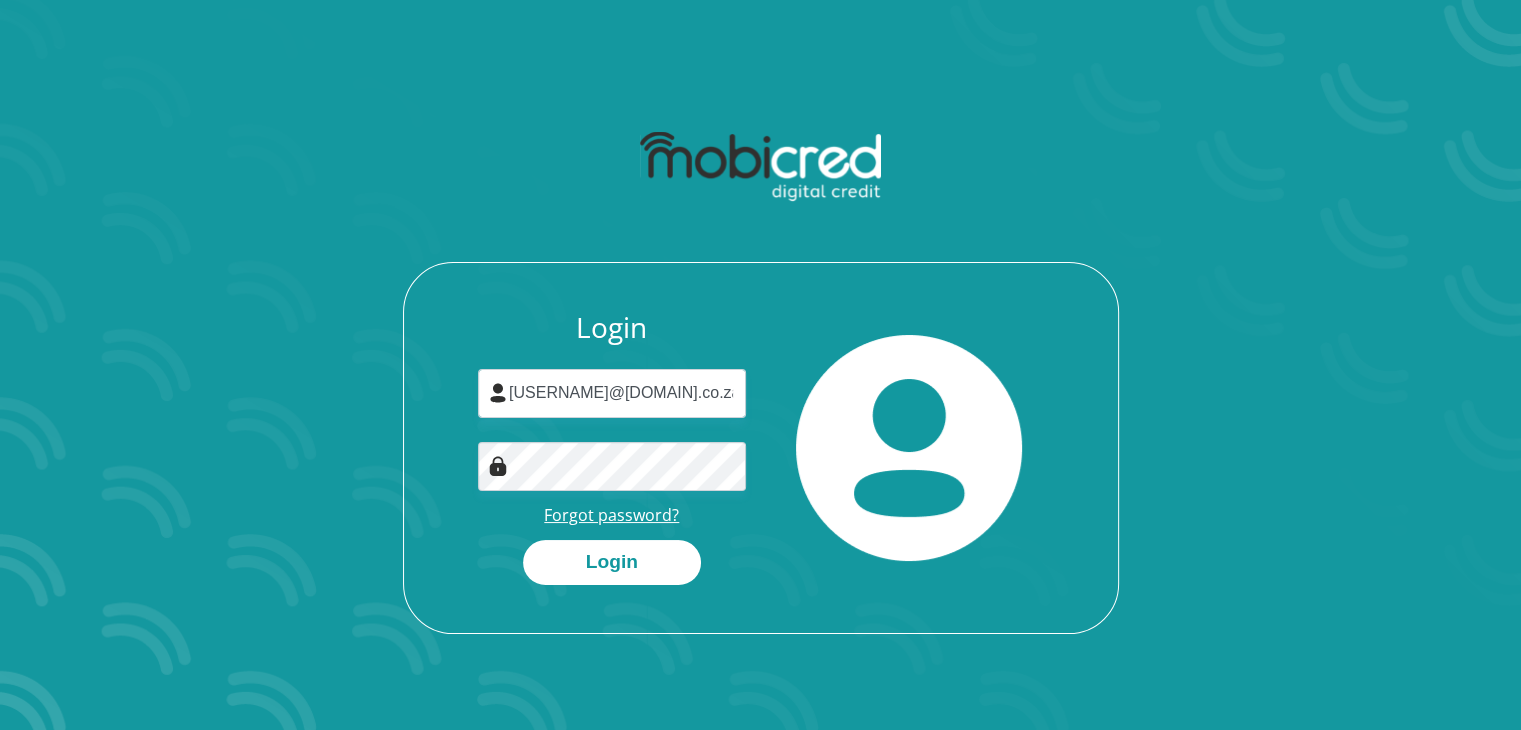 click on "Forgot password?" at bounding box center (611, 515) 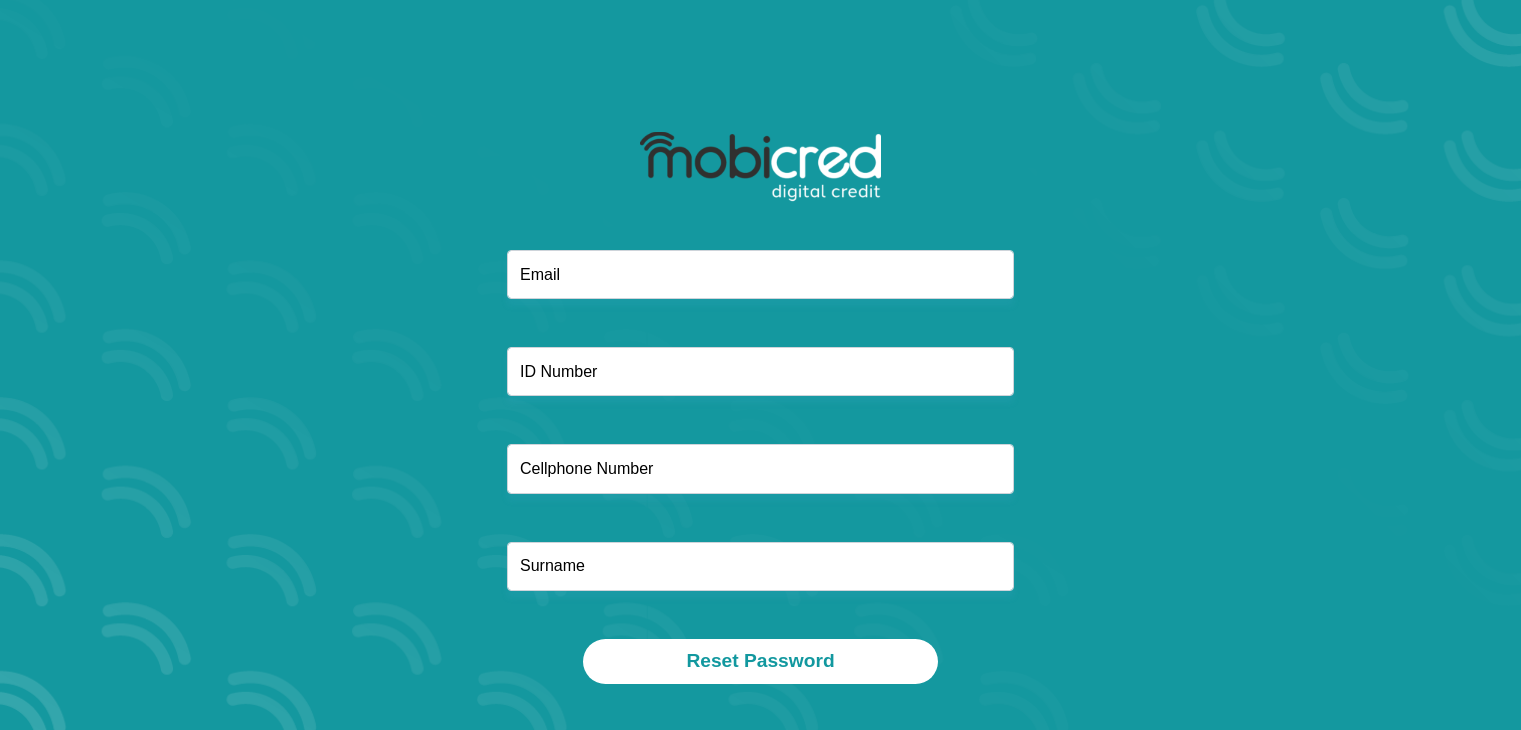 scroll, scrollTop: 0, scrollLeft: 0, axis: both 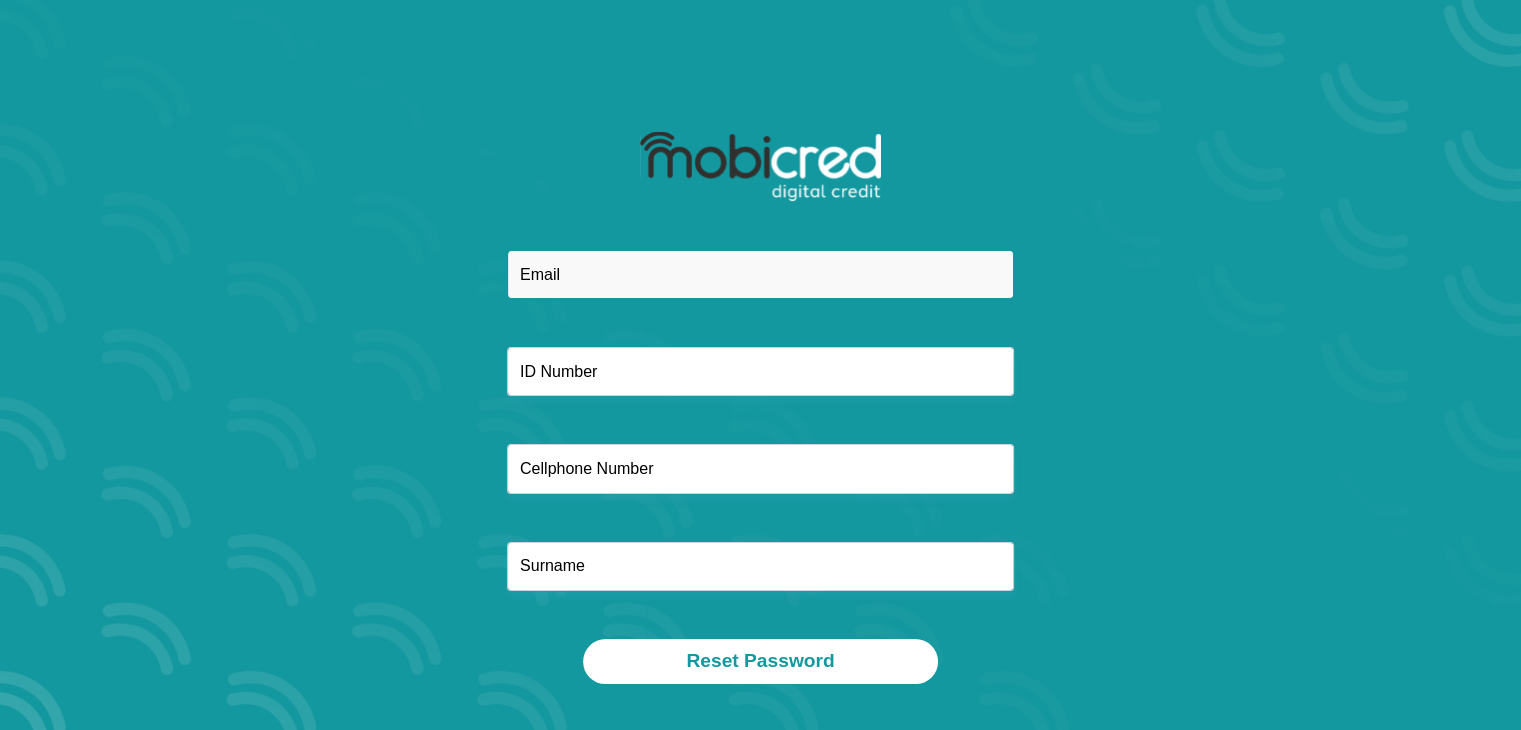 click at bounding box center (760, 274) 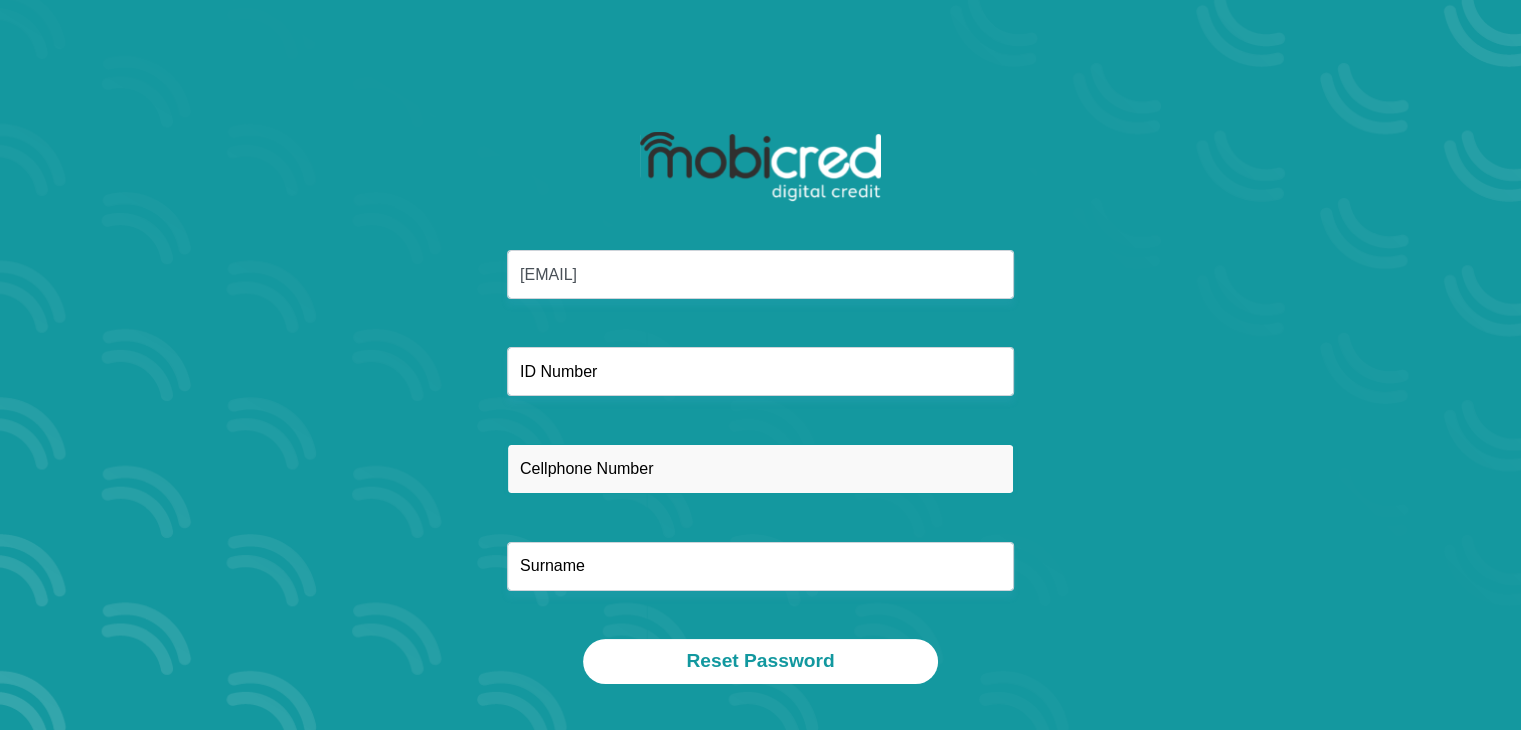 type on "0828703020" 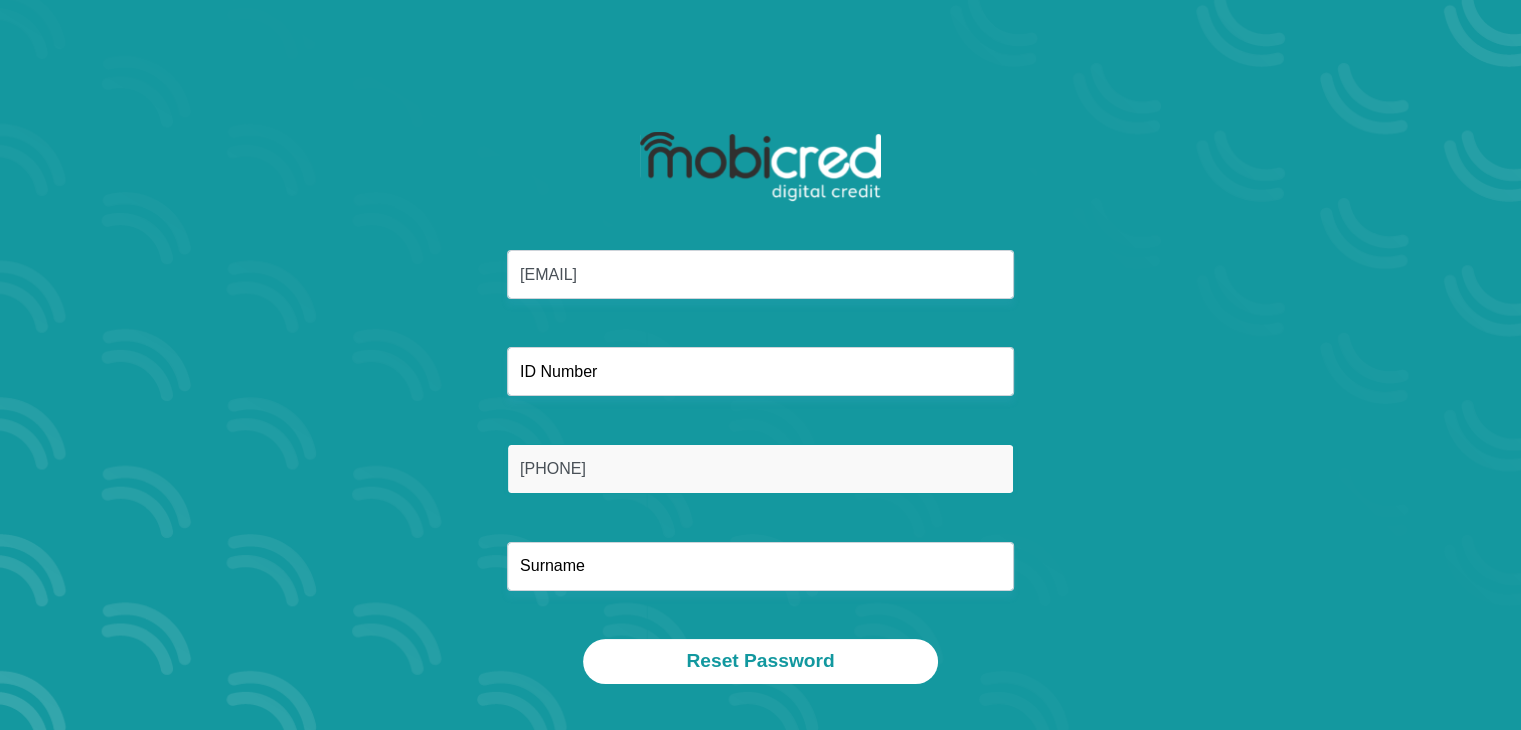 type on "SMIT" 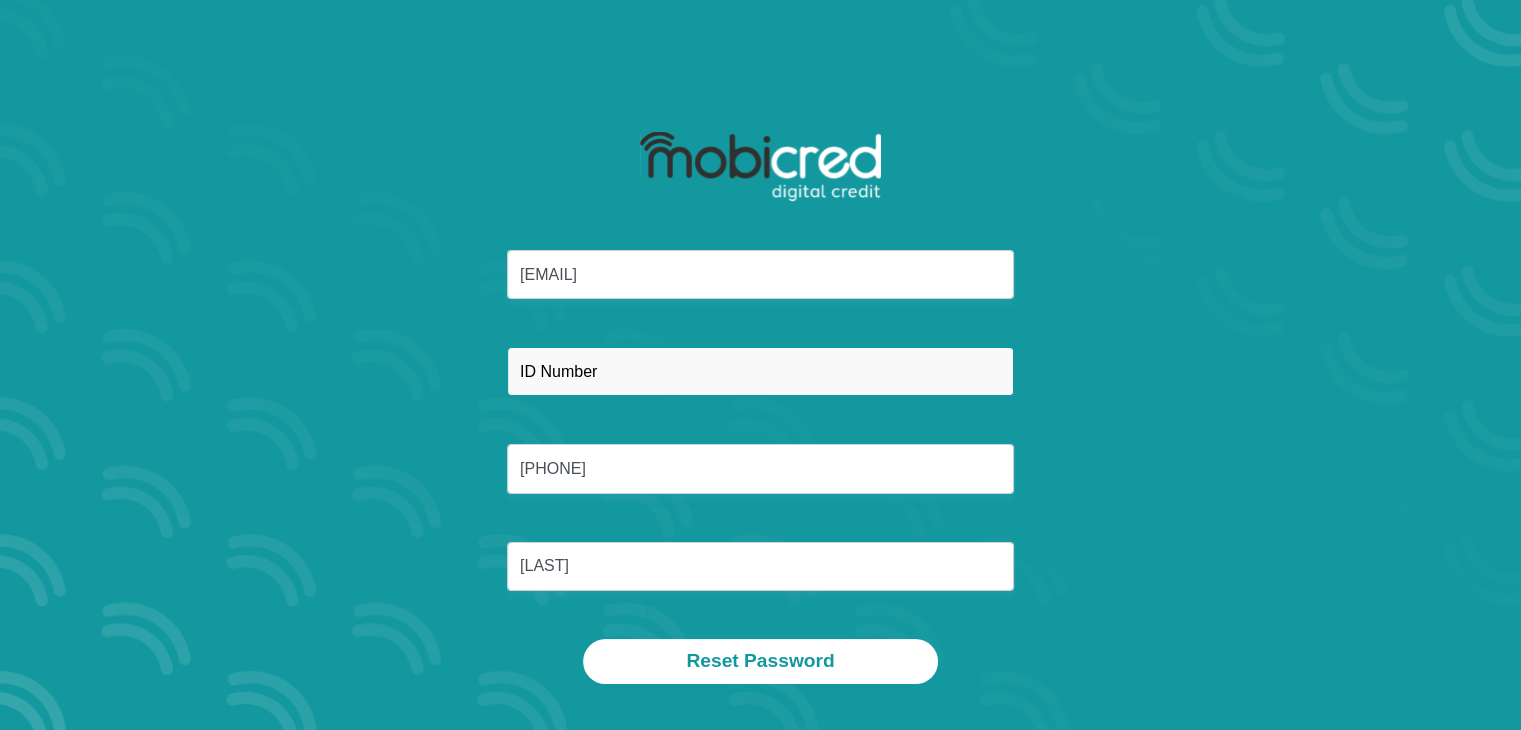 click at bounding box center (760, 371) 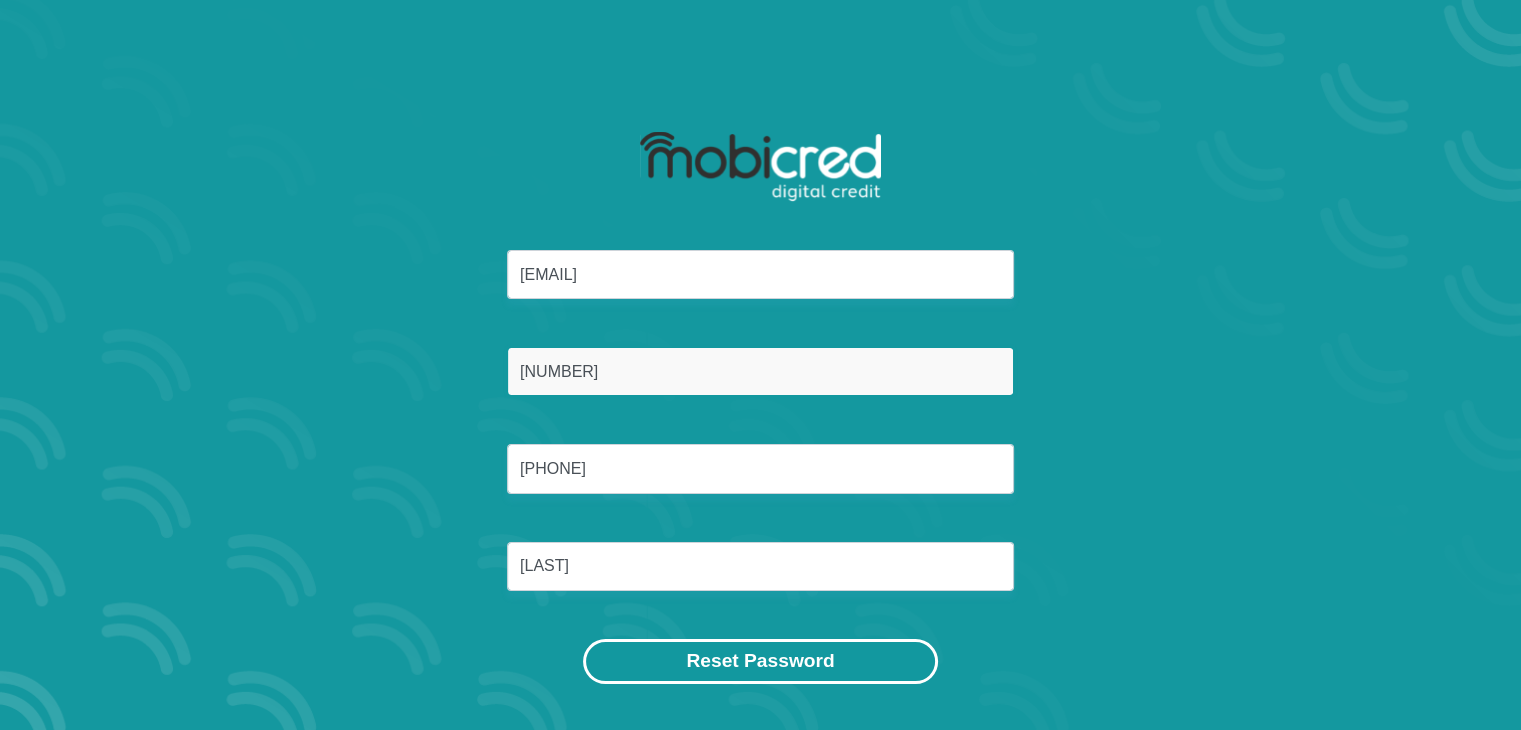 type on "[NUMBER]" 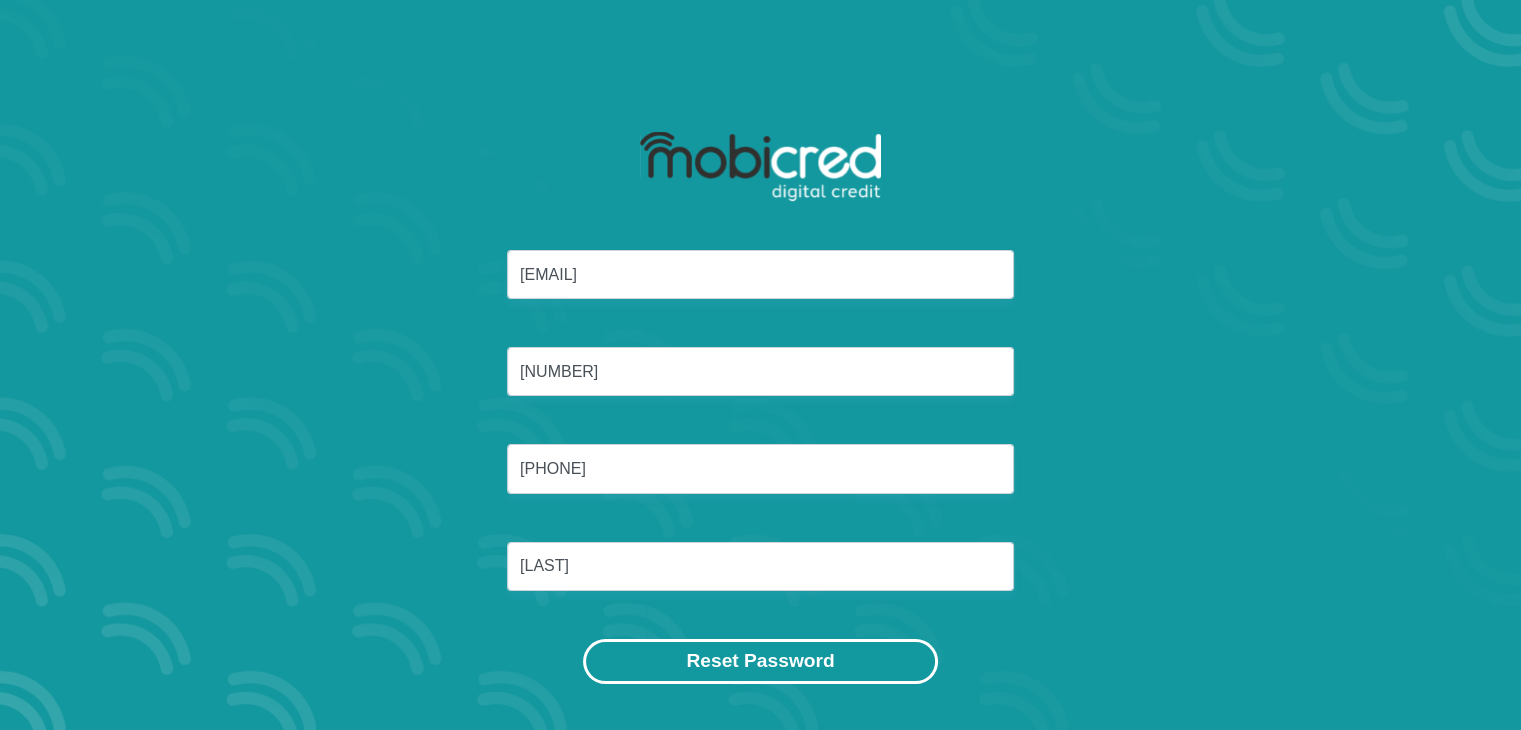 click on "Reset Password" at bounding box center [760, 661] 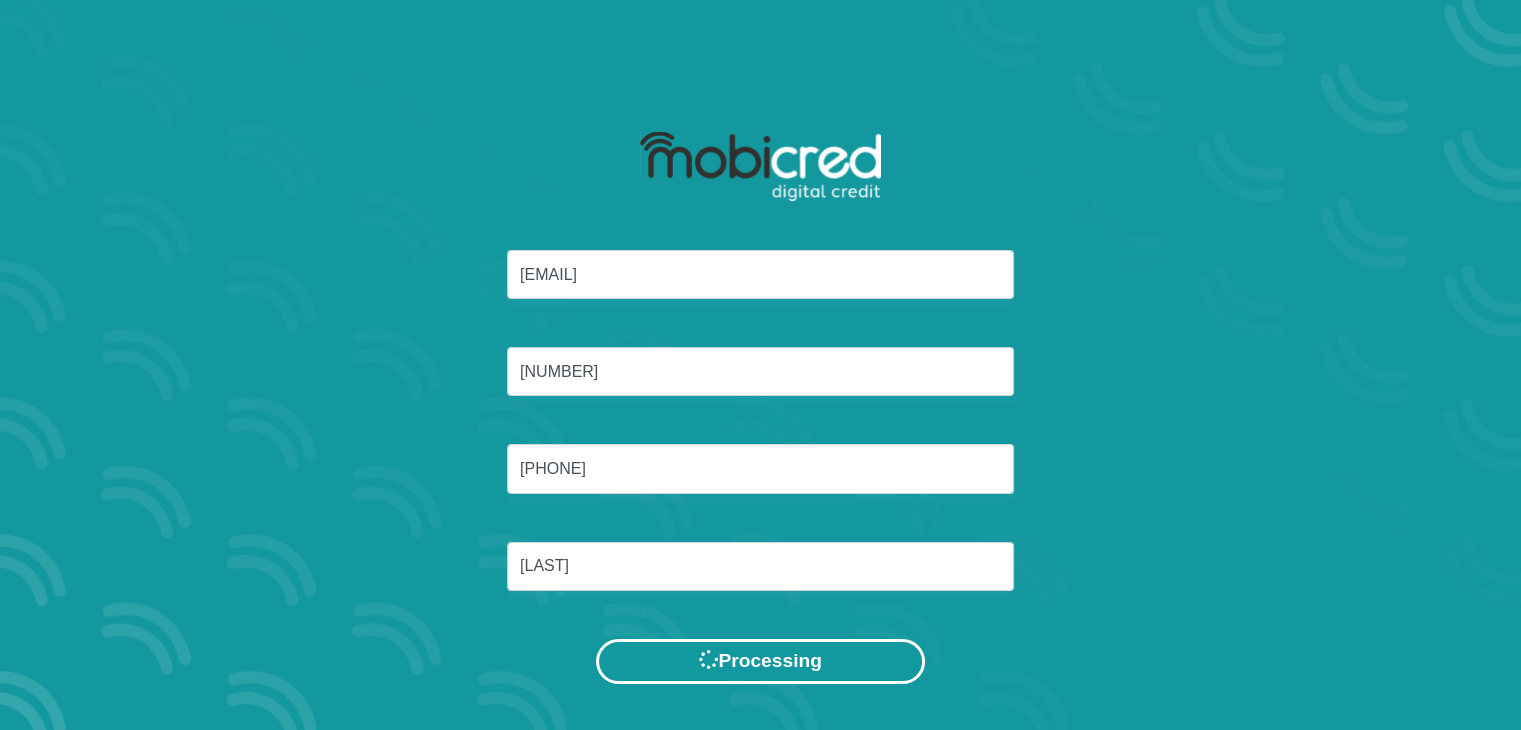 scroll, scrollTop: 0, scrollLeft: 0, axis: both 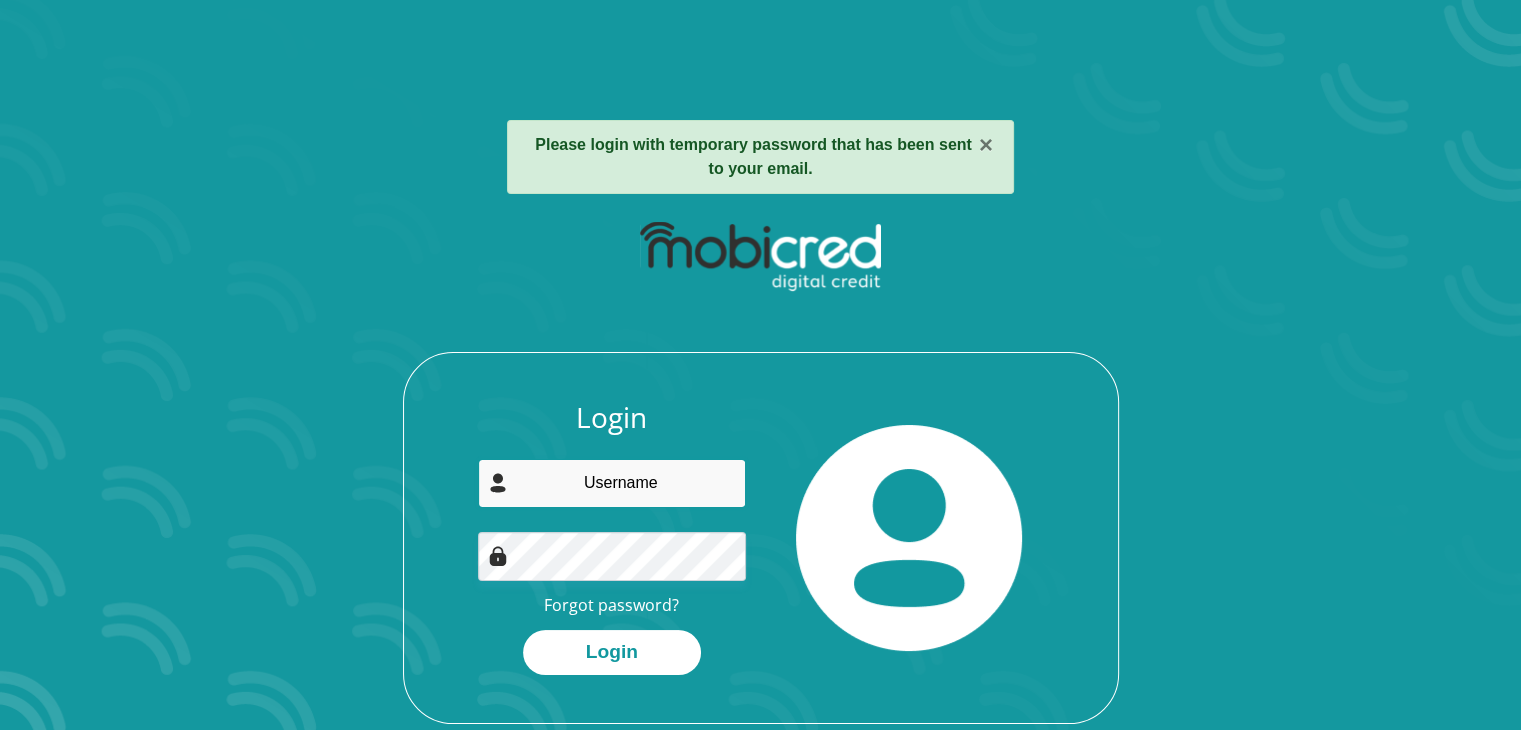 click at bounding box center (612, 483) 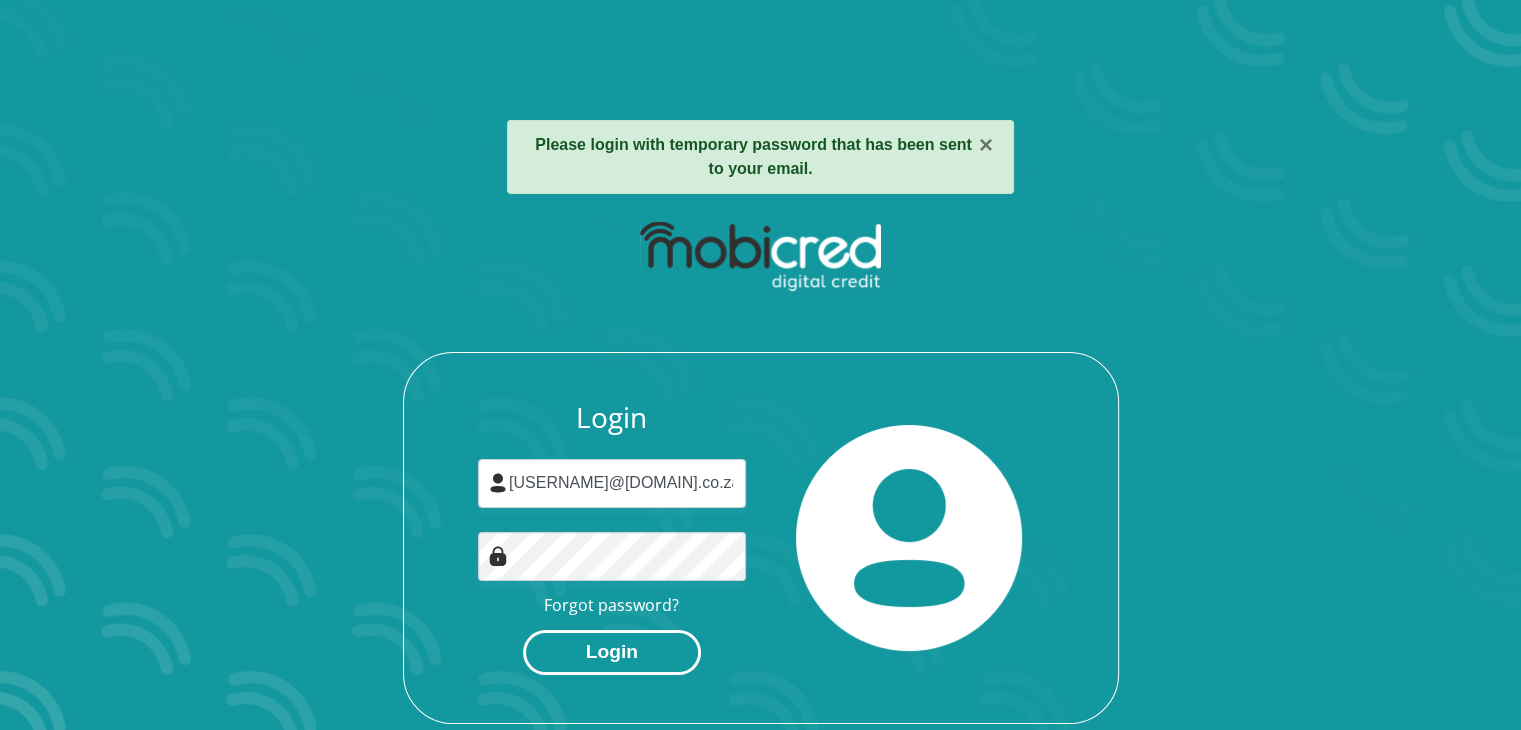 click on "Login" at bounding box center [612, 652] 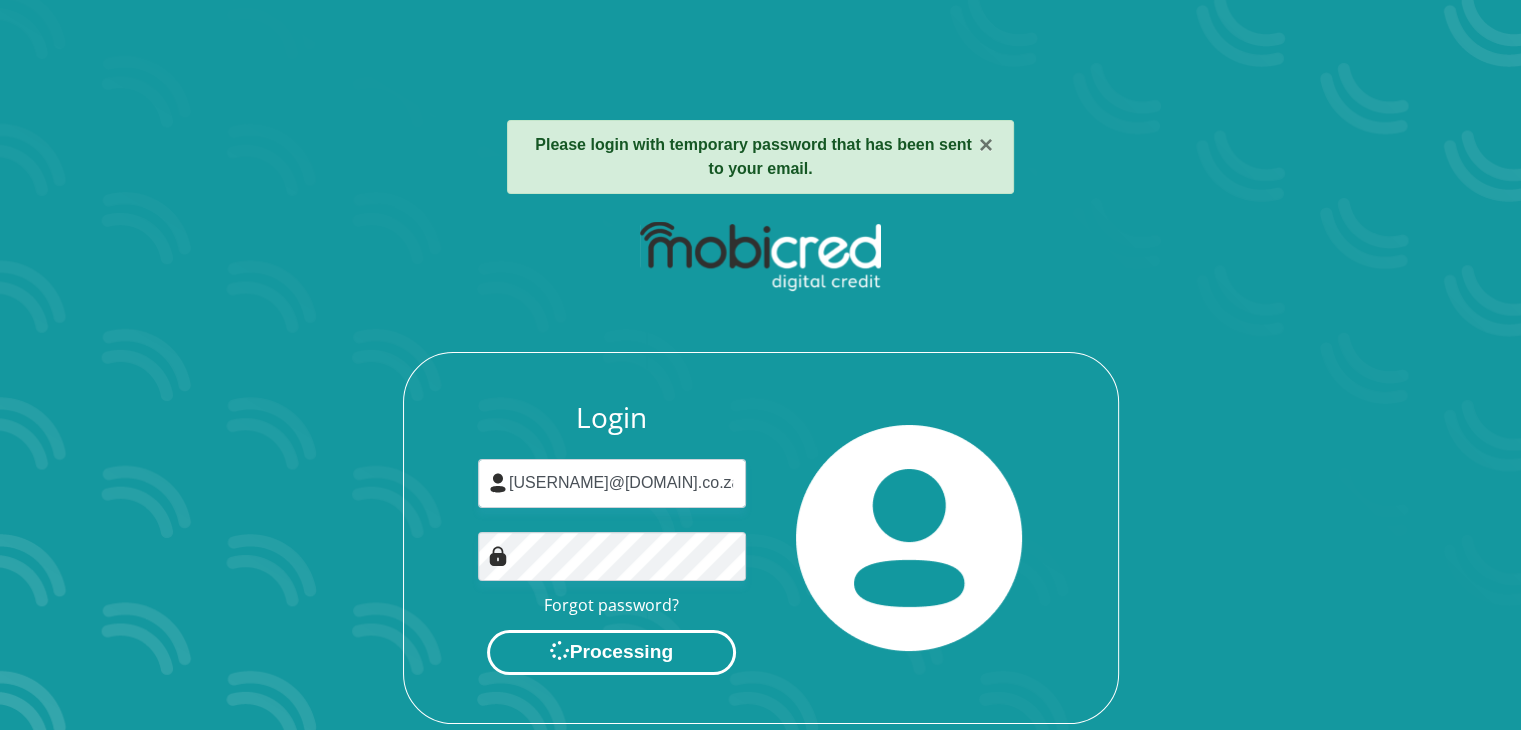scroll, scrollTop: 0, scrollLeft: 0, axis: both 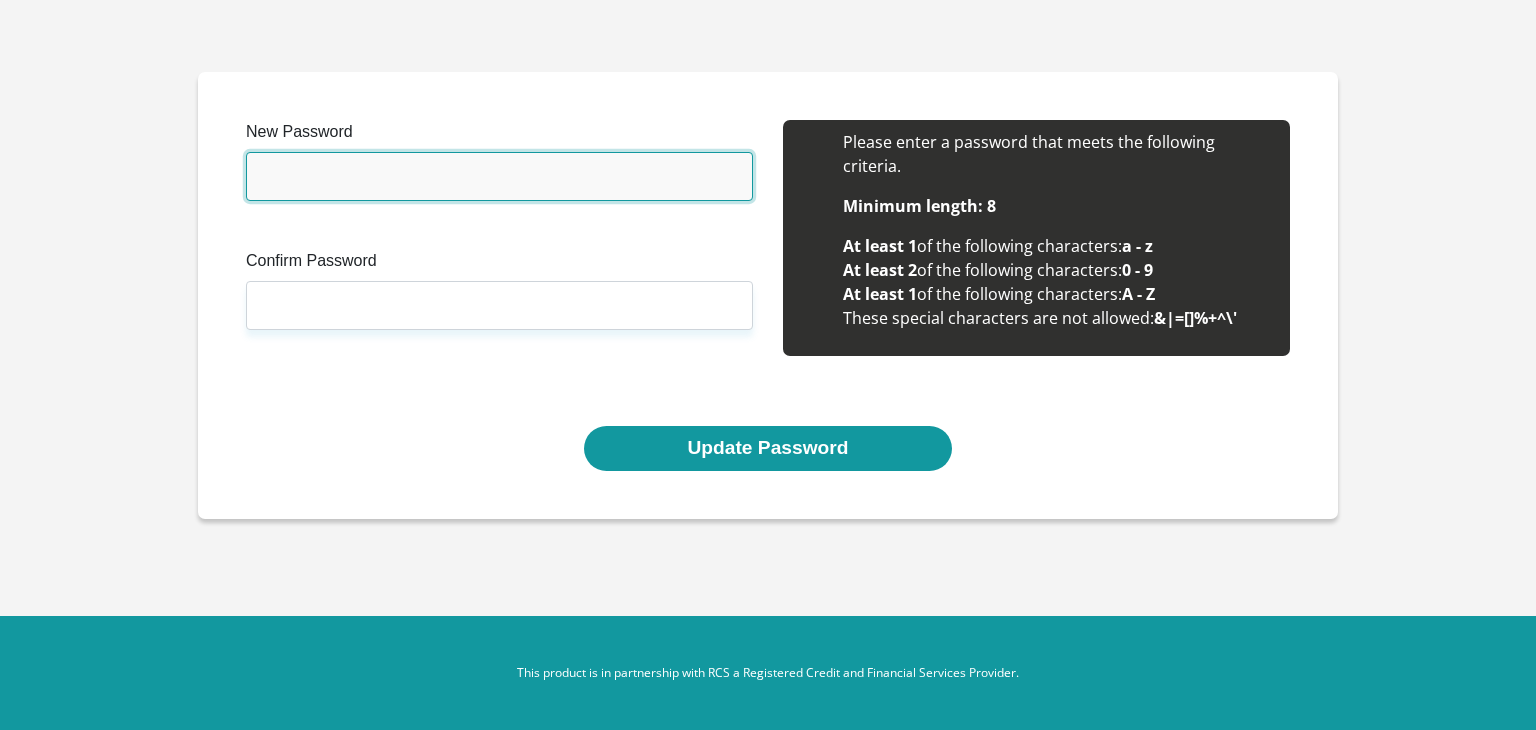 click on "New Password" at bounding box center (499, 176) 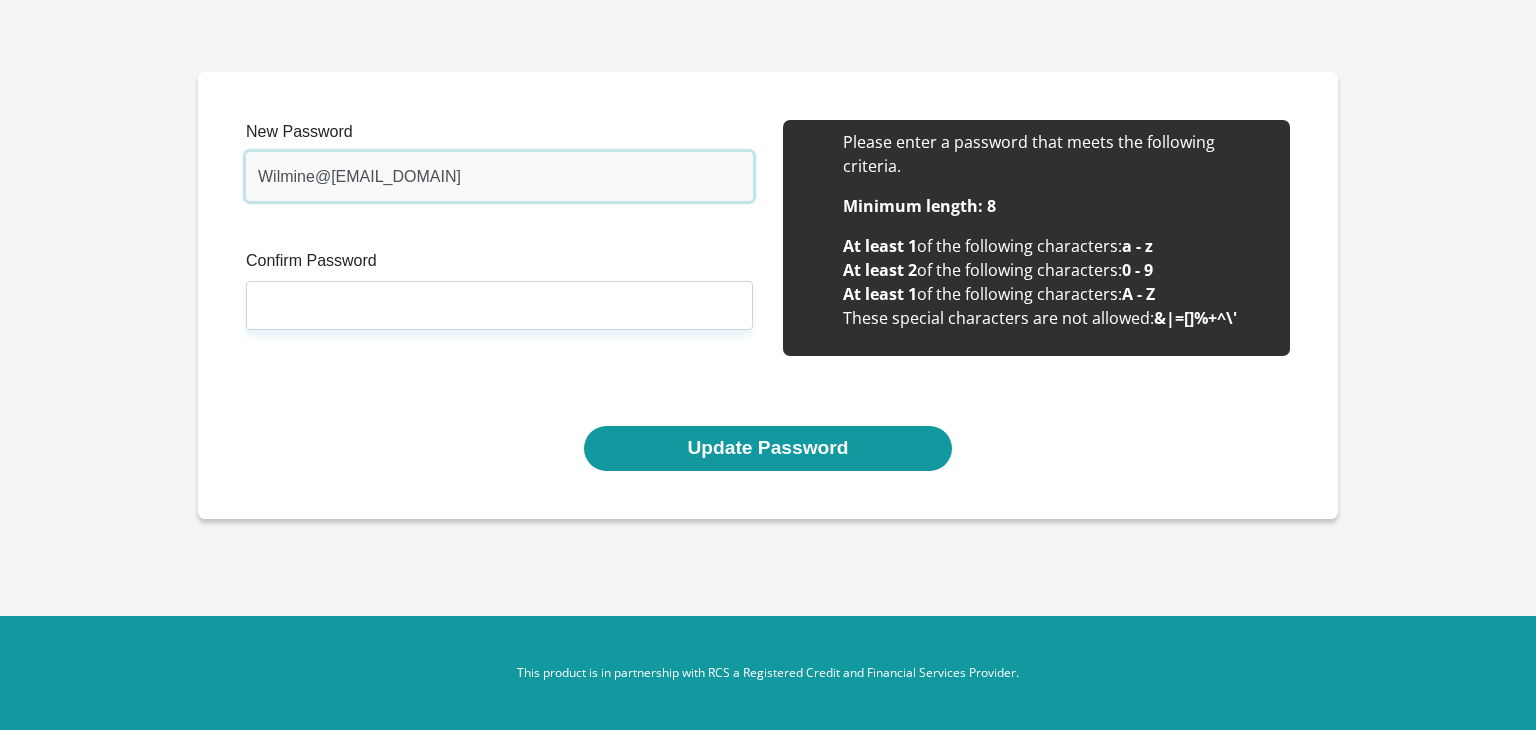 type on "Wilmine@[EMAIL_DOMAIN]" 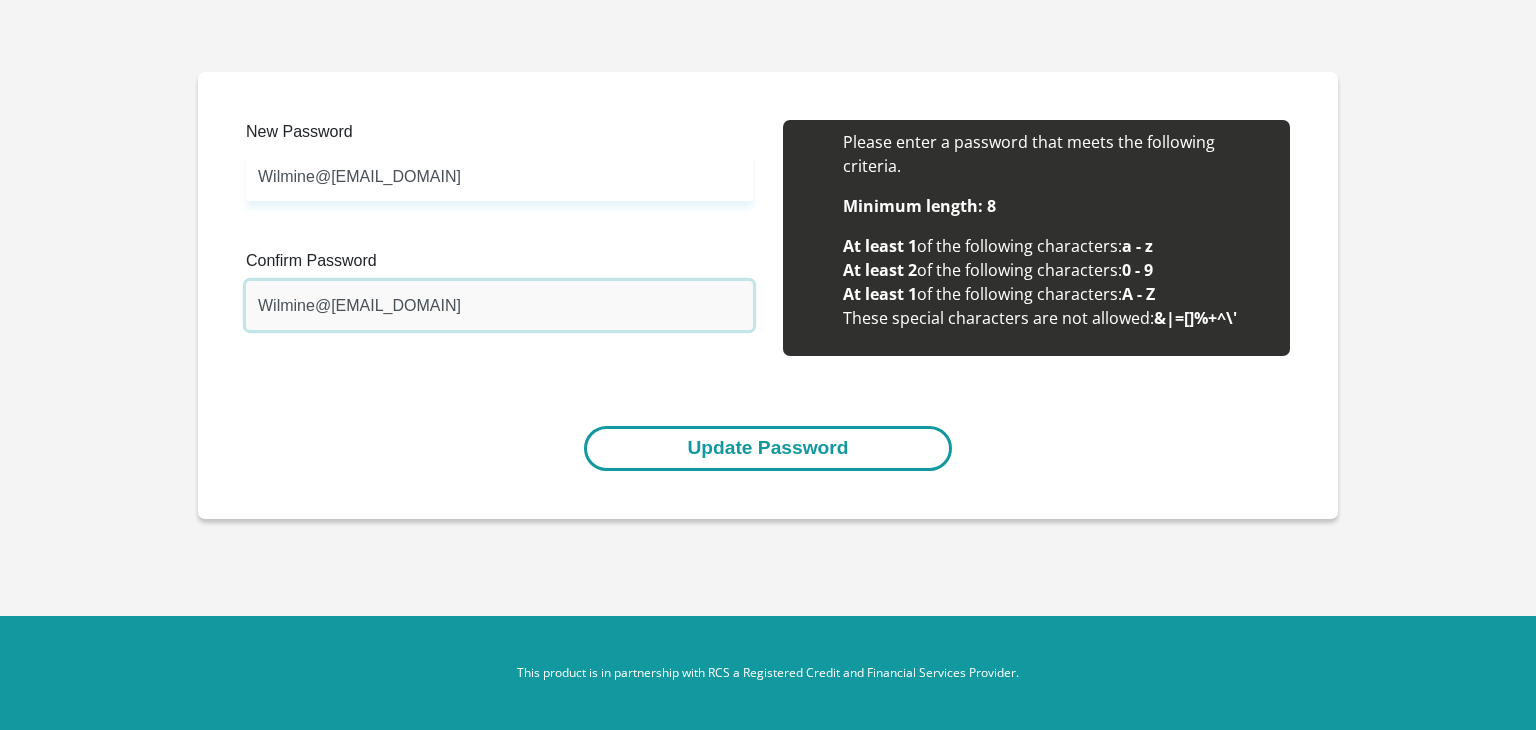 type on "Wilmine@[EMAIL_DOMAIN]" 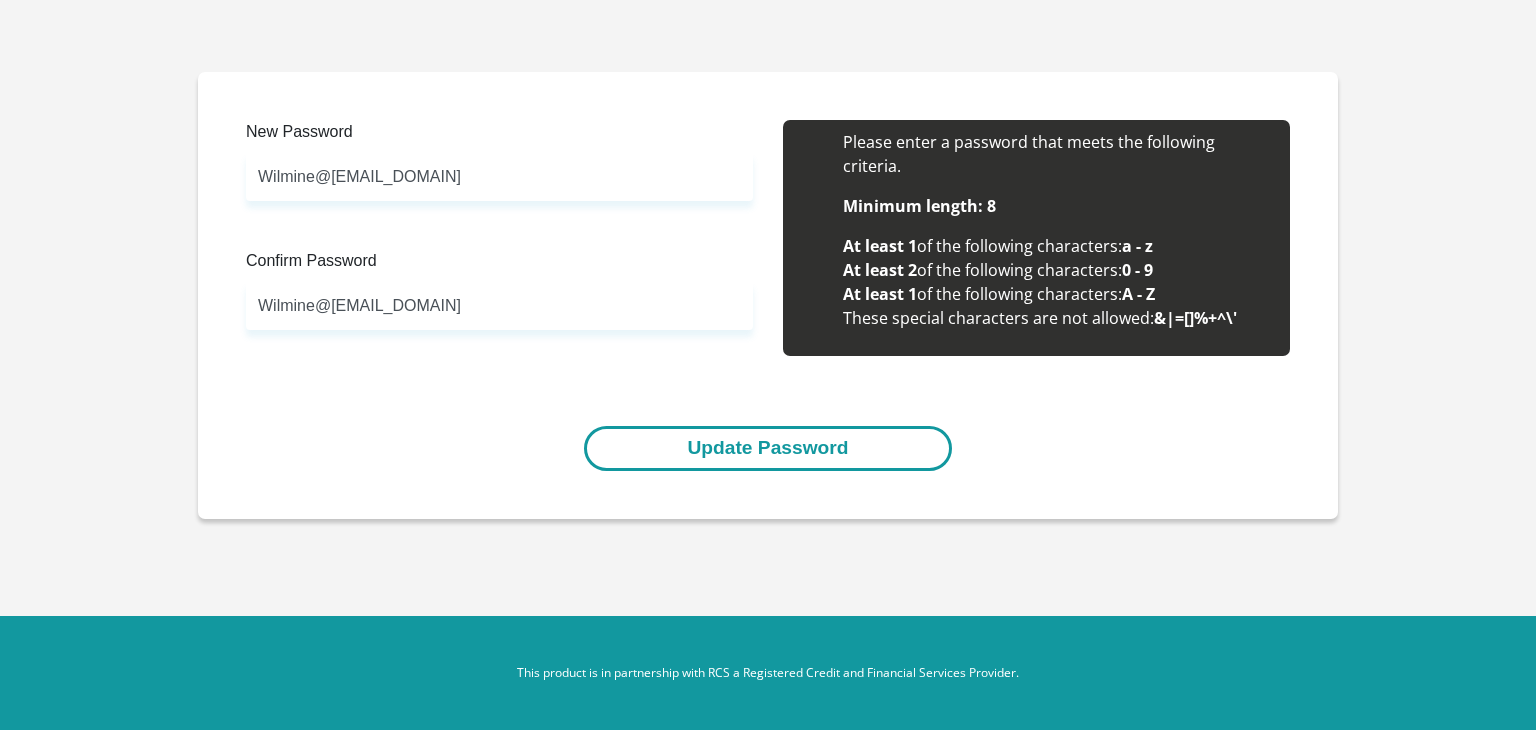 click on "Update Password" at bounding box center [767, 448] 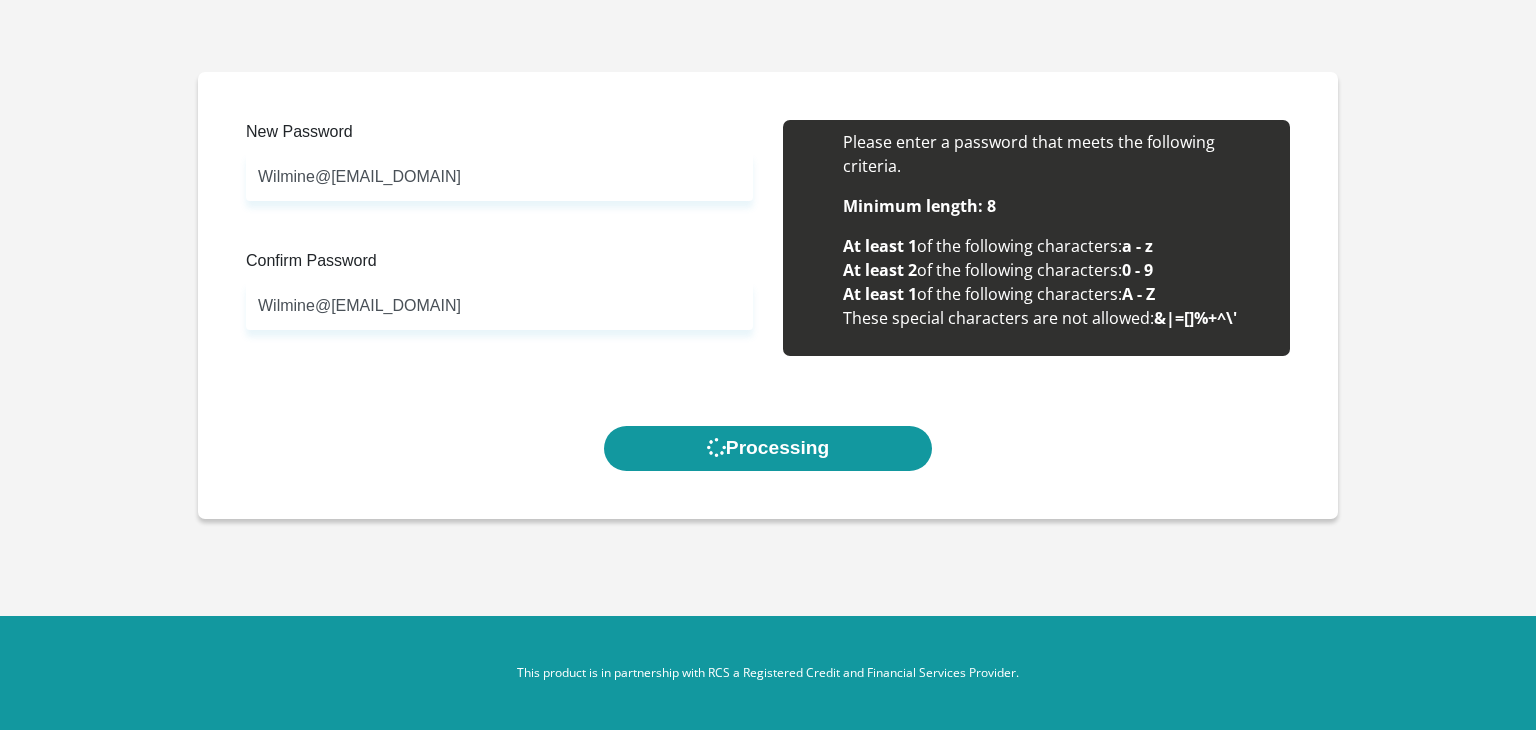 scroll, scrollTop: 0, scrollLeft: 0, axis: both 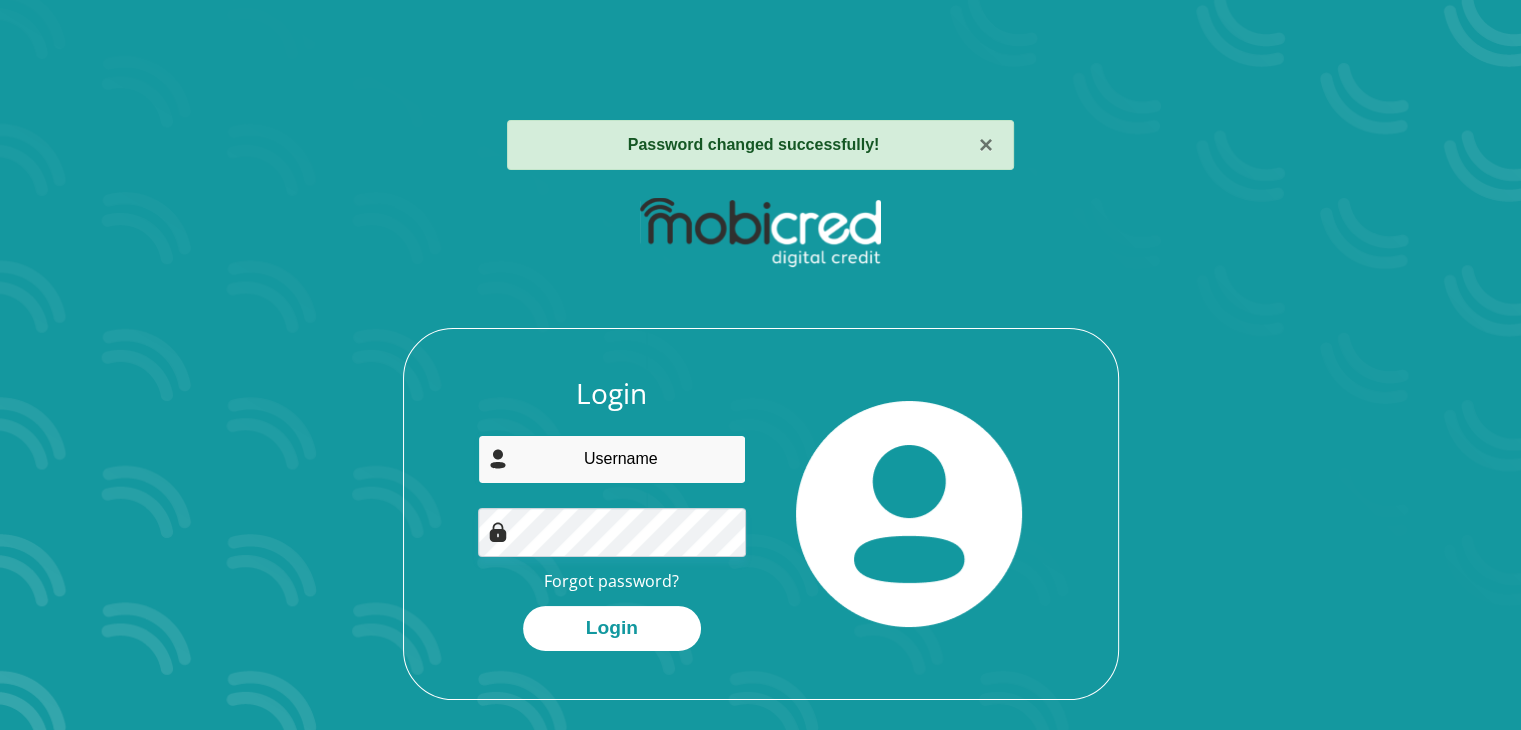 click at bounding box center (612, 459) 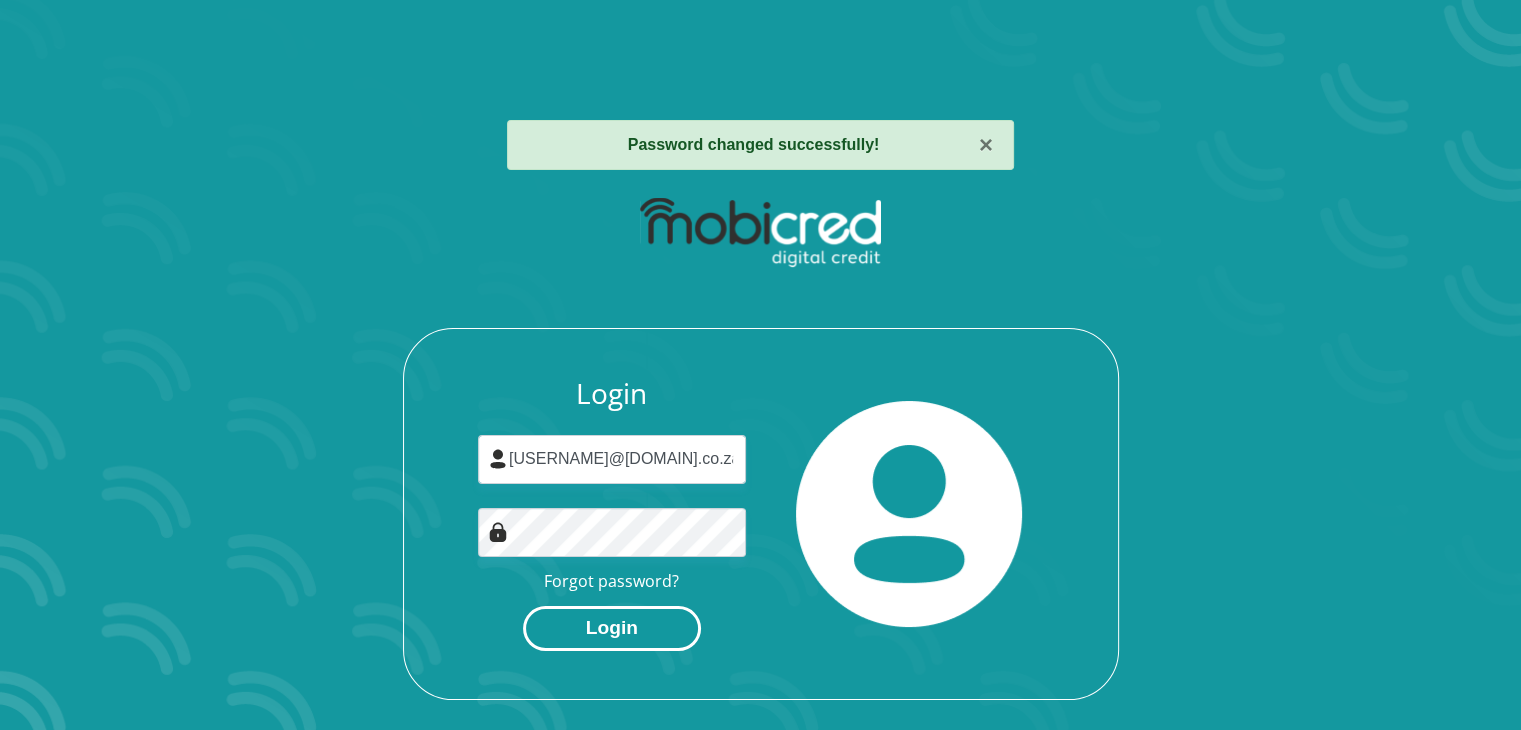 click on "Login" at bounding box center [612, 628] 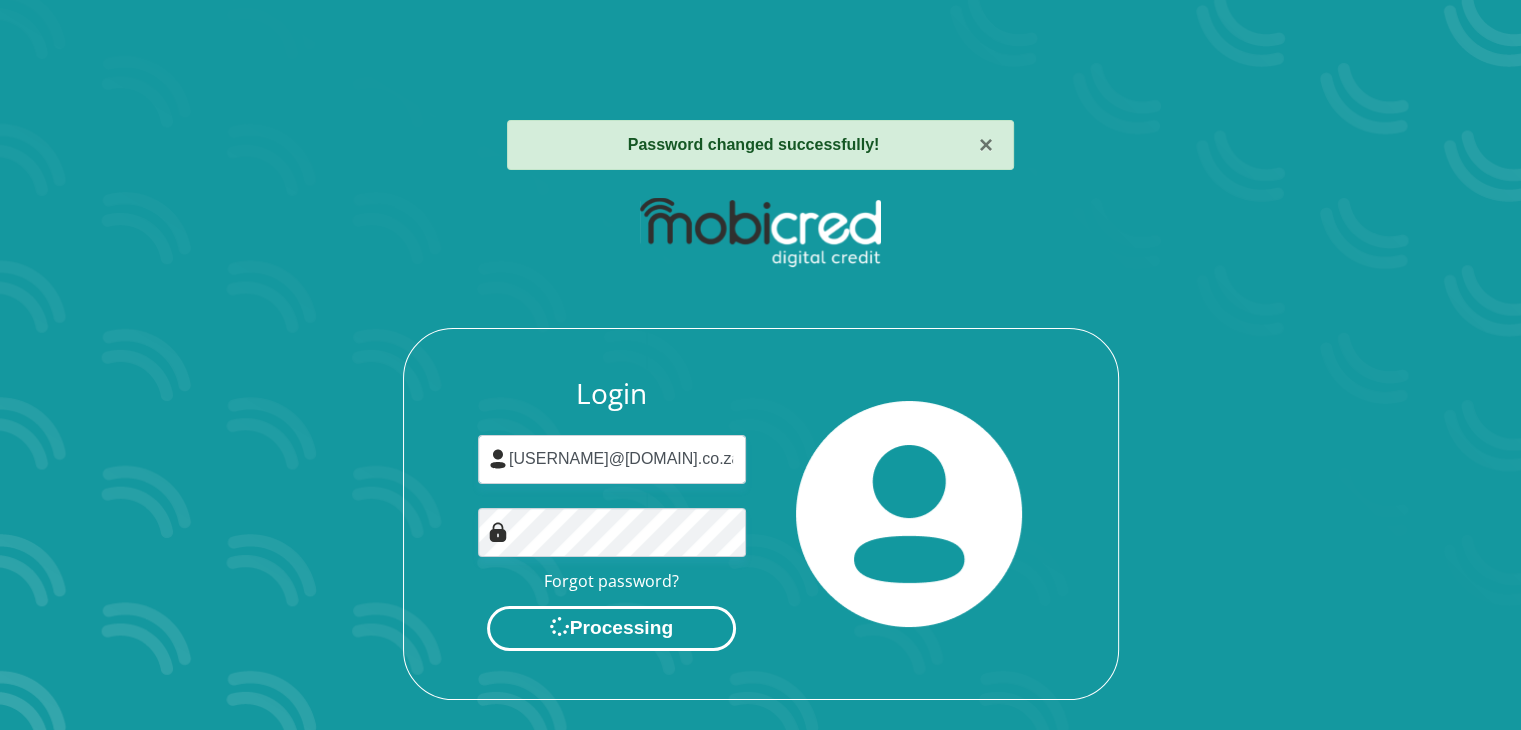 scroll, scrollTop: 0, scrollLeft: 0, axis: both 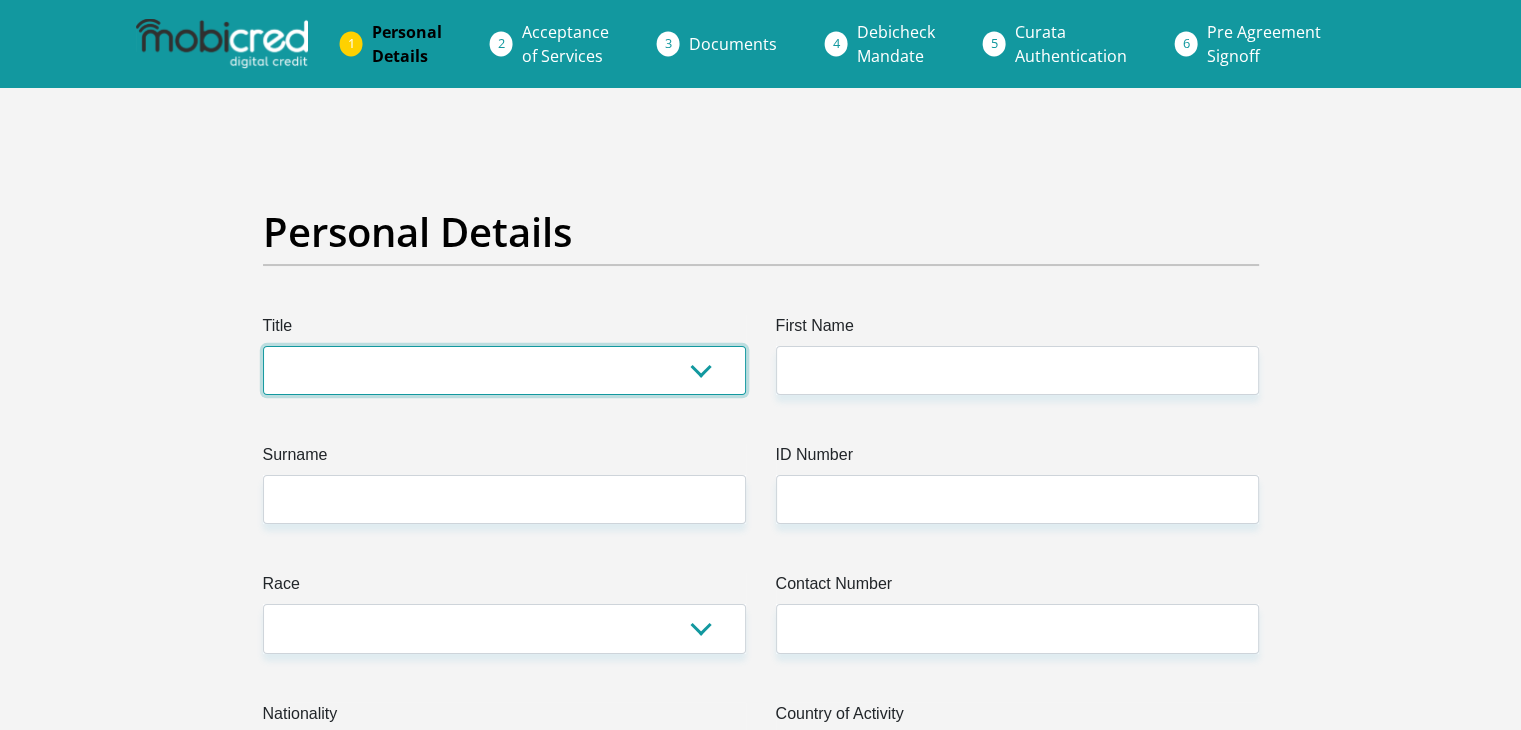 click on "Mr
Ms
Mrs
Dr
Other" at bounding box center [504, 370] 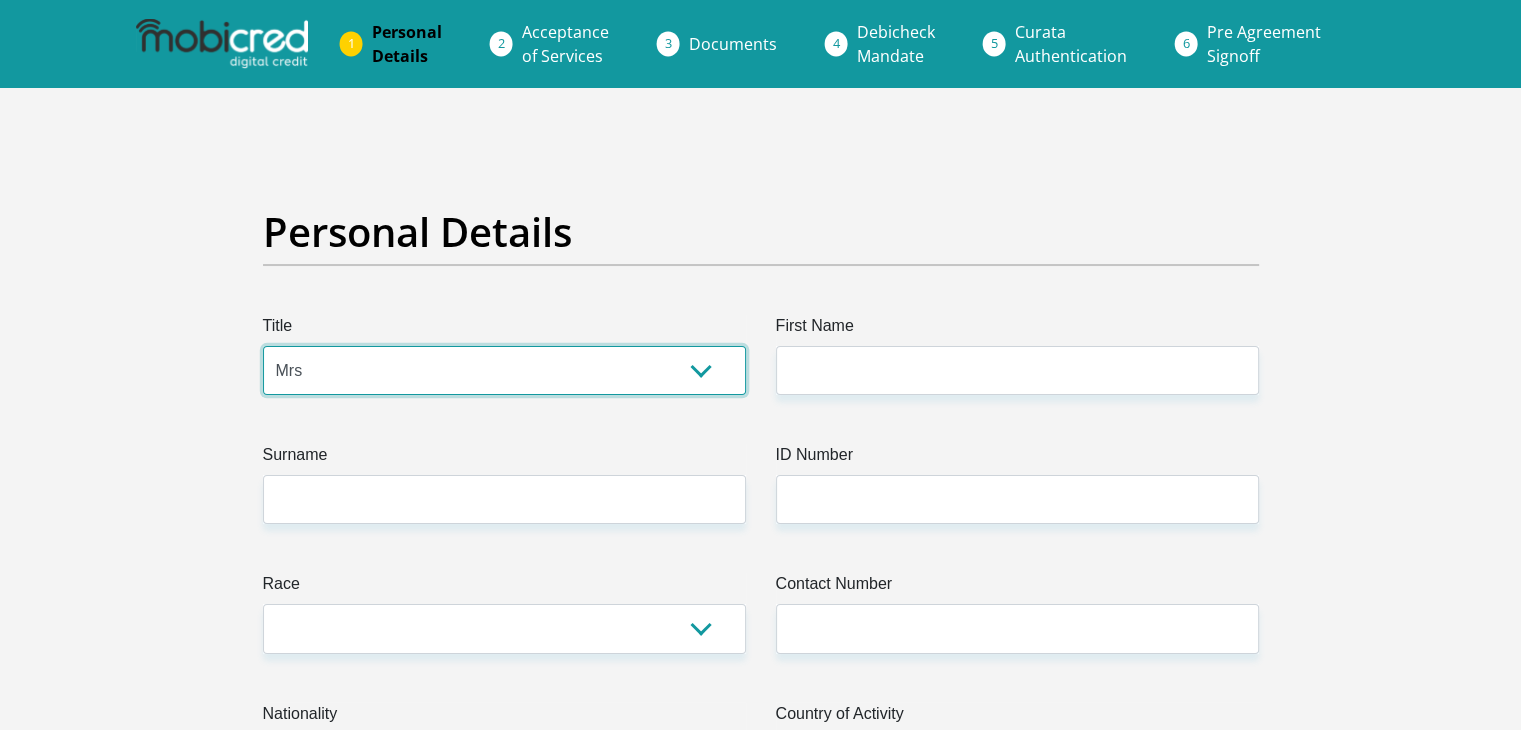 click on "Mr
Ms
Mrs
Dr
Other" at bounding box center [504, 370] 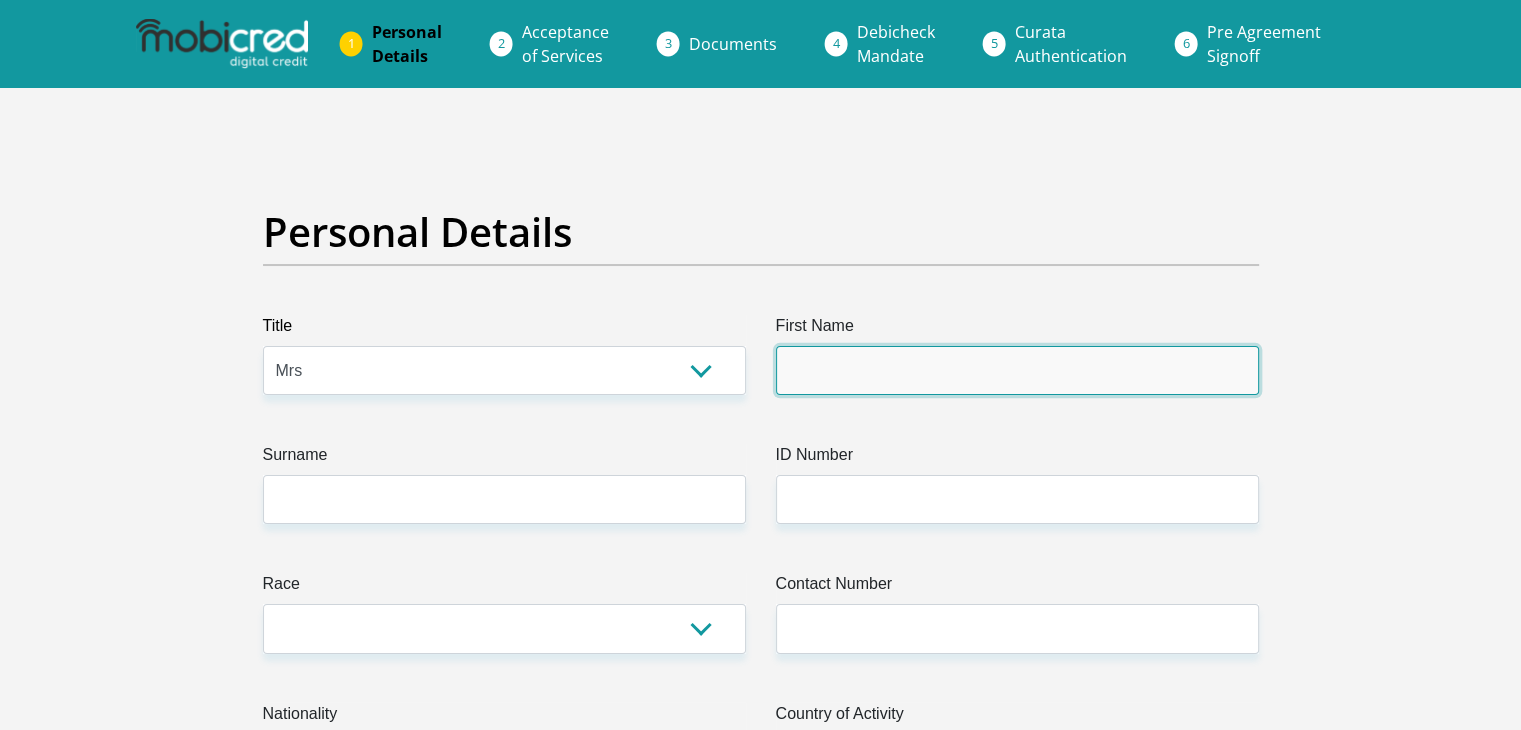 click on "First Name" at bounding box center [1017, 370] 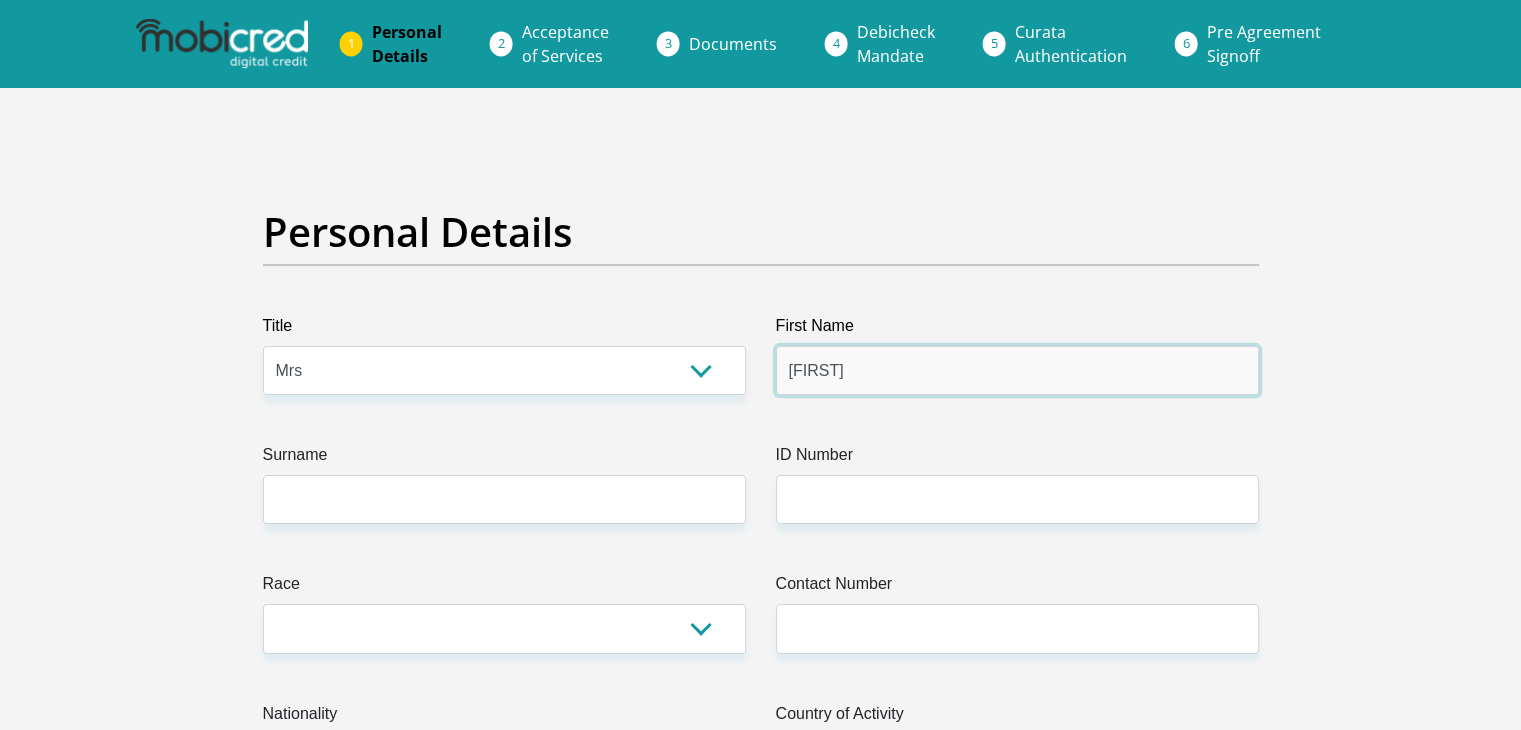 type on "[FIRST]" 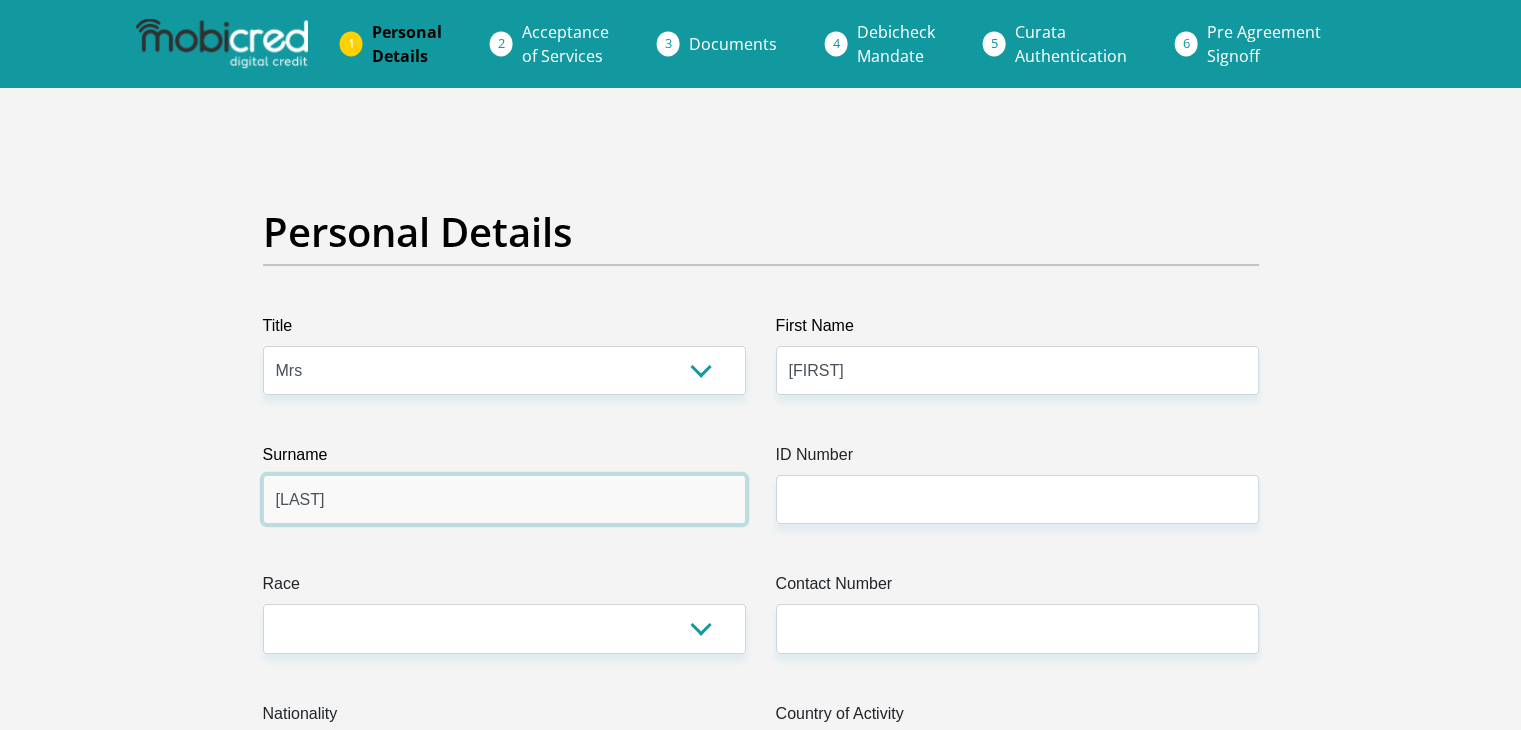 type on "[LAST]" 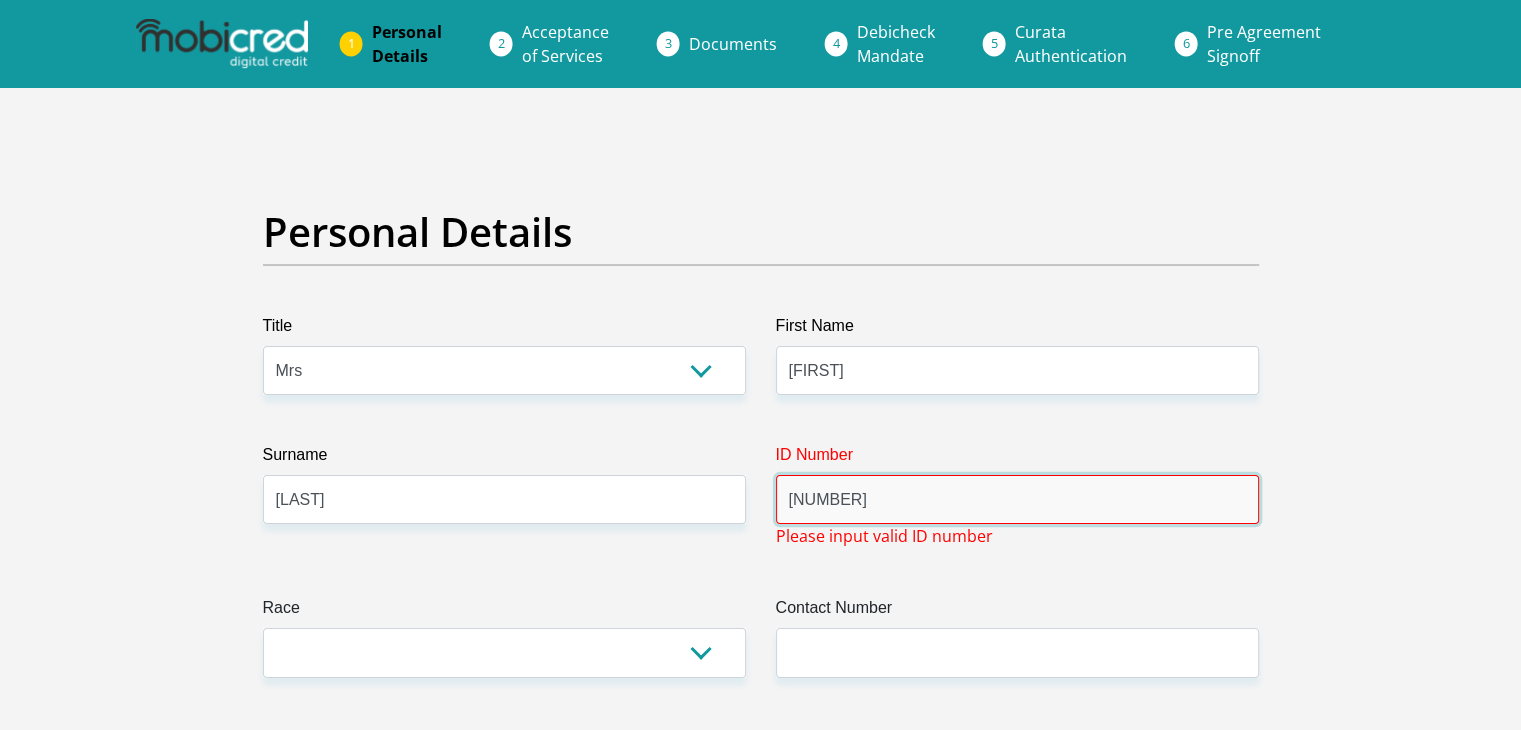 type on "[NUMBER]" 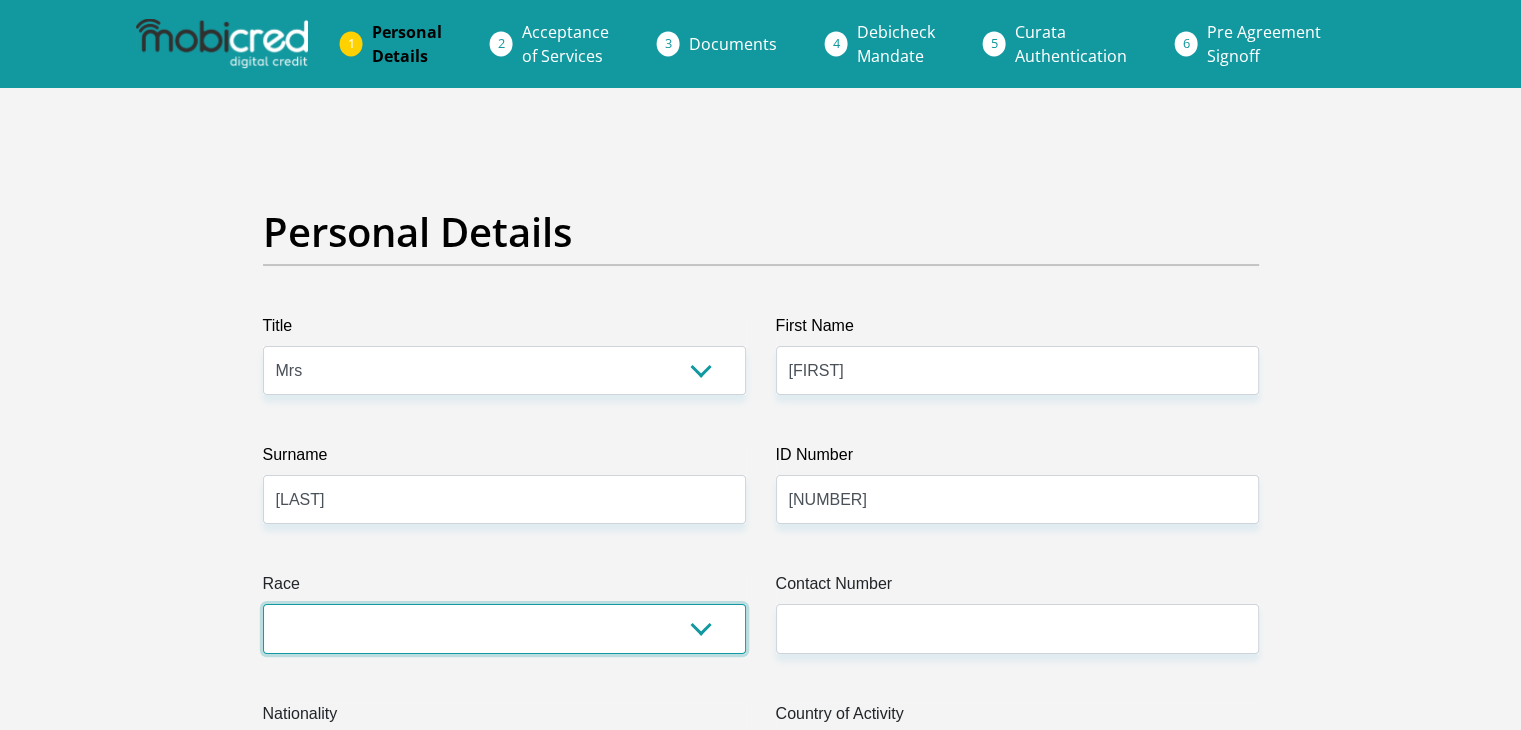 select on "4" 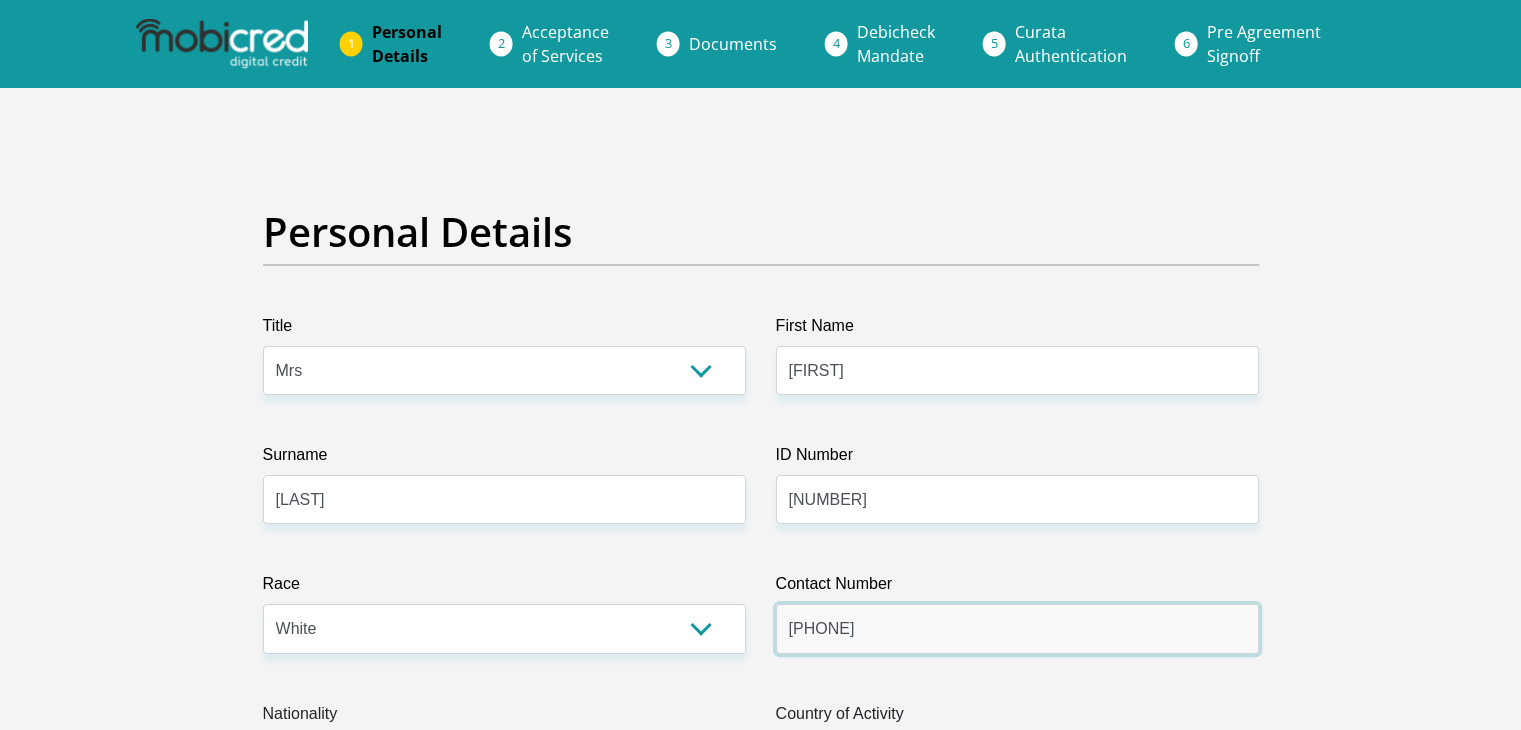 type on "[PHONE]" 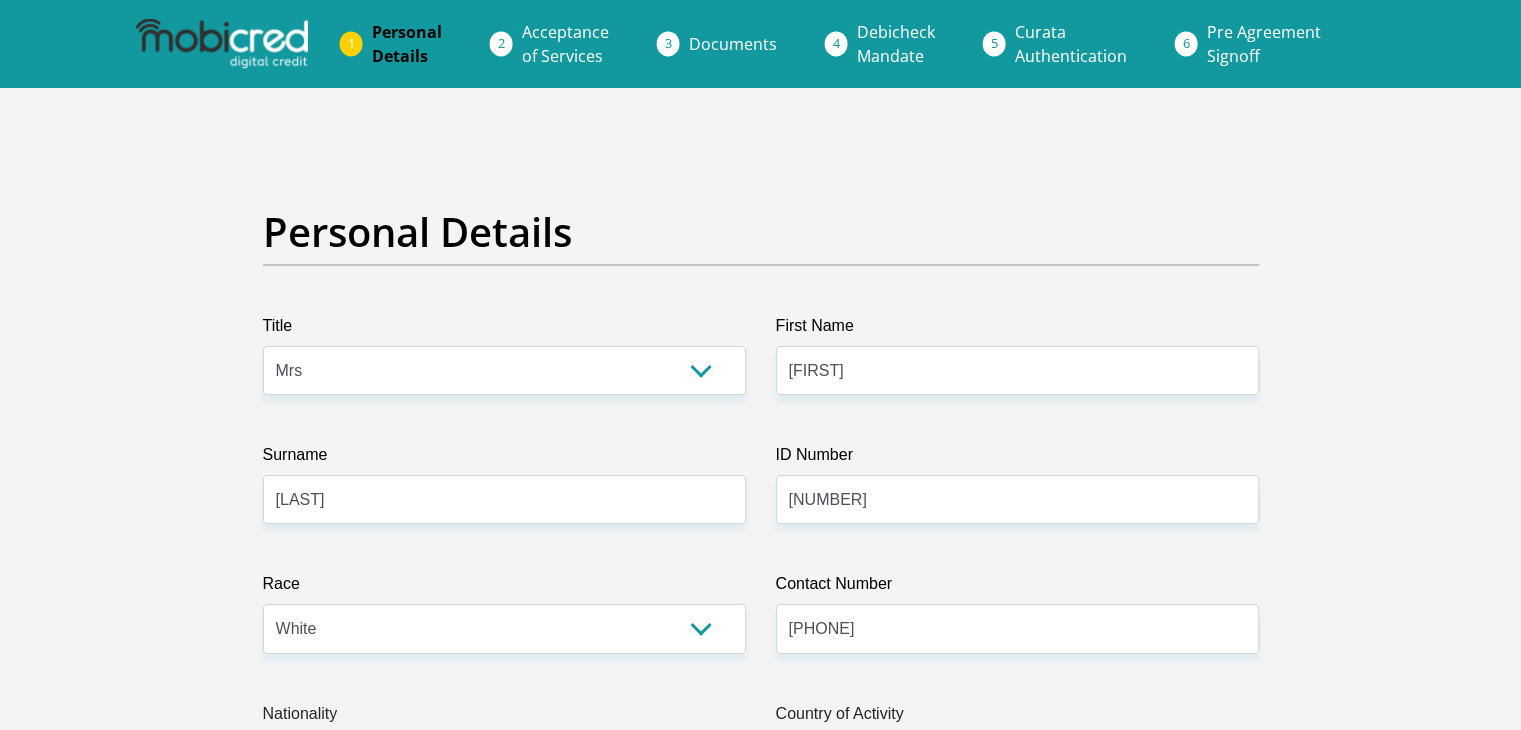 scroll, scrollTop: 392, scrollLeft: 0, axis: vertical 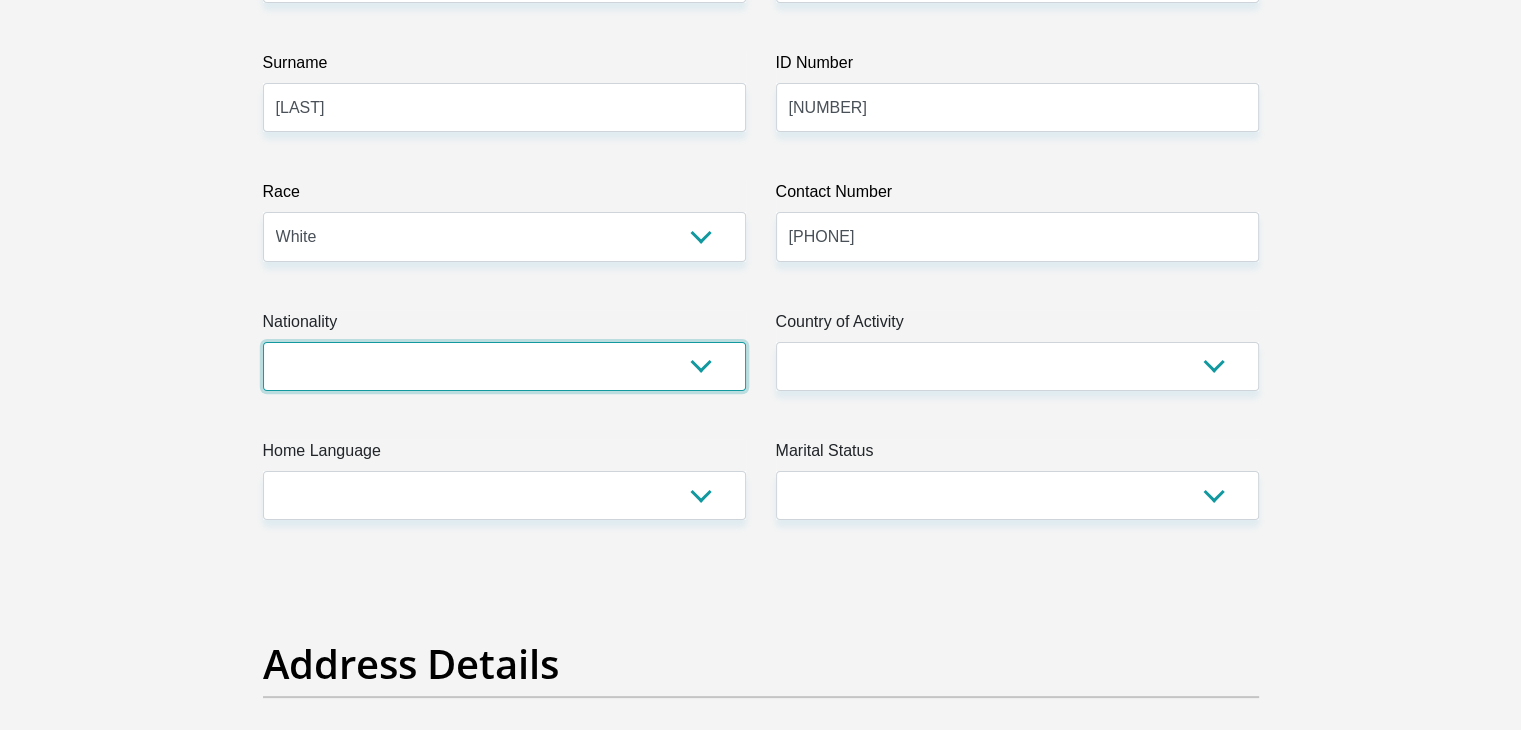 select on "ZAF" 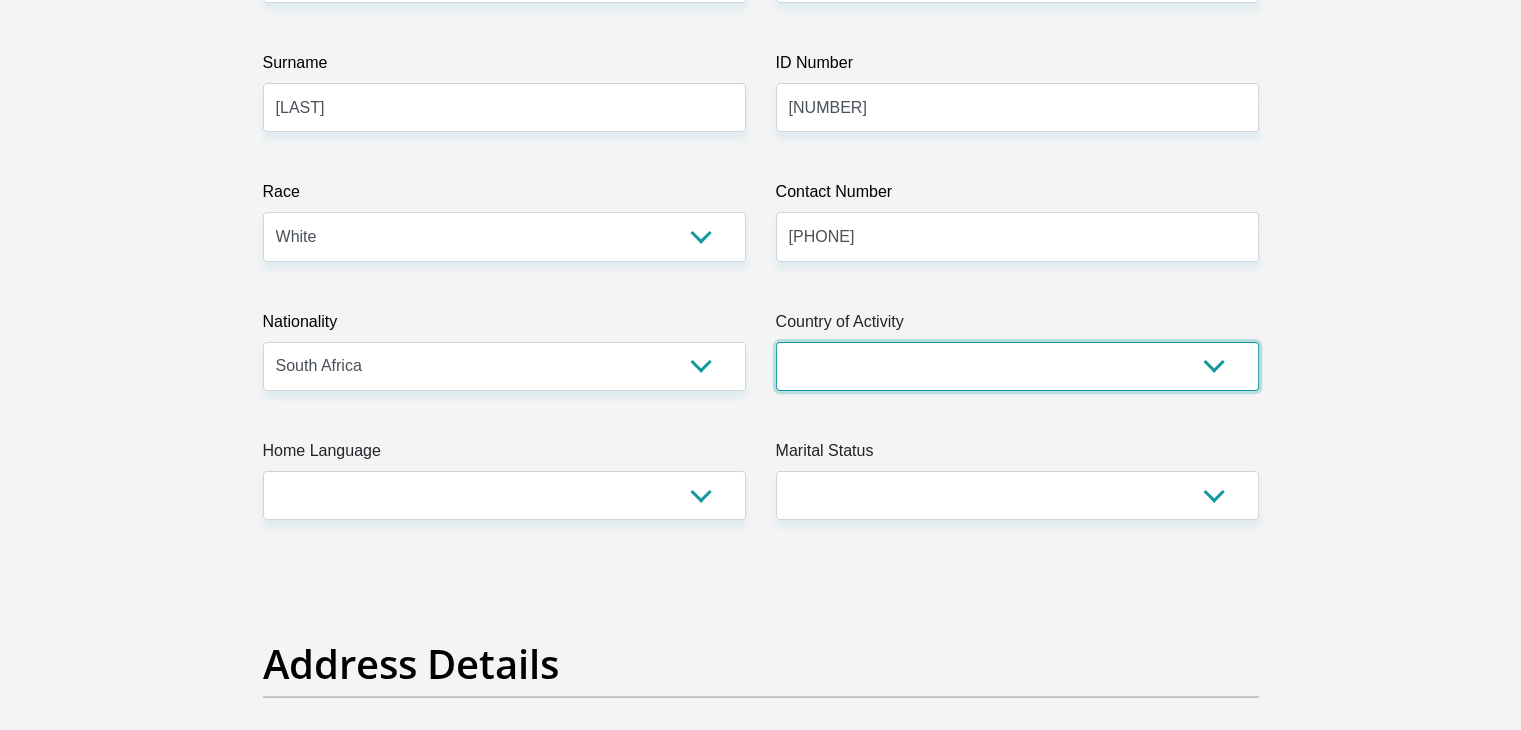 select on "ZAF" 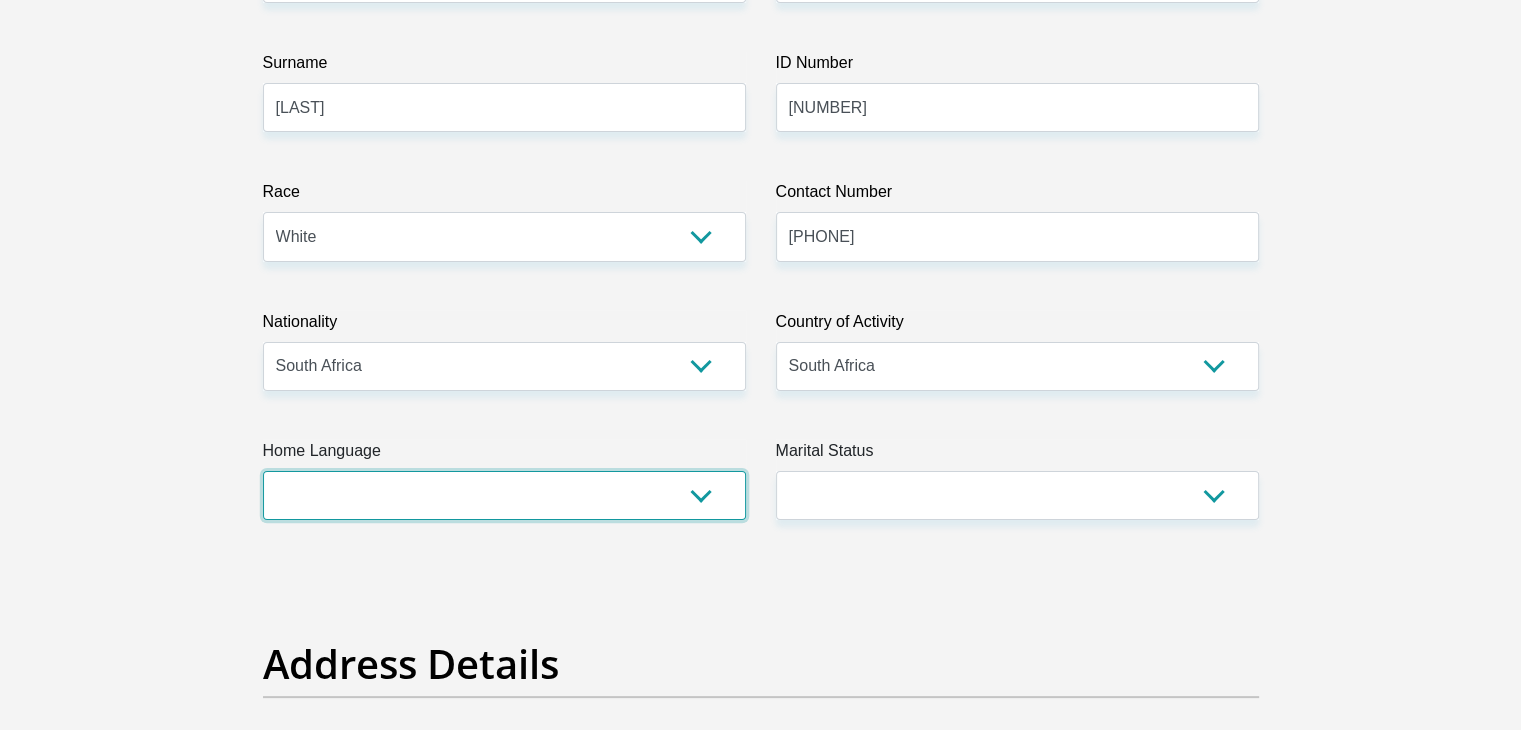 select on "afr" 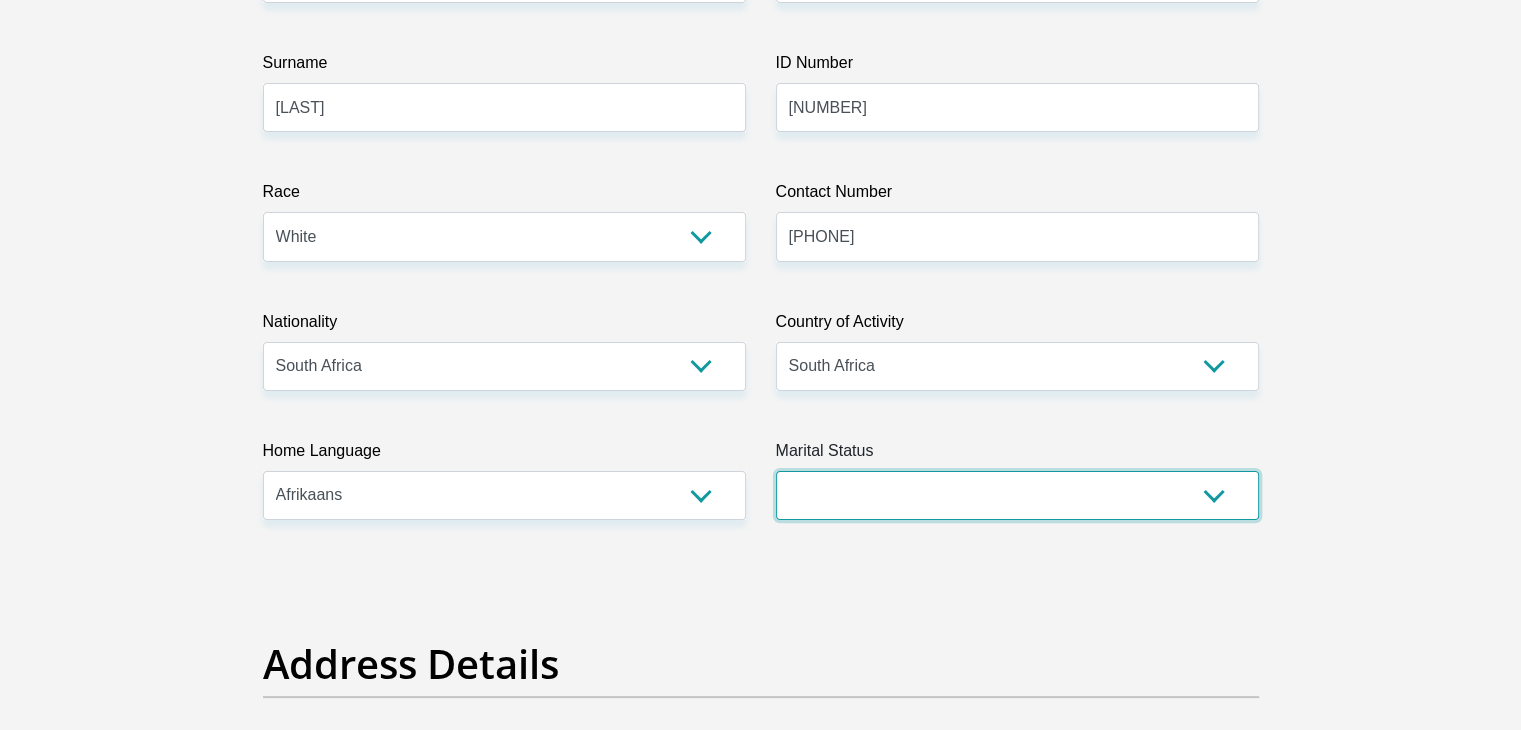 select on "1" 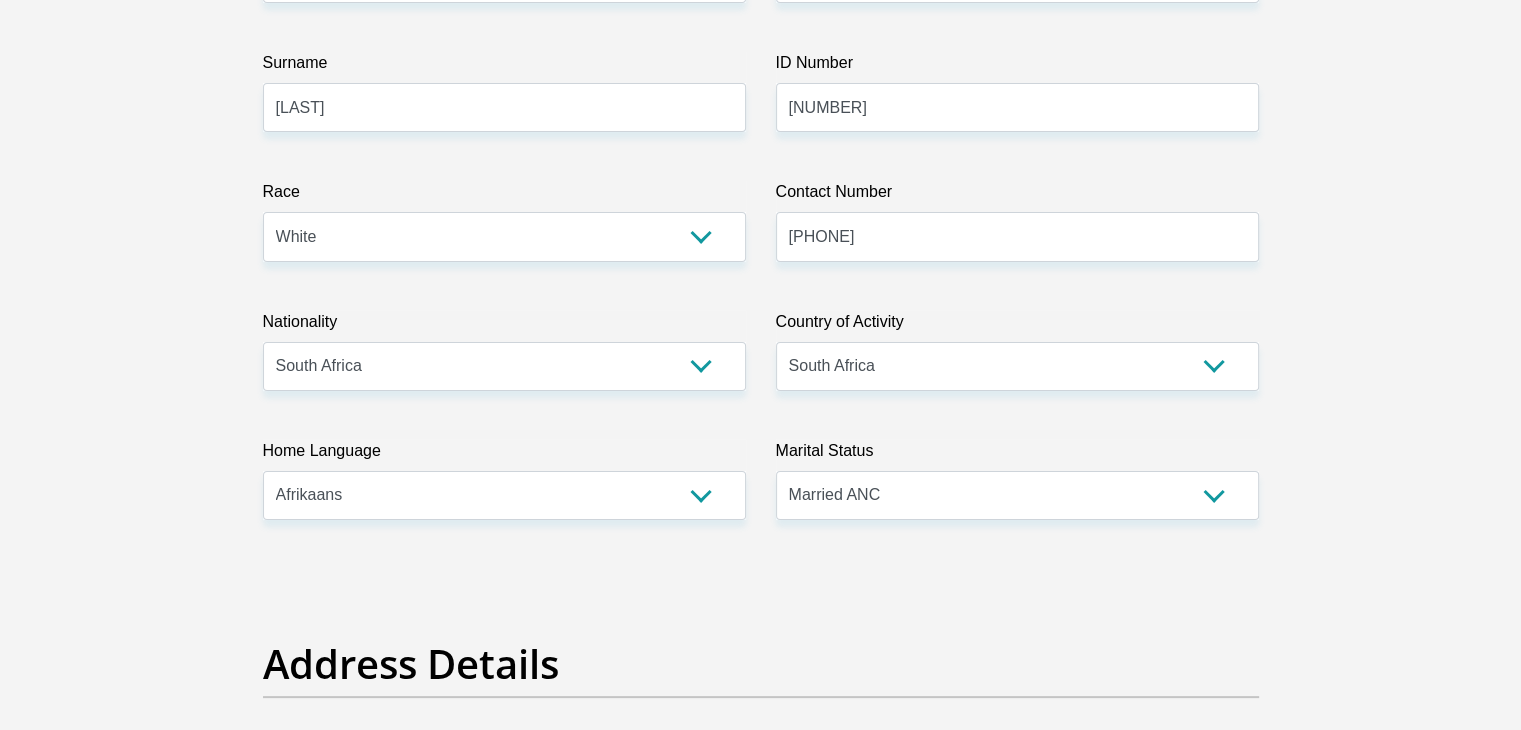 scroll, scrollTop: 828, scrollLeft: 0, axis: vertical 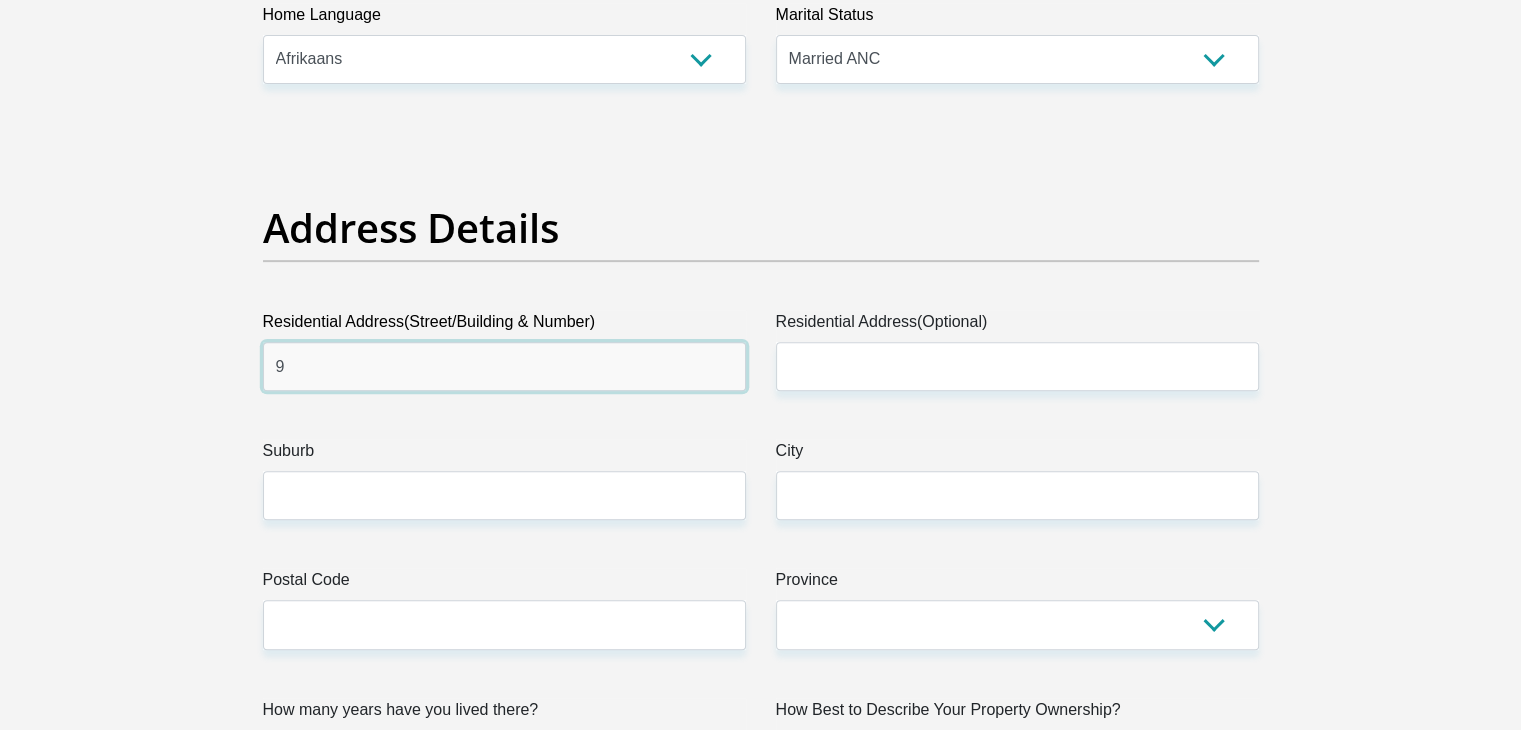 type on "[NUMBER] [STREET]" 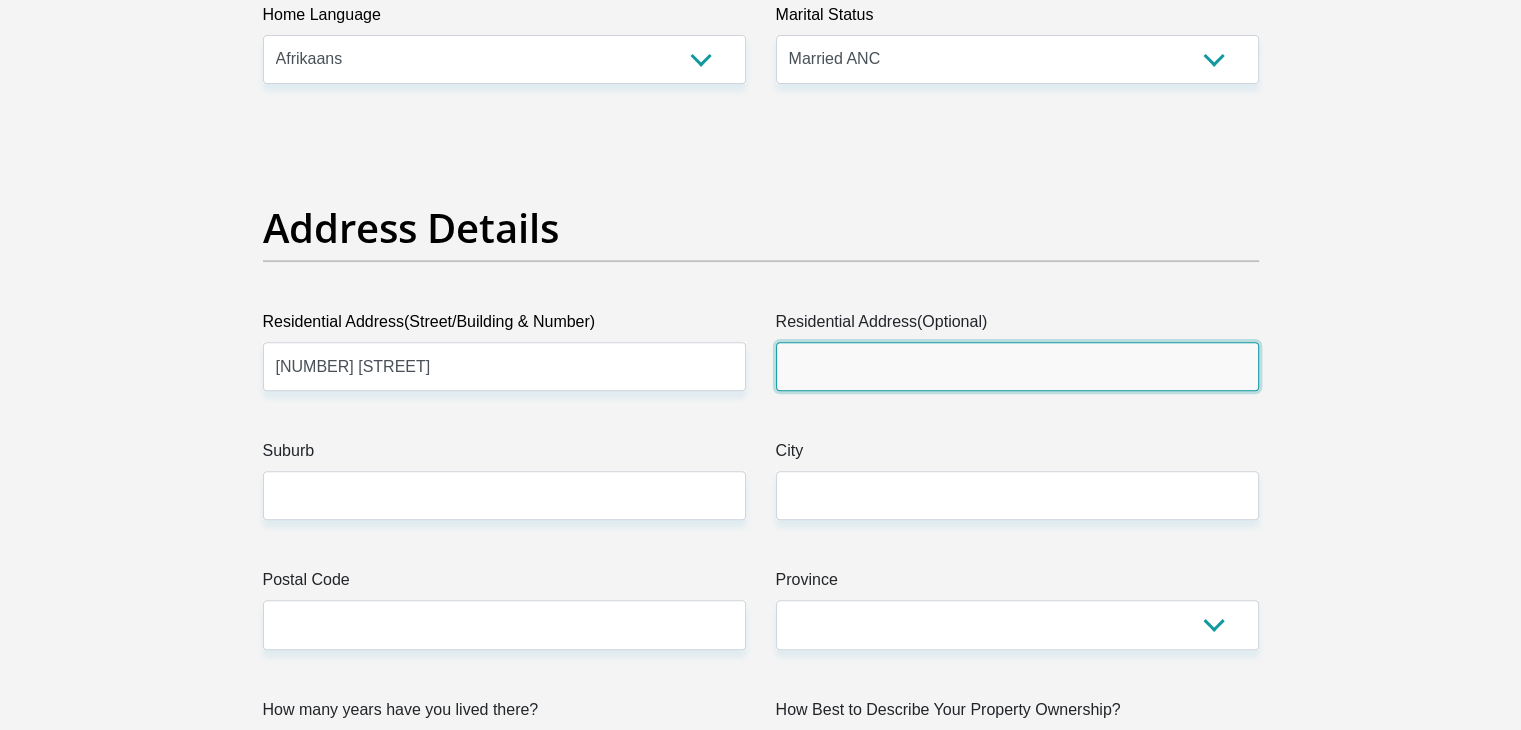 type on "[CITY]" 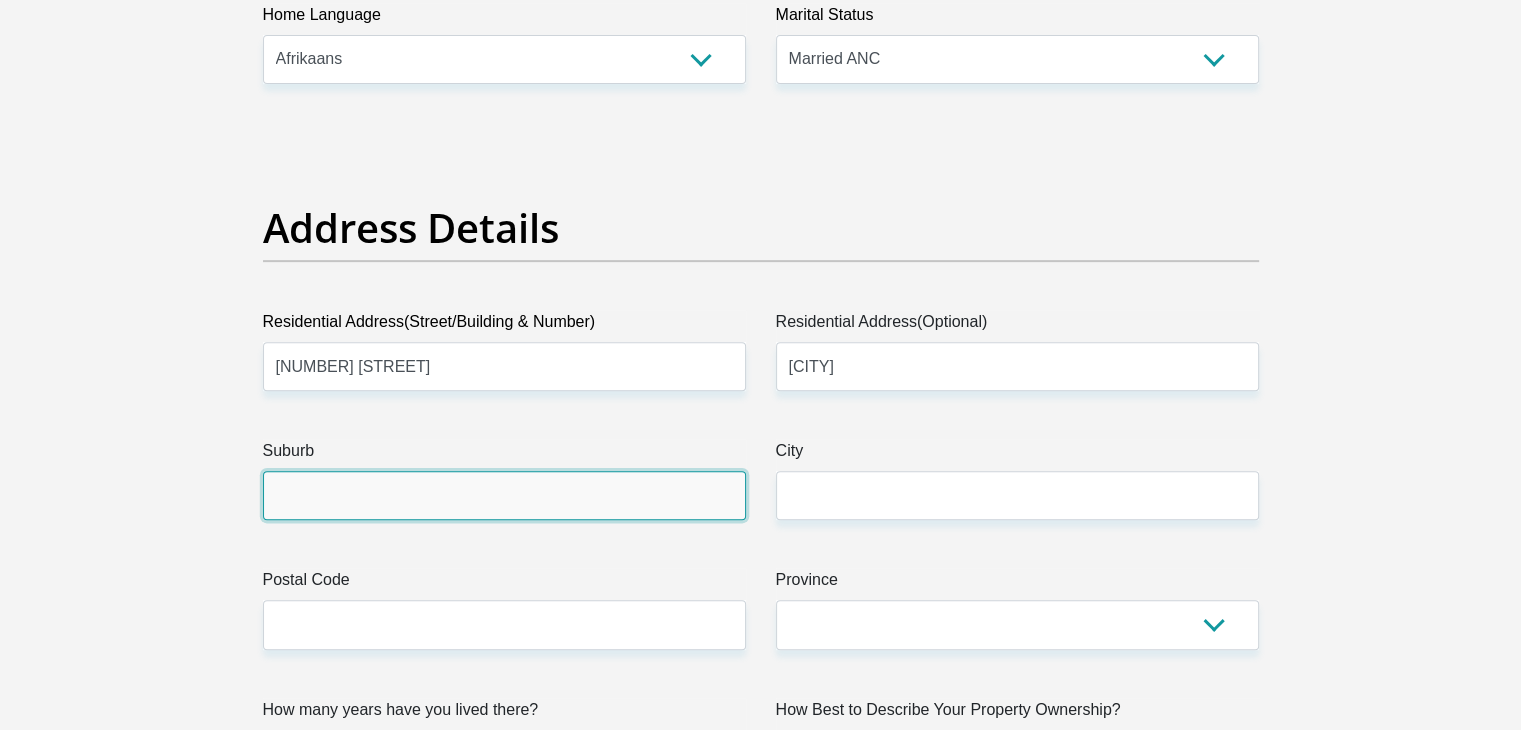 type on "Centurion" 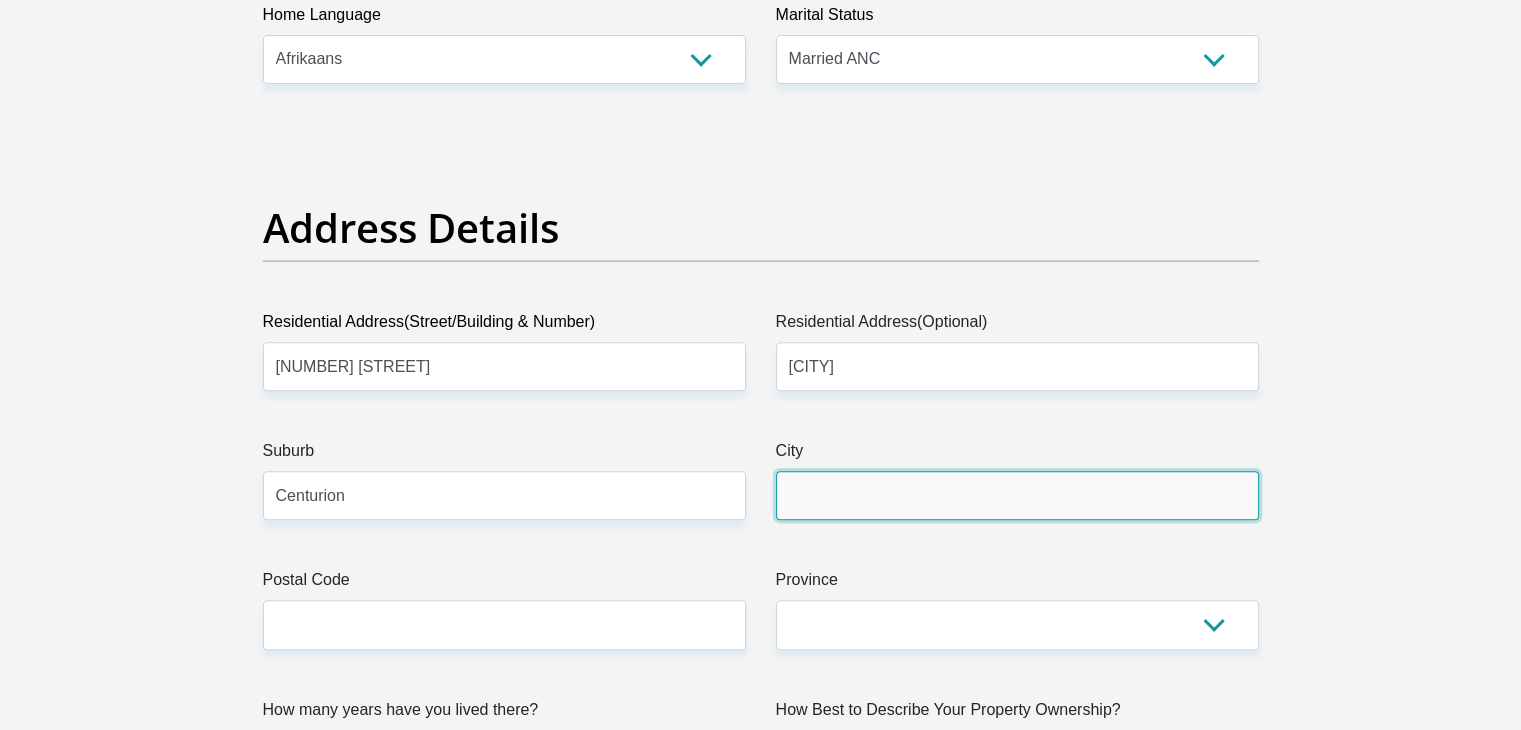 type on "Centurion" 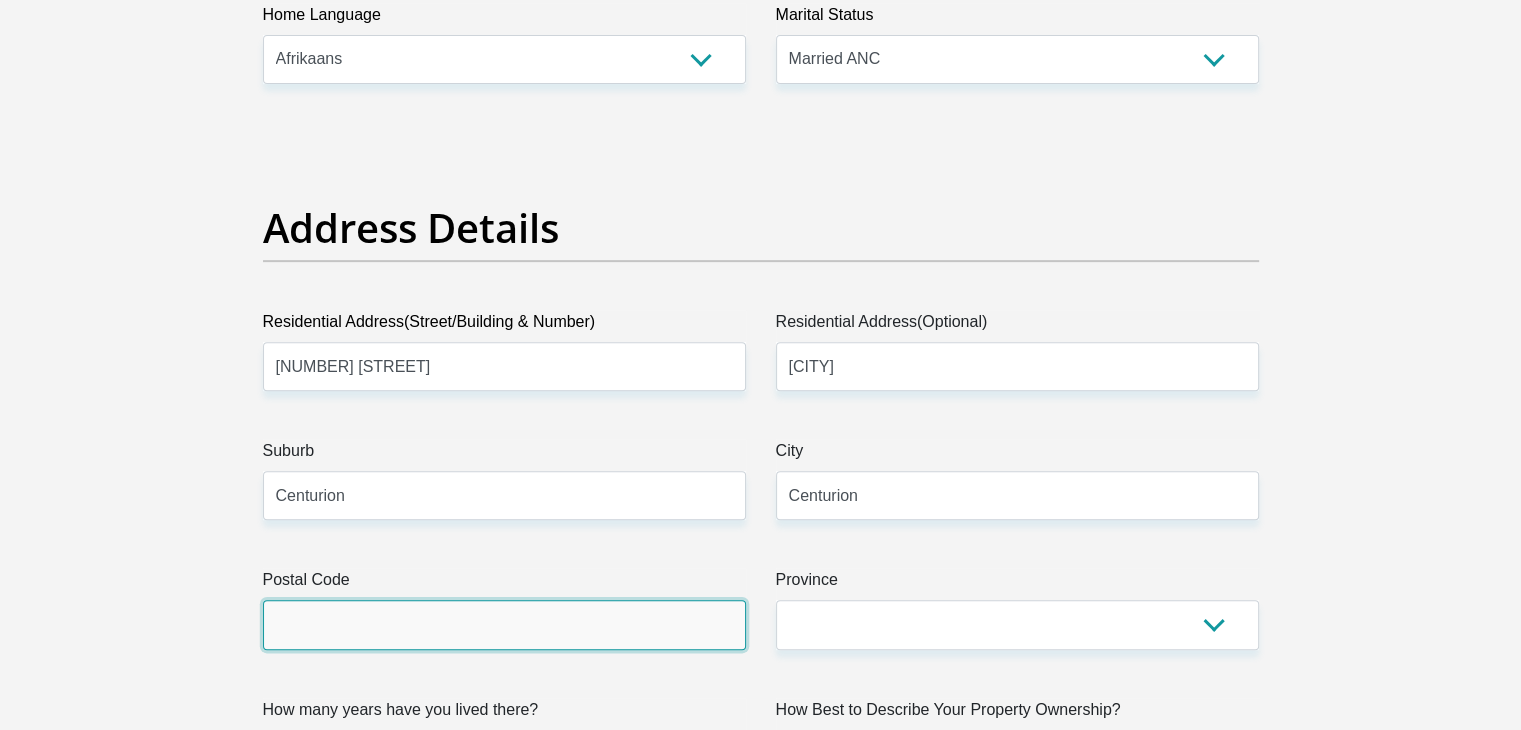 type on "0157" 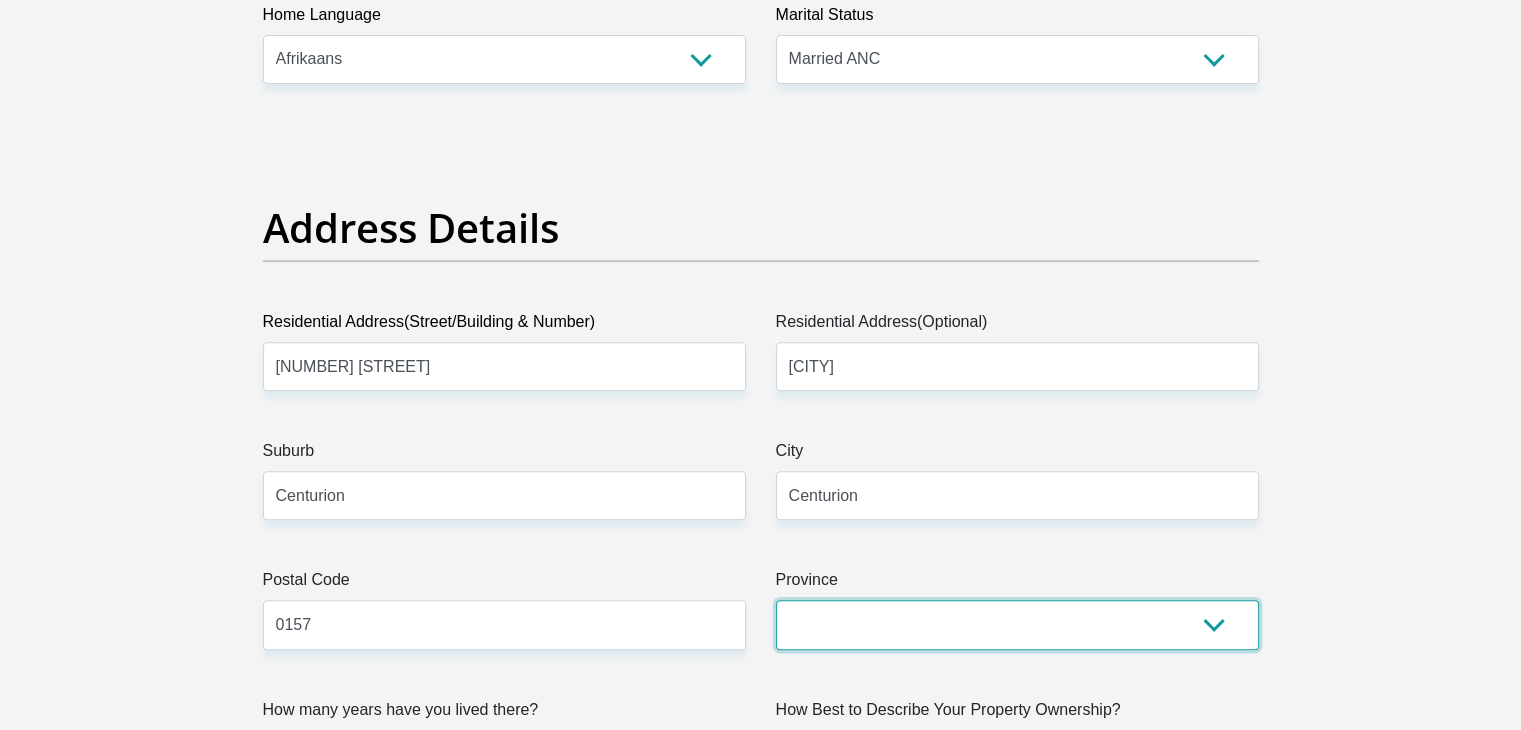 select on "Gauteng" 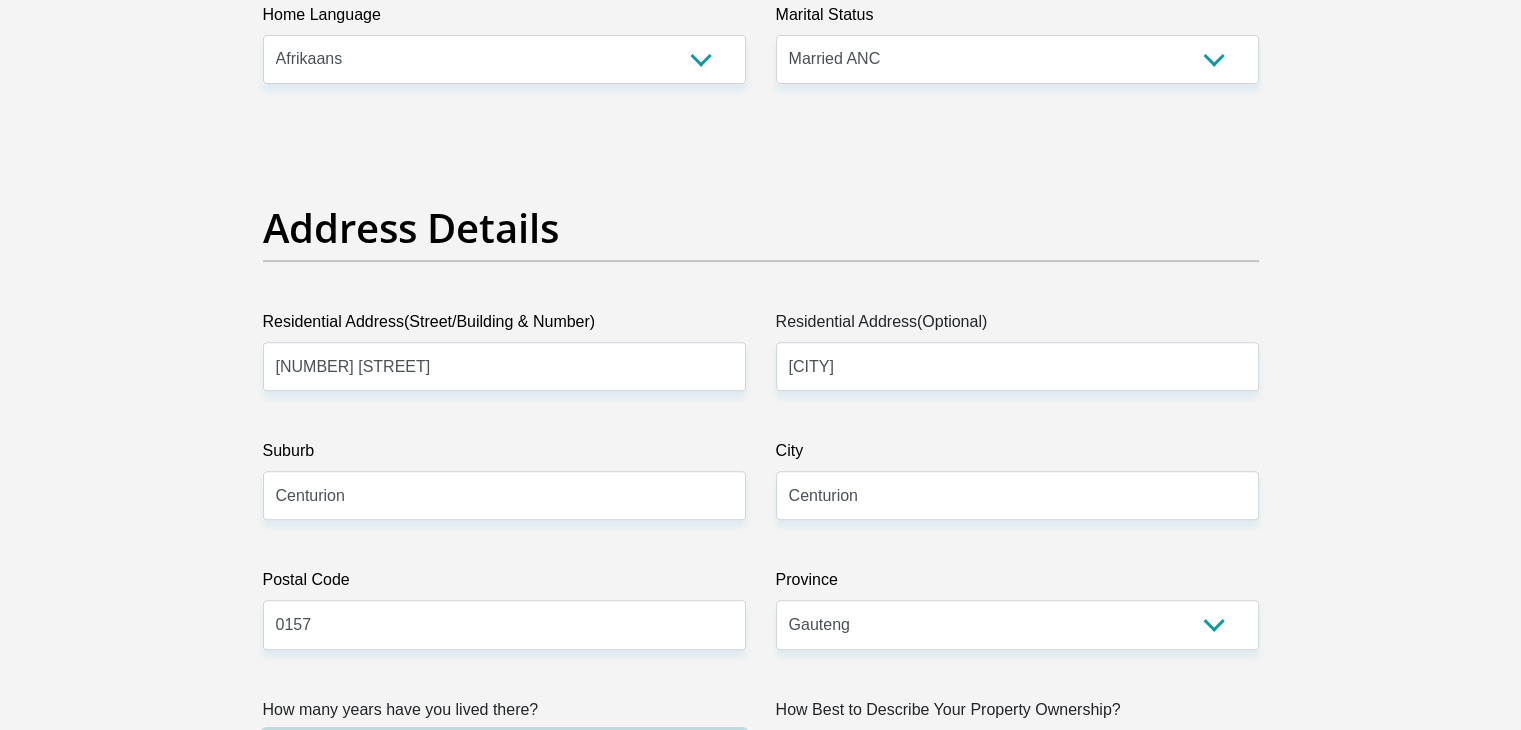 scroll, scrollTop: 876, scrollLeft: 0, axis: vertical 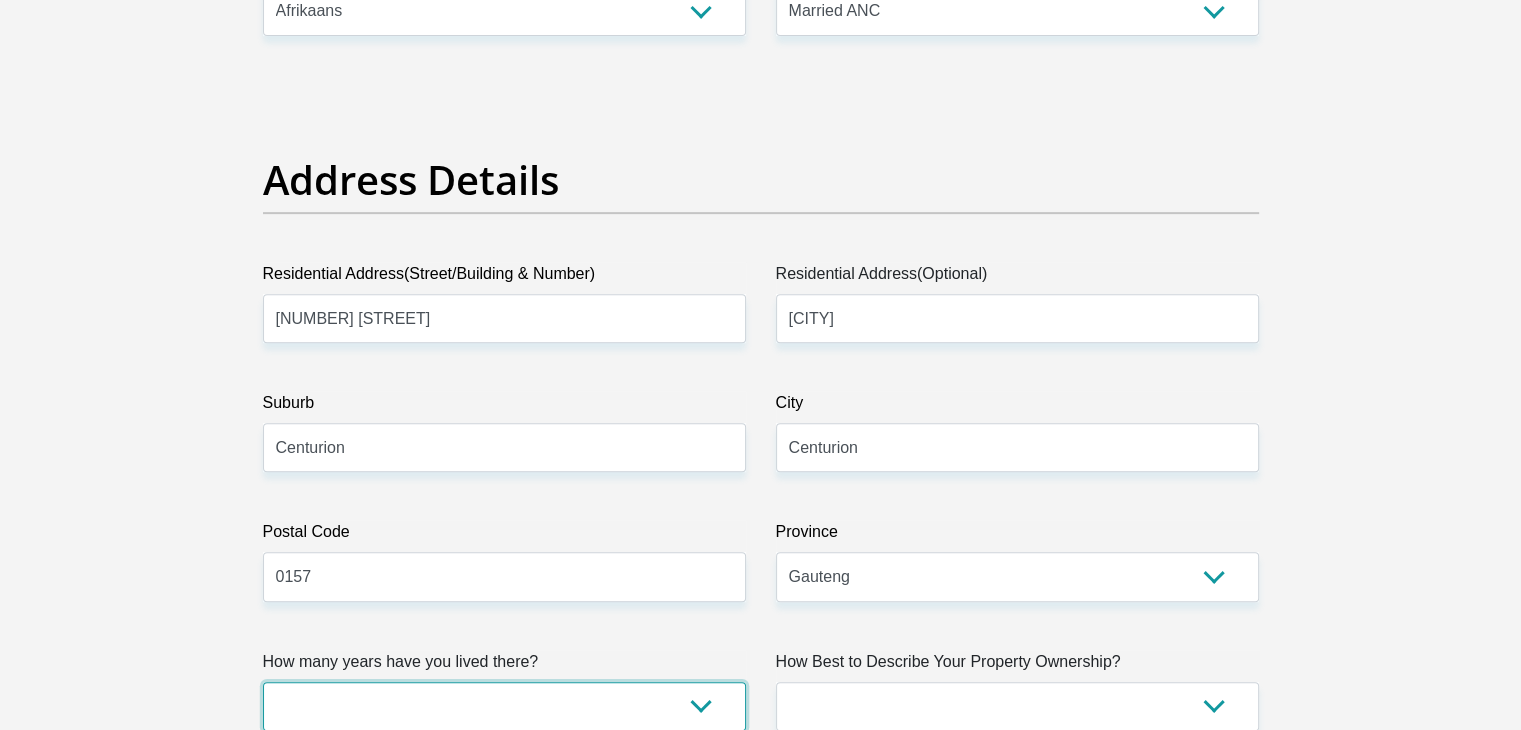 select on "5" 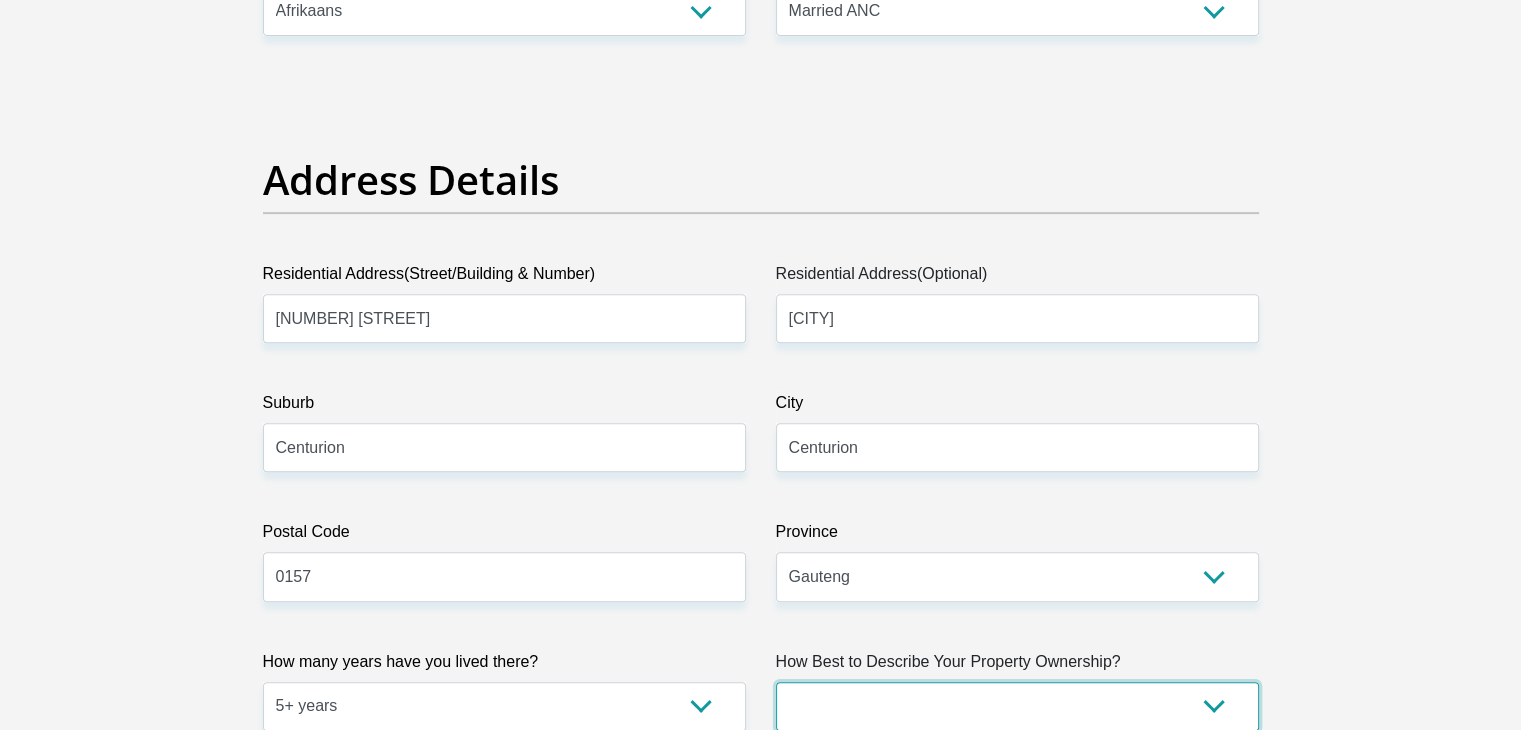 click on "Owned
Rented
Family Owned
Company Dwelling" at bounding box center (1017, 706) 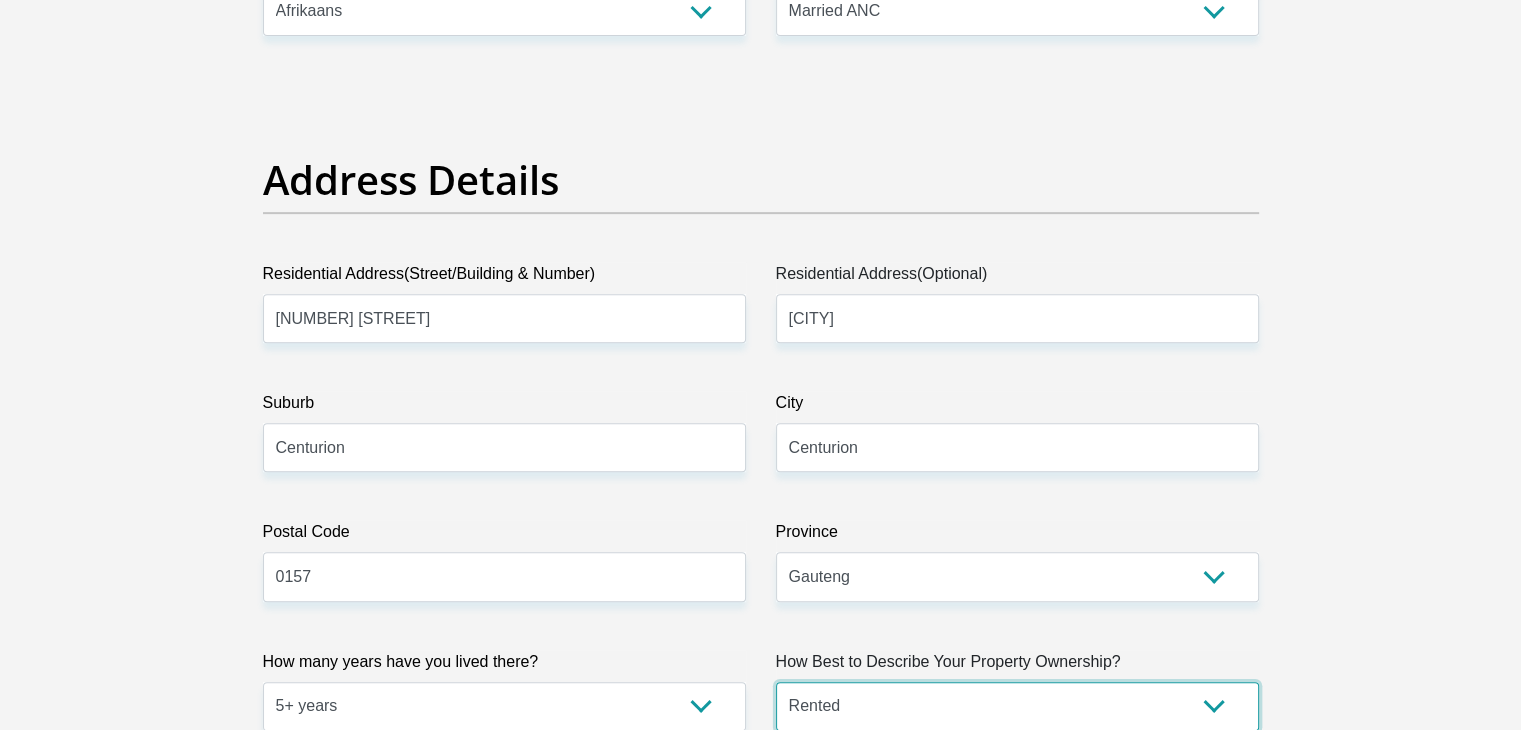 click on "Owned
Rented
Family Owned
Company Dwelling" at bounding box center (1017, 706) 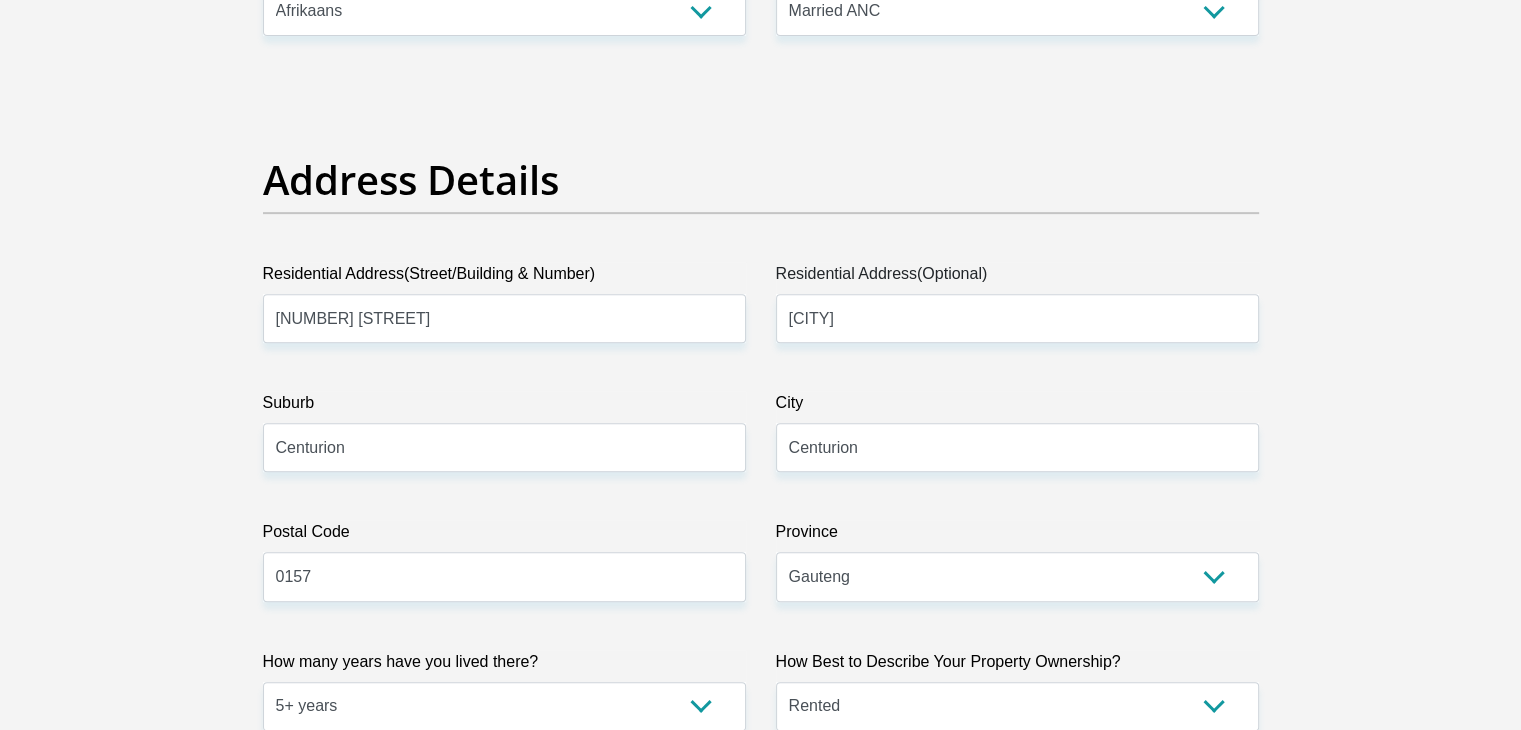 scroll, scrollTop: 1523, scrollLeft: 0, axis: vertical 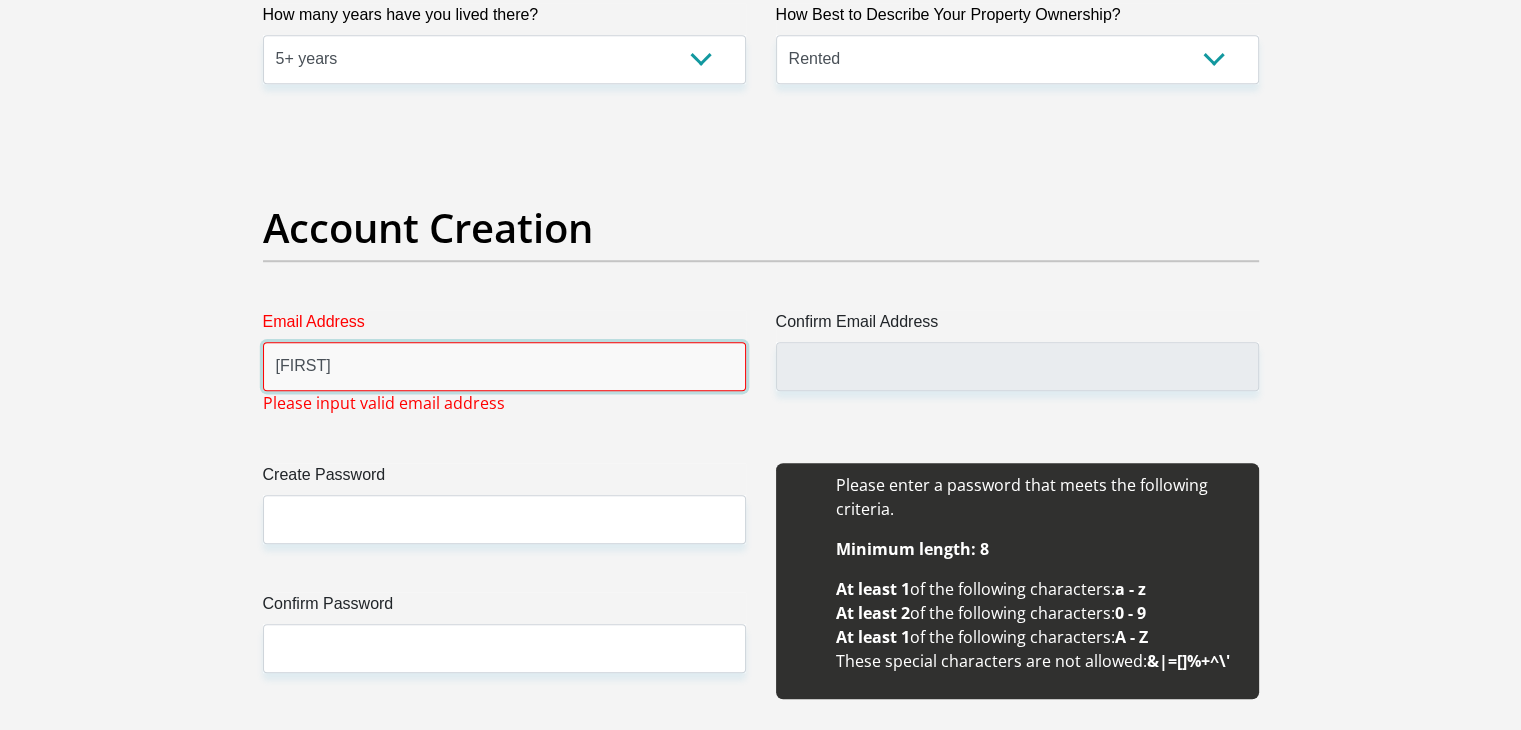 type on "janine@bluecrystal.co.za" 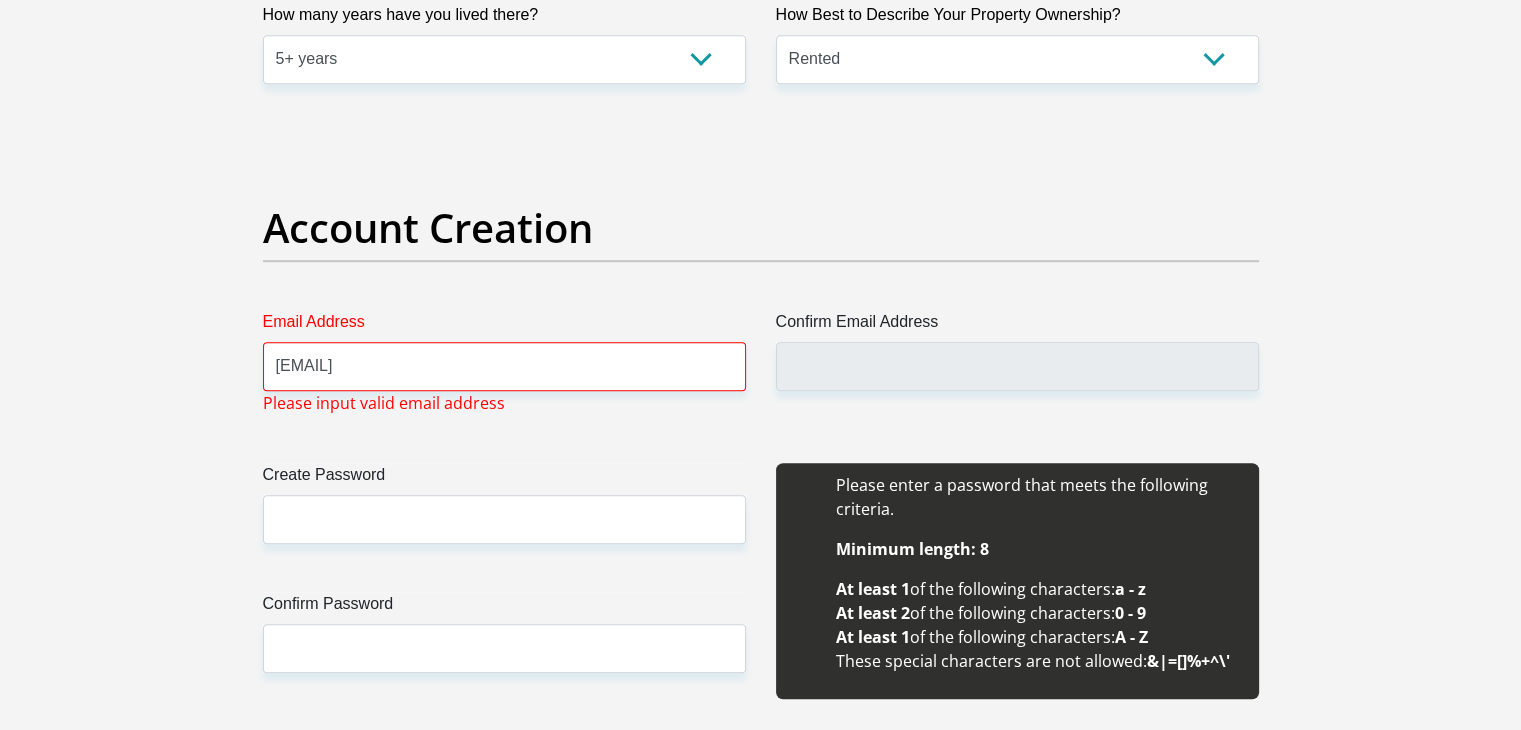 type 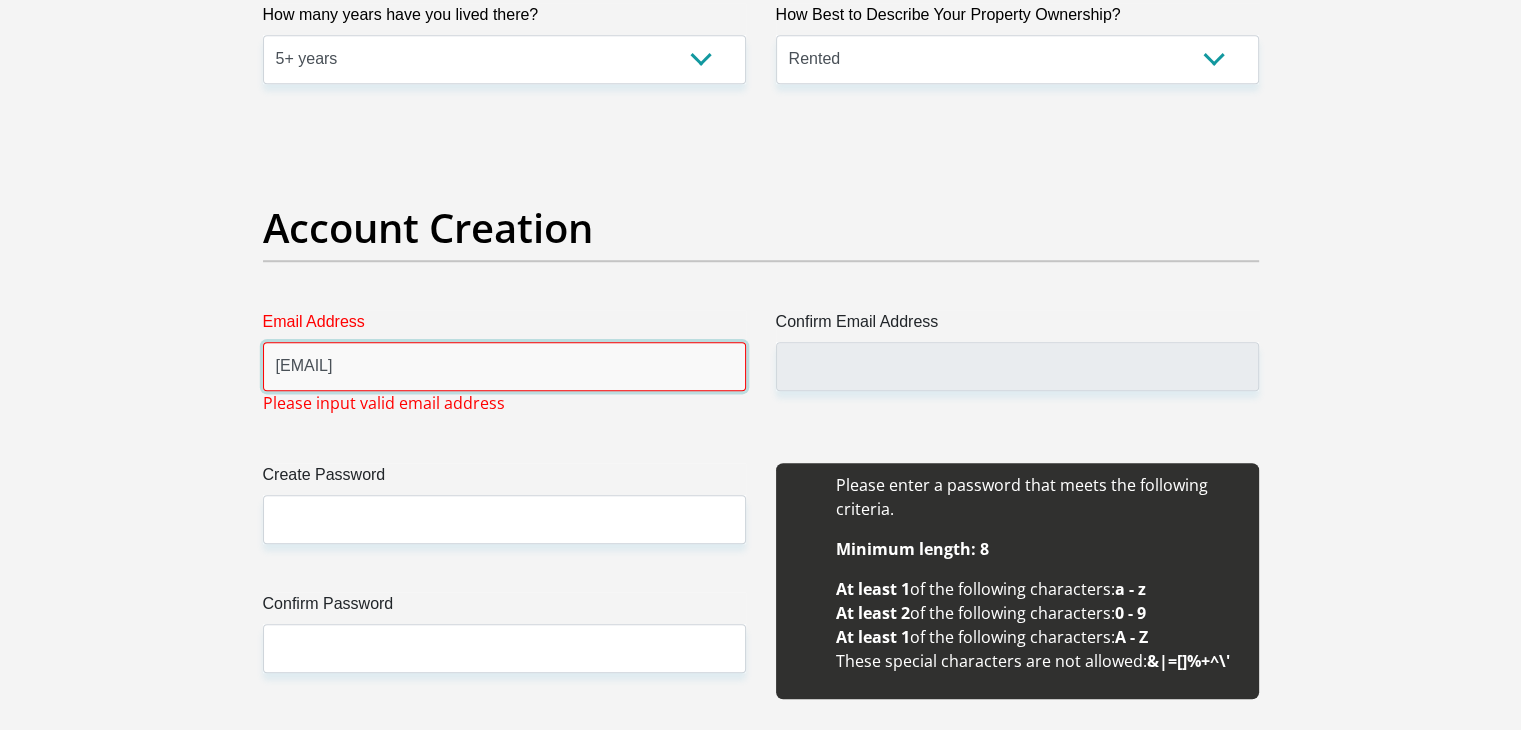 type 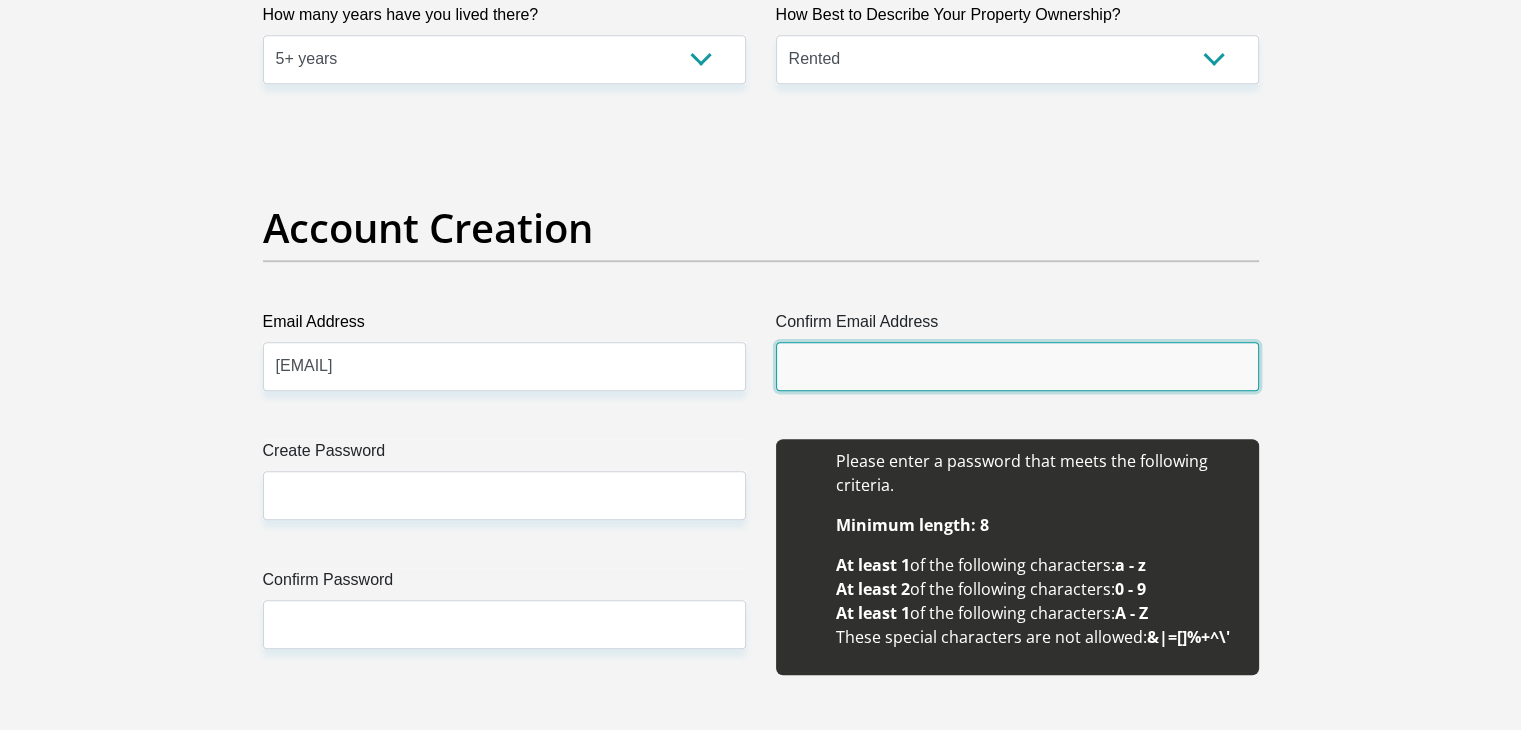 type on "janine@bluecrystal.co.za" 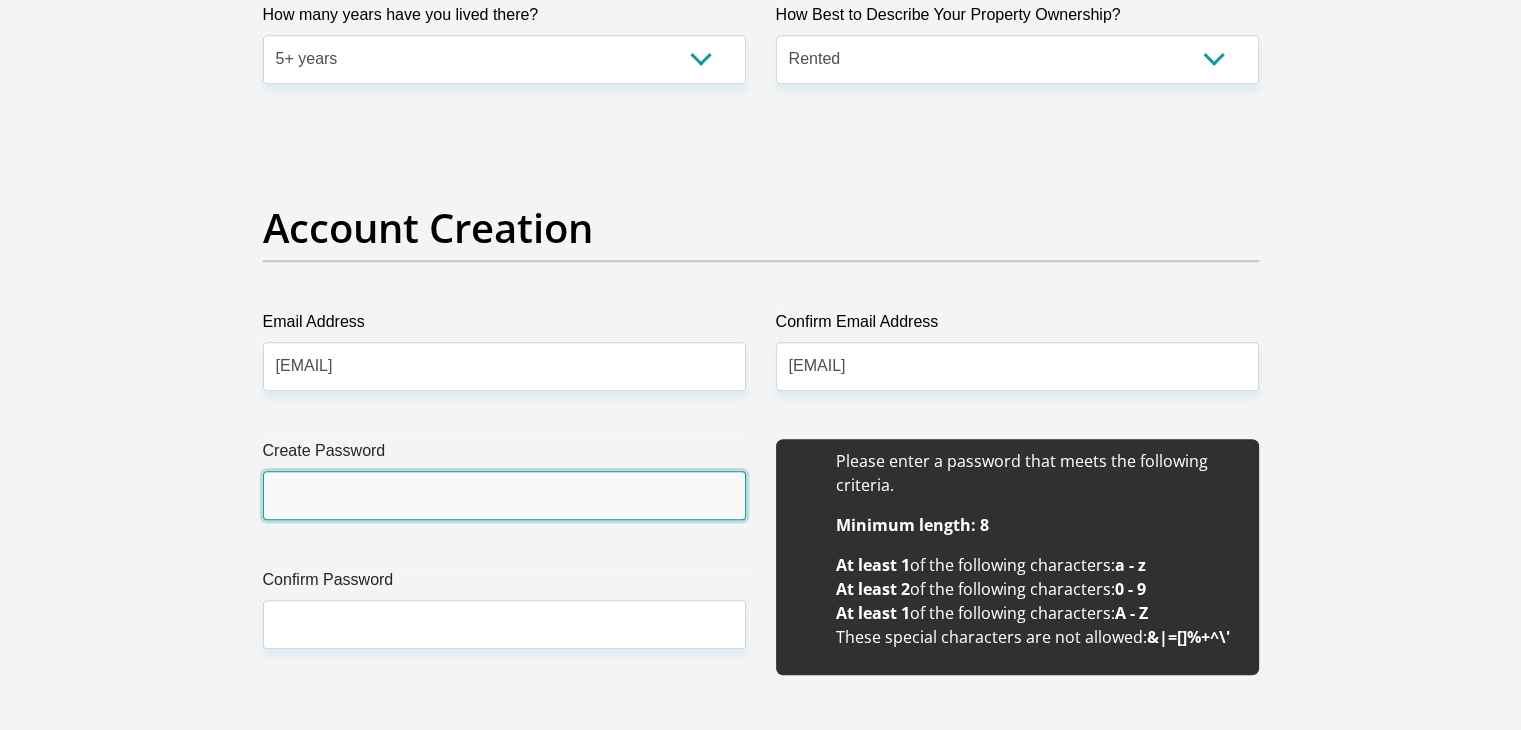 click on "Create Password" at bounding box center (504, 495) 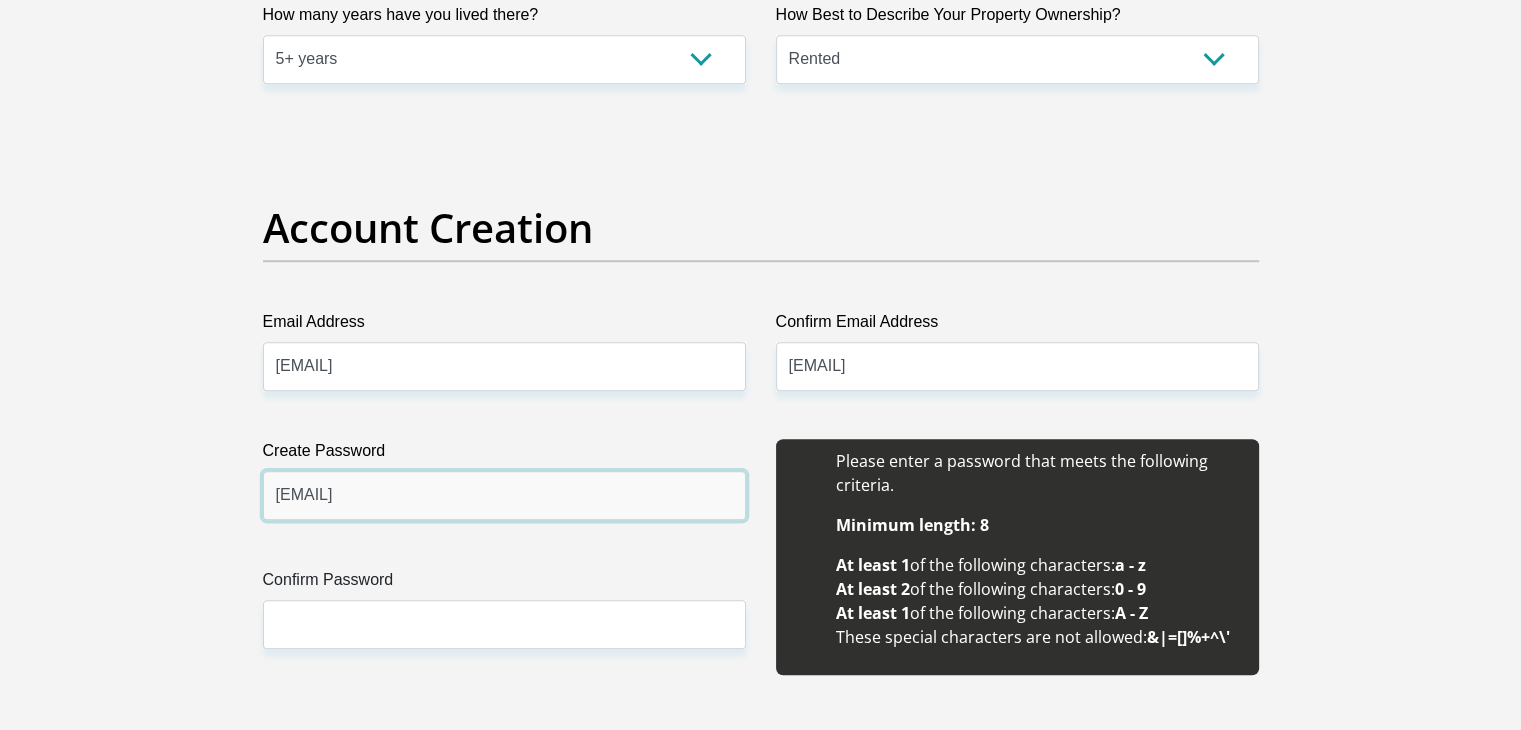 type on "Wilmine@1024" 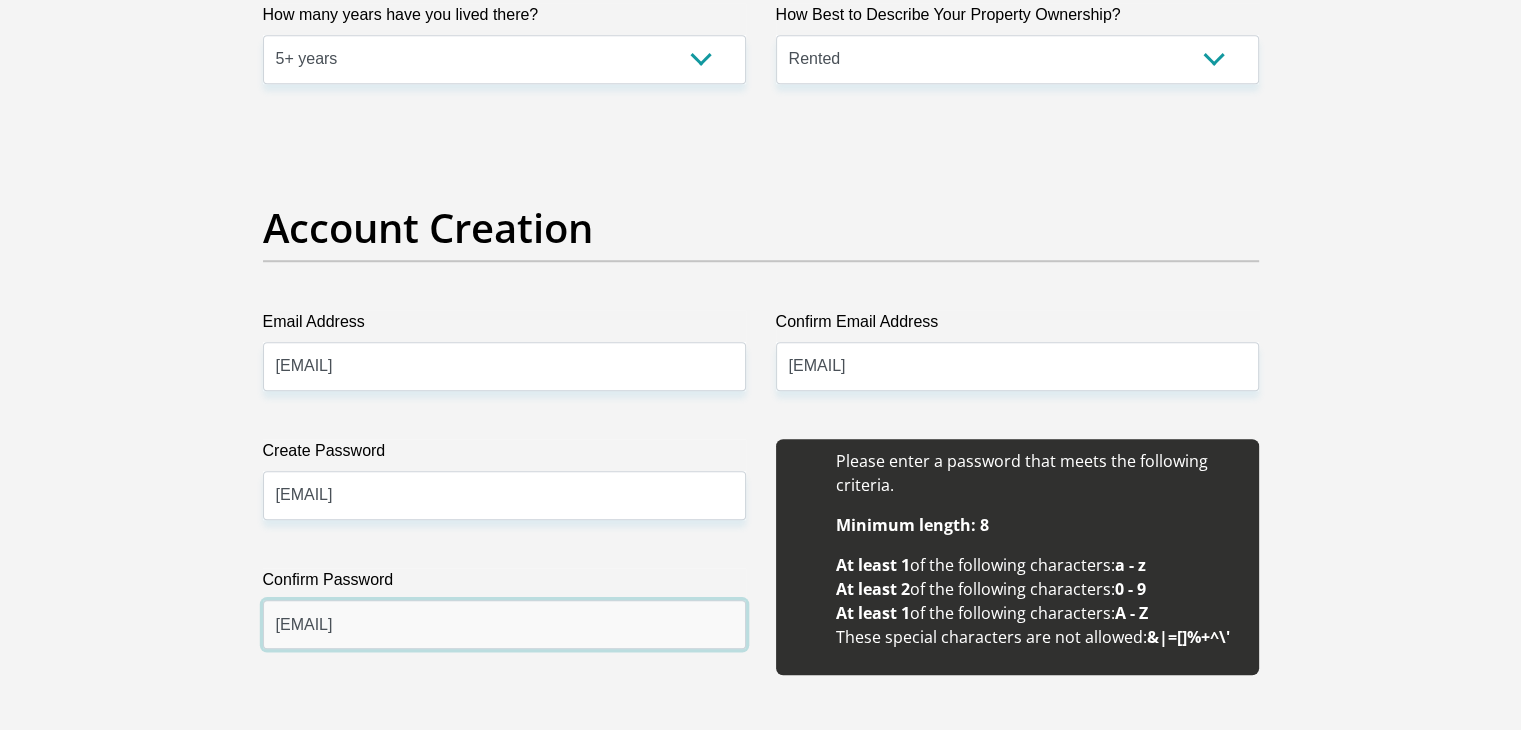 type on "Wilmine@1024" 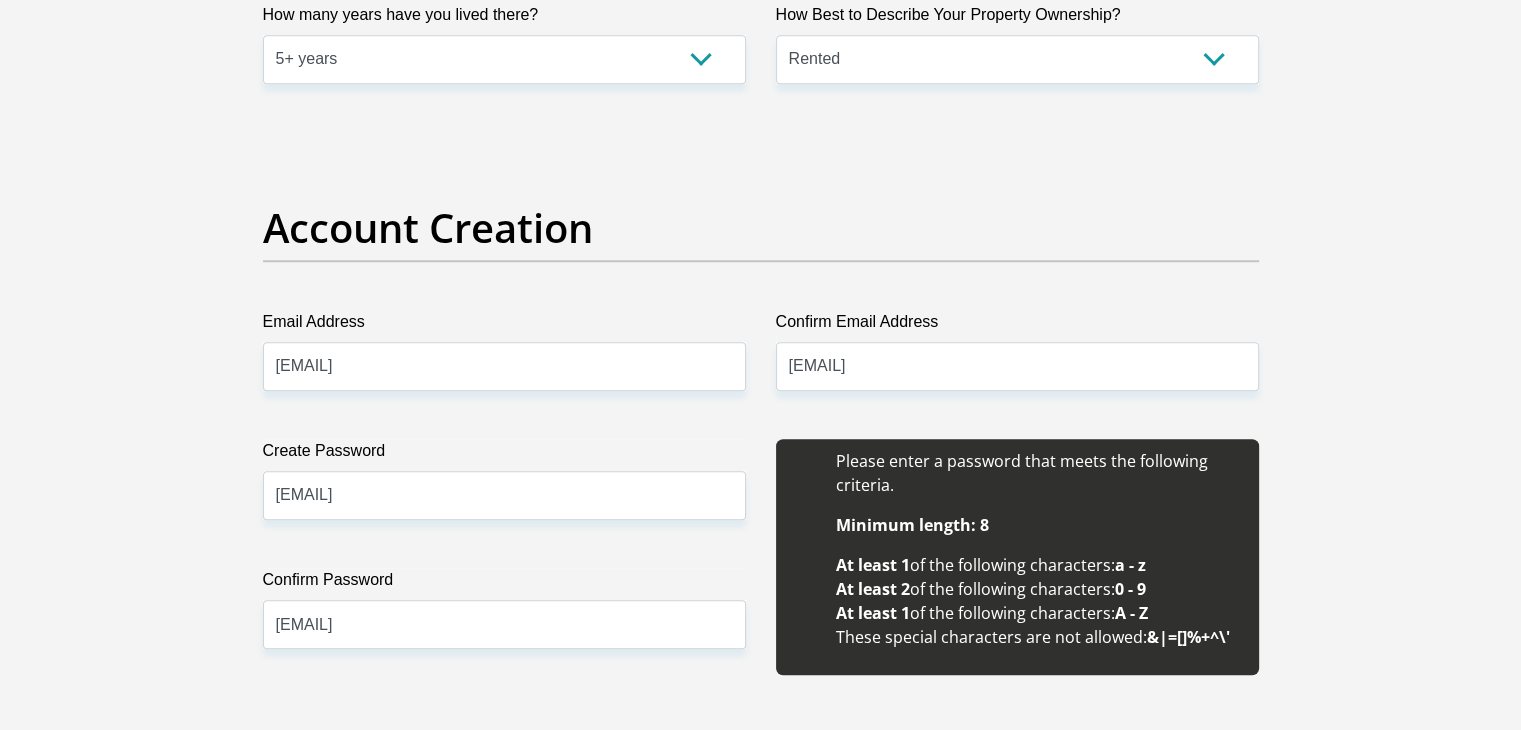 scroll, scrollTop: 2136, scrollLeft: 0, axis: vertical 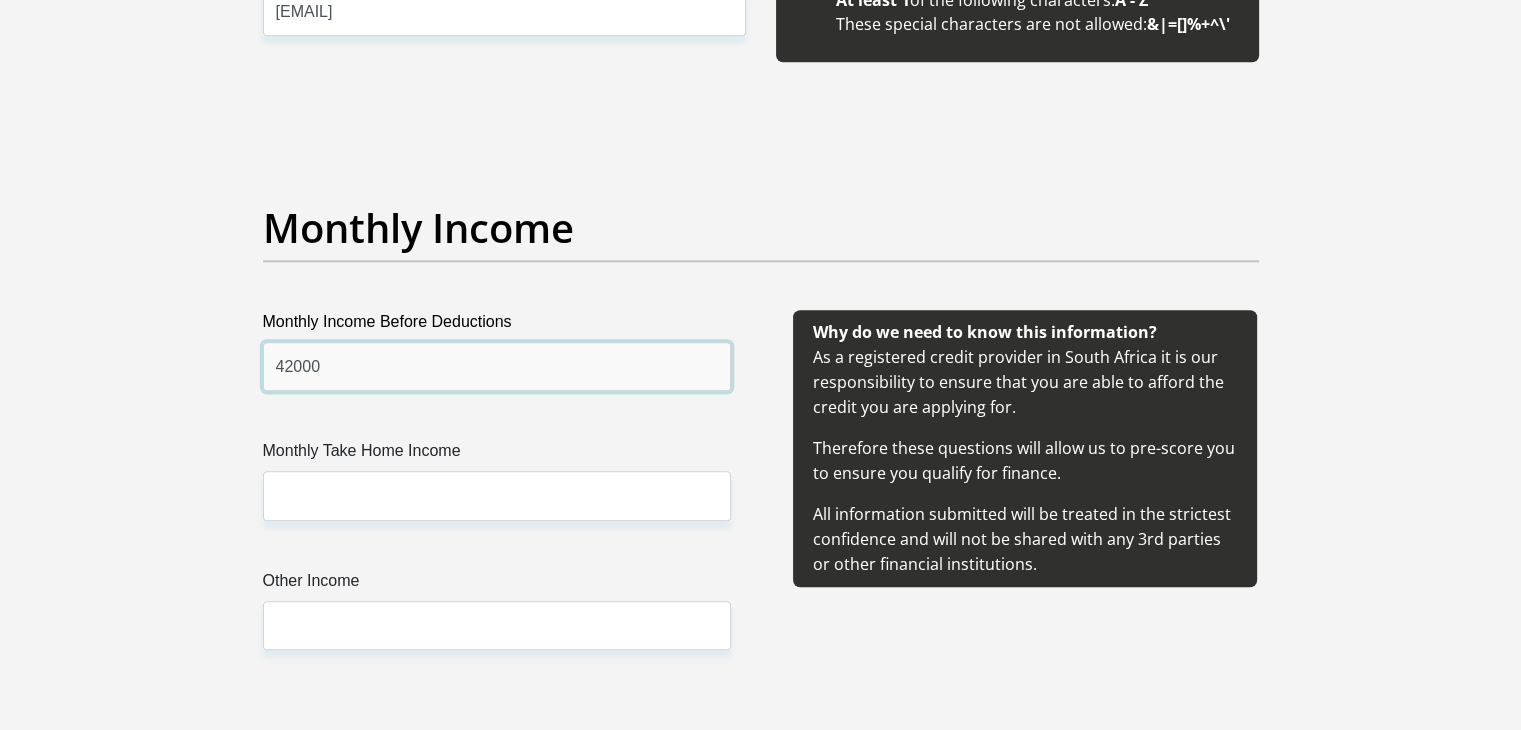 type on "42000" 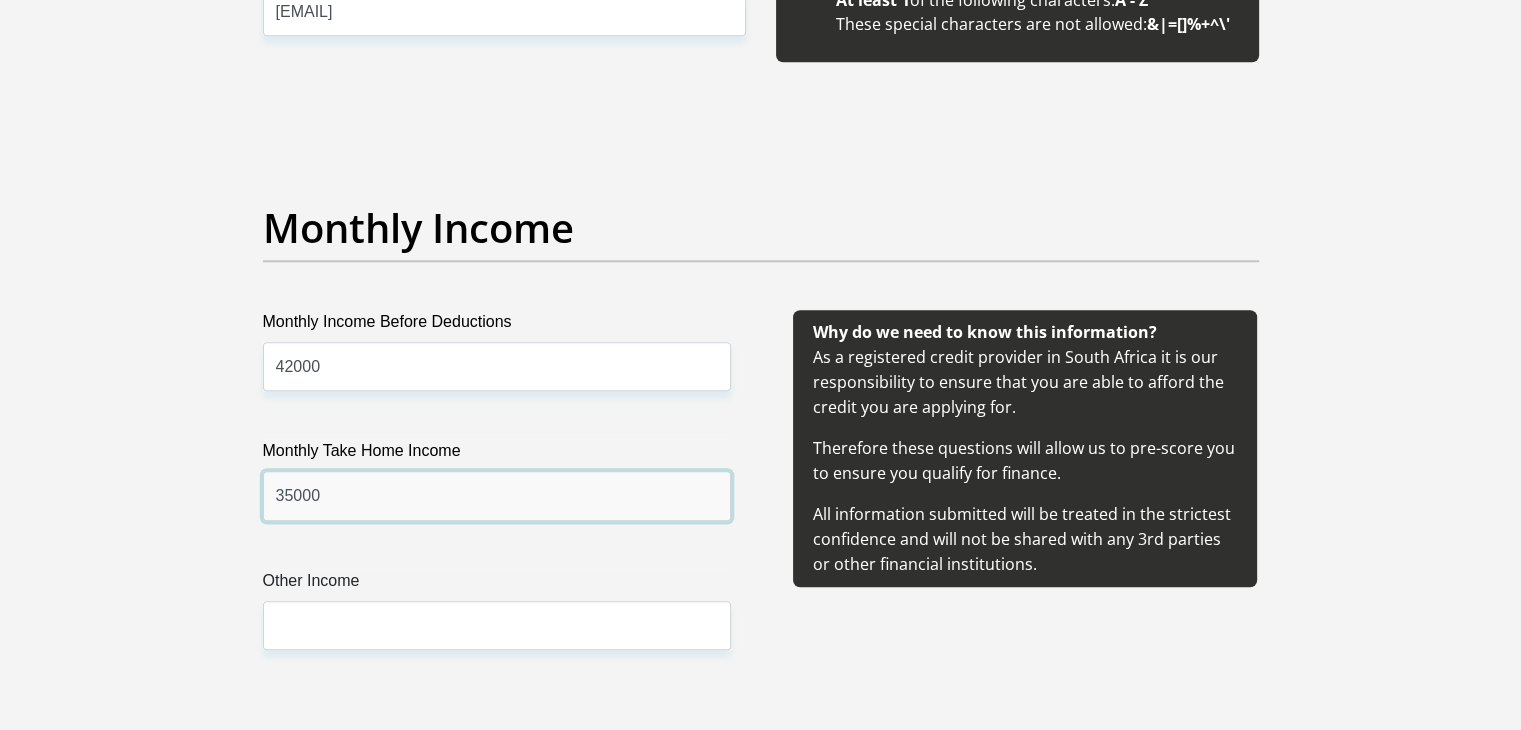 type on "35000" 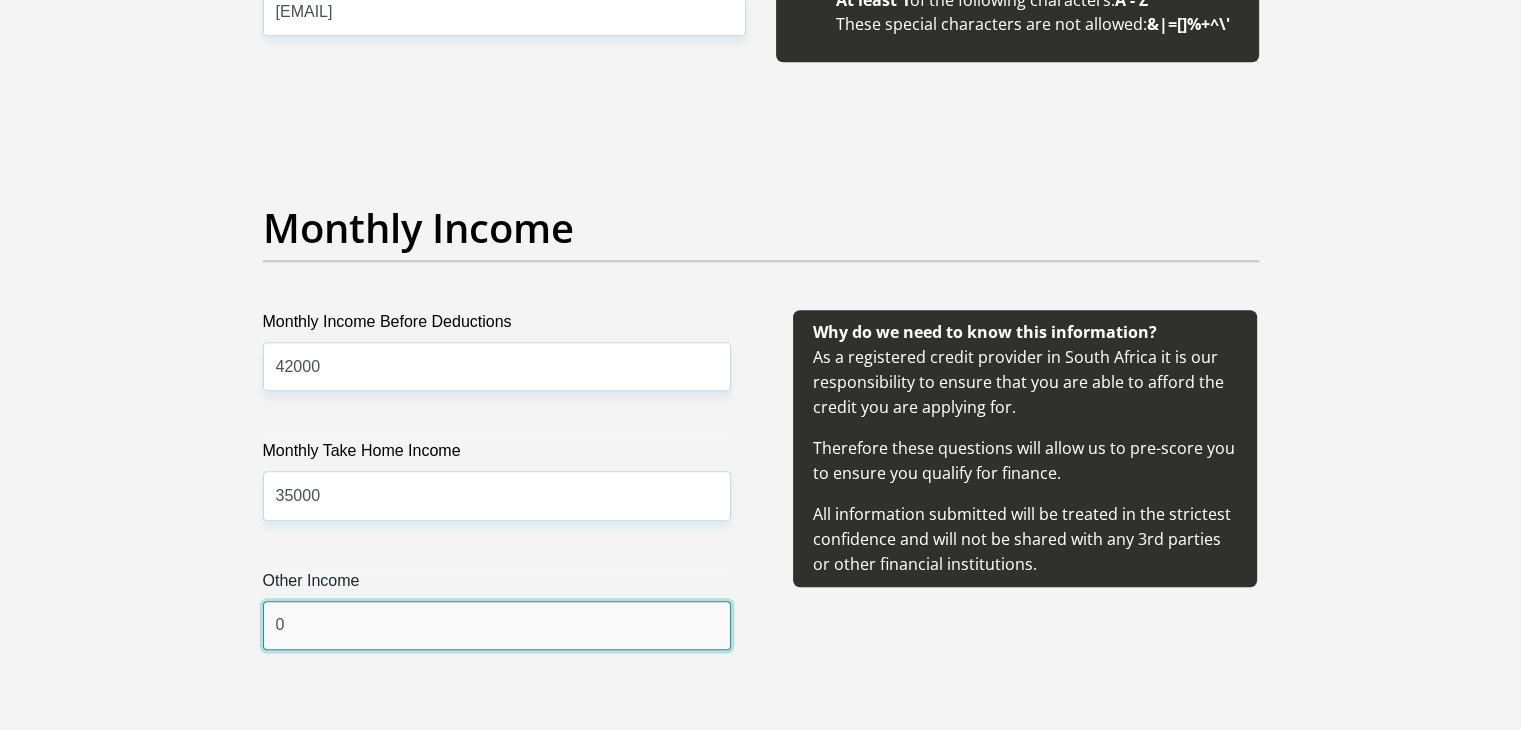 type on "0" 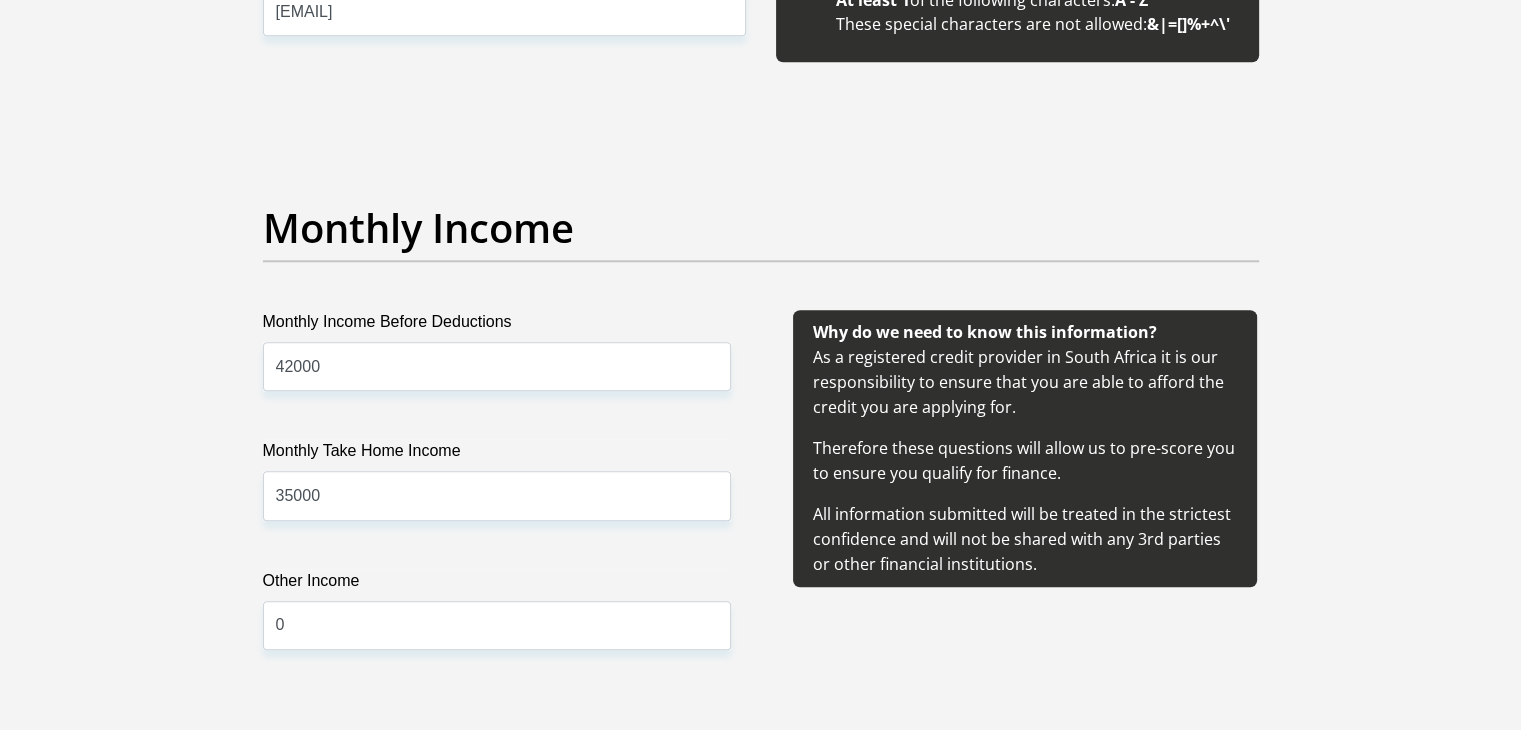 scroll, scrollTop: 2701, scrollLeft: 0, axis: vertical 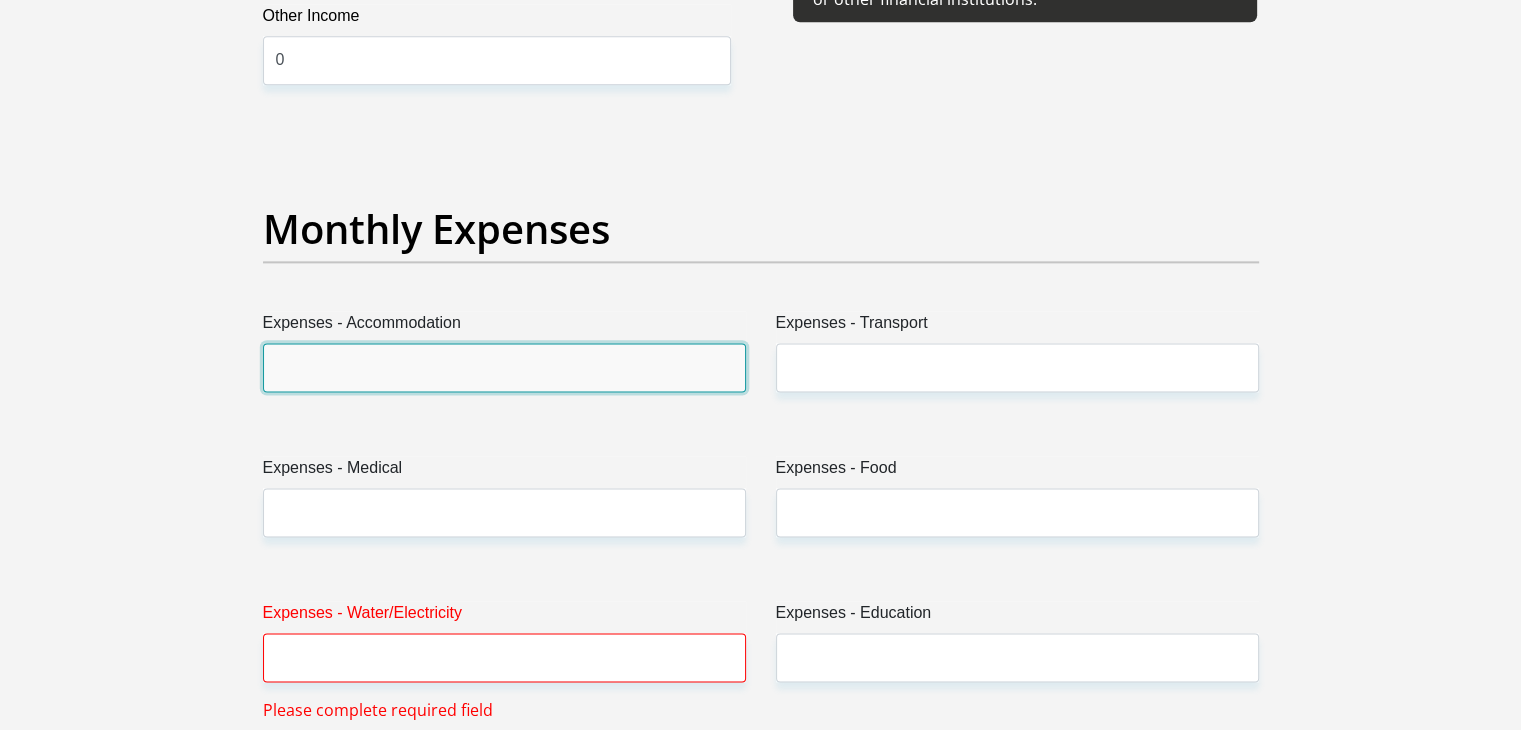 click on "Expenses - Accommodation" at bounding box center [504, 367] 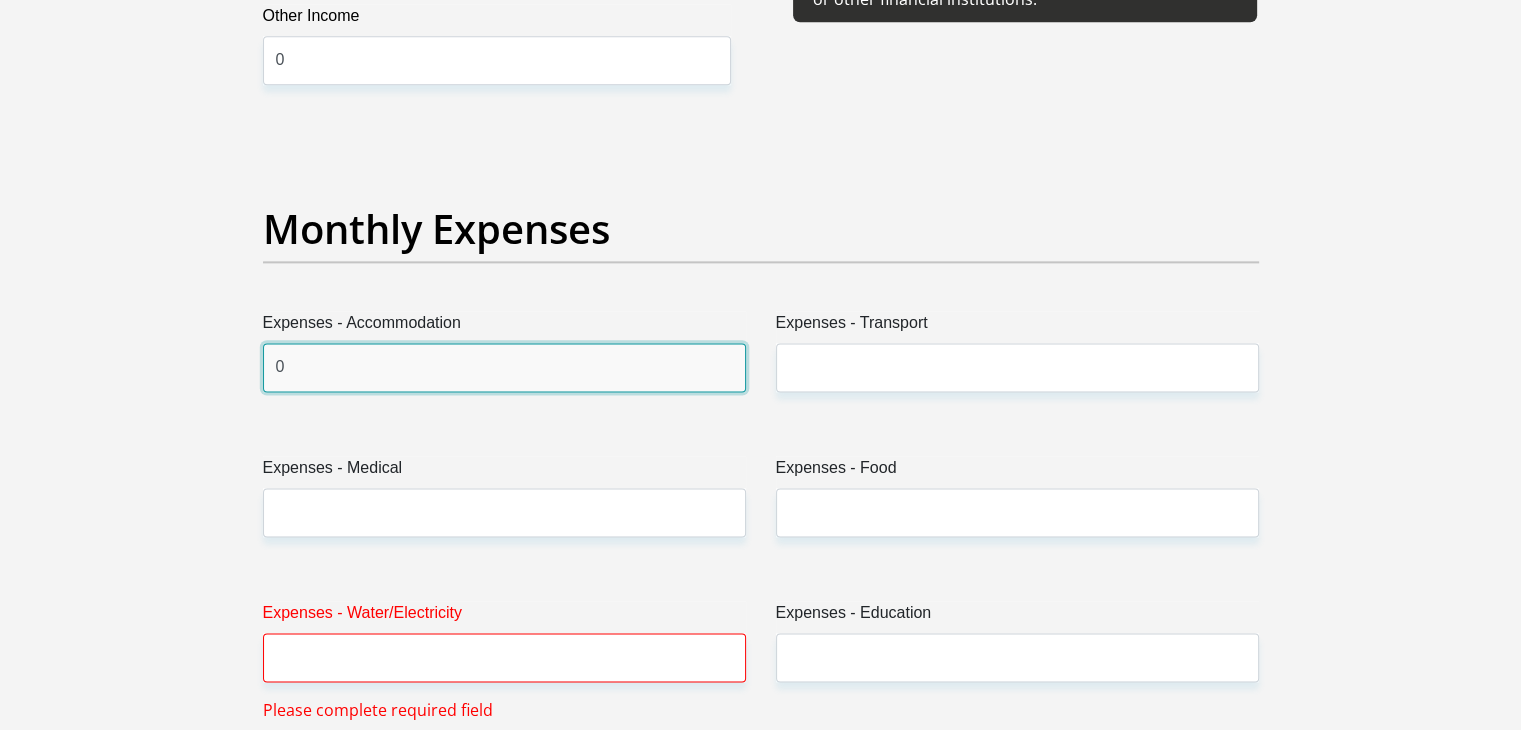 type on "0" 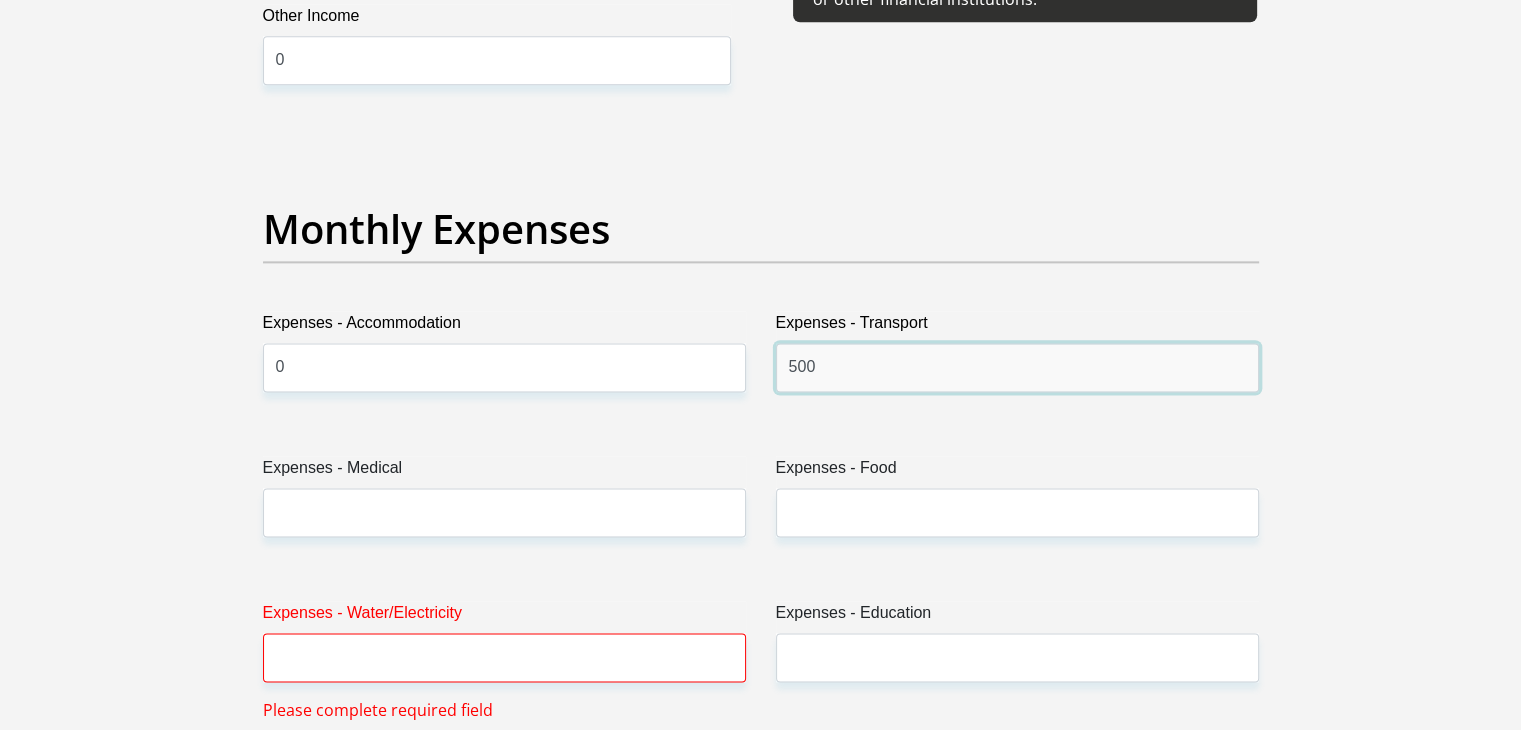 click on "500" at bounding box center (1017, 367) 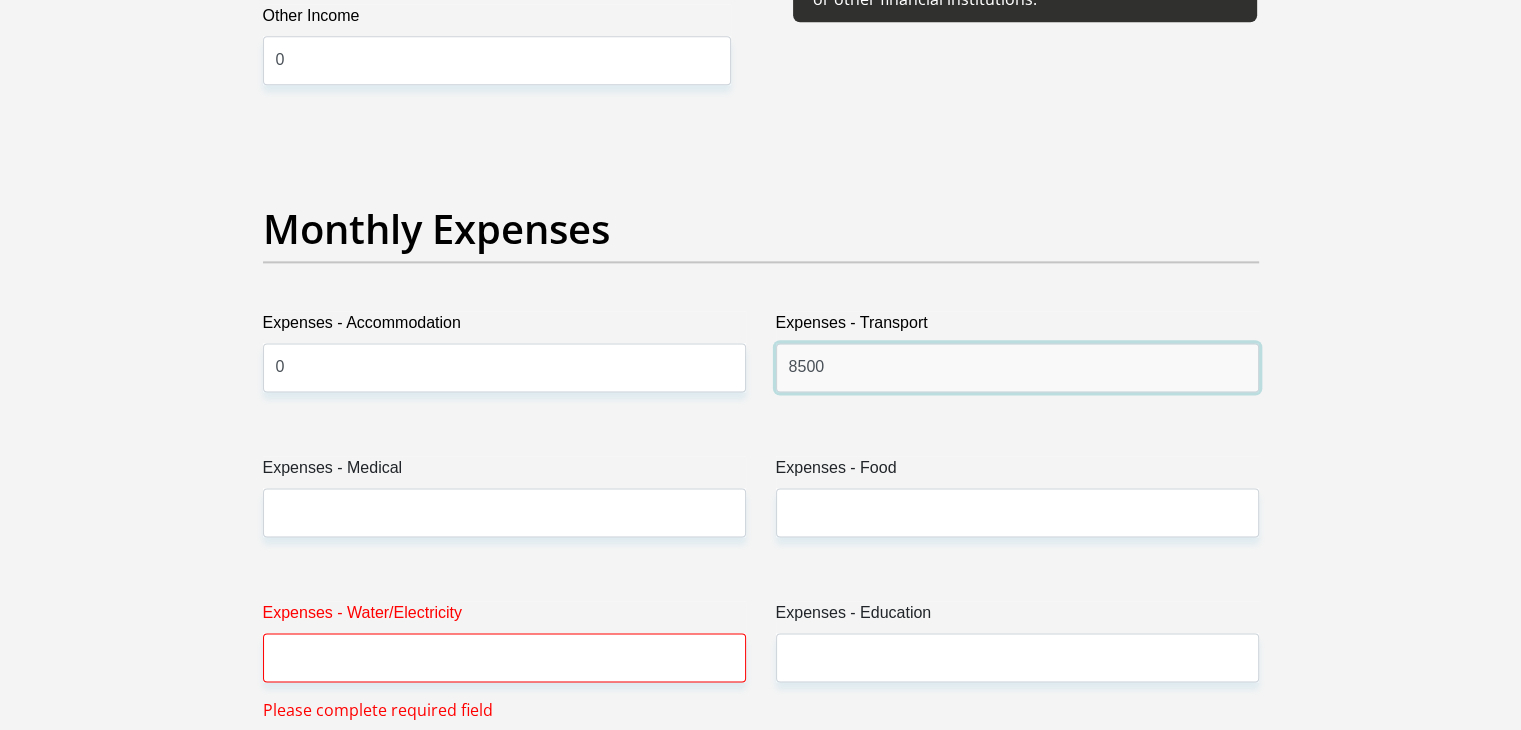 type on "8500" 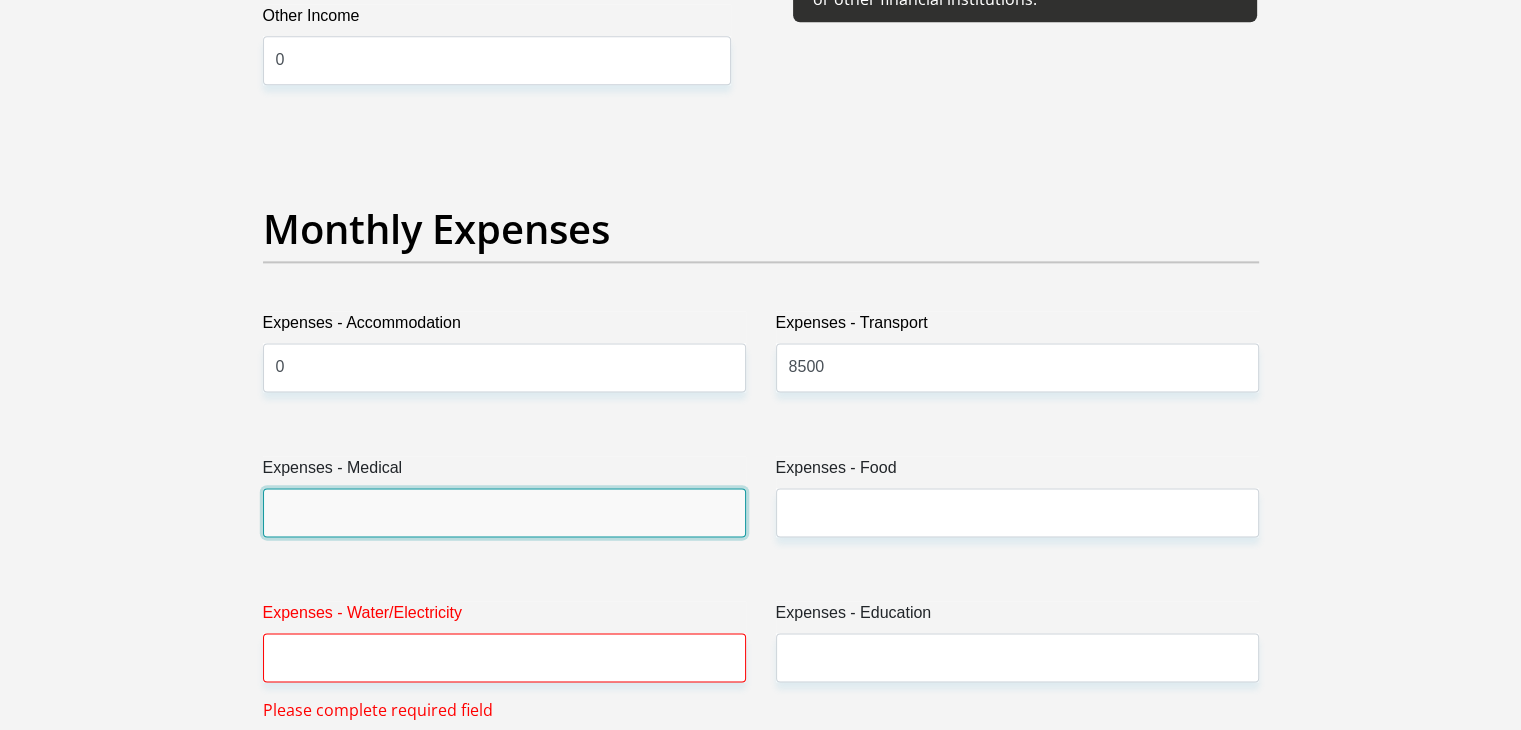 click on "Expenses - Medical" at bounding box center (504, 512) 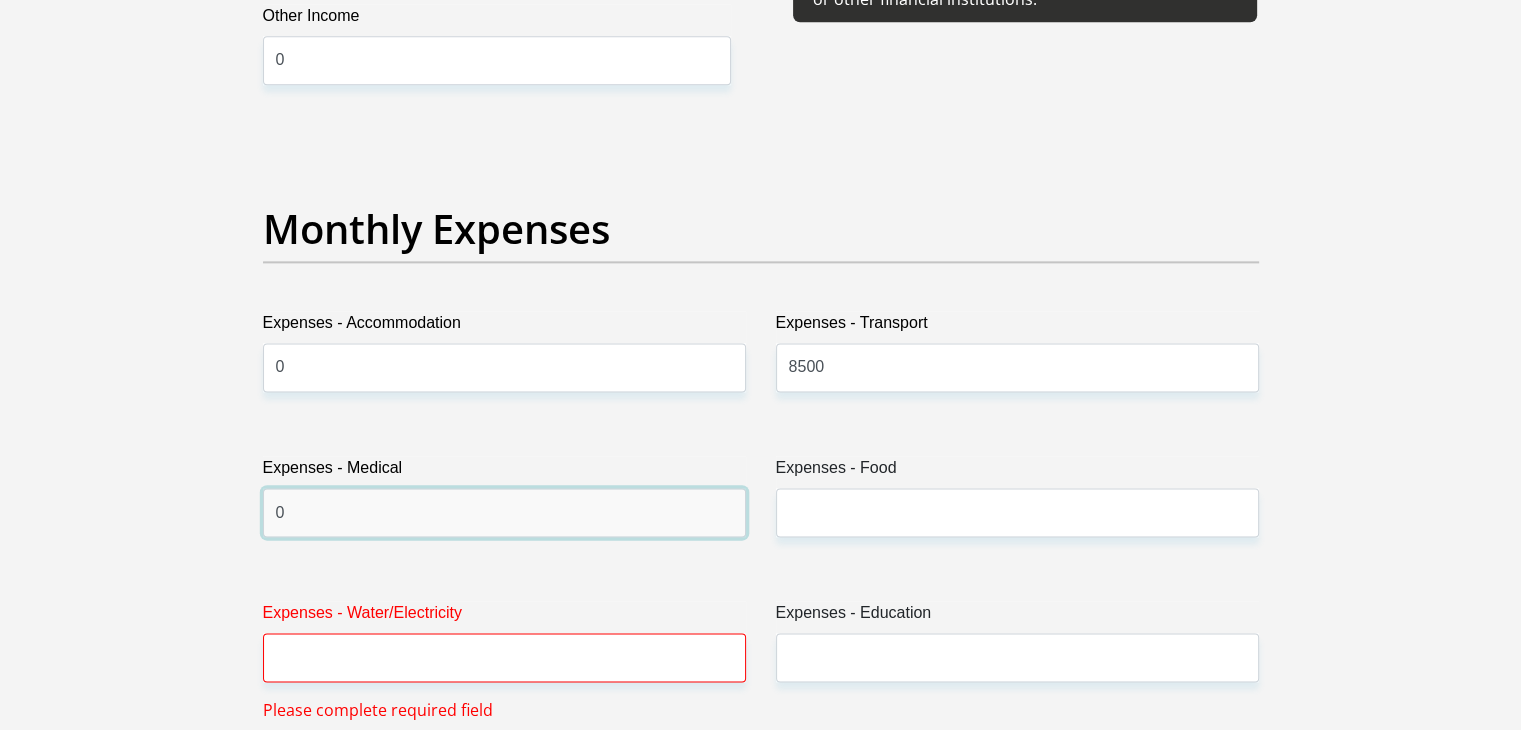 type on "0" 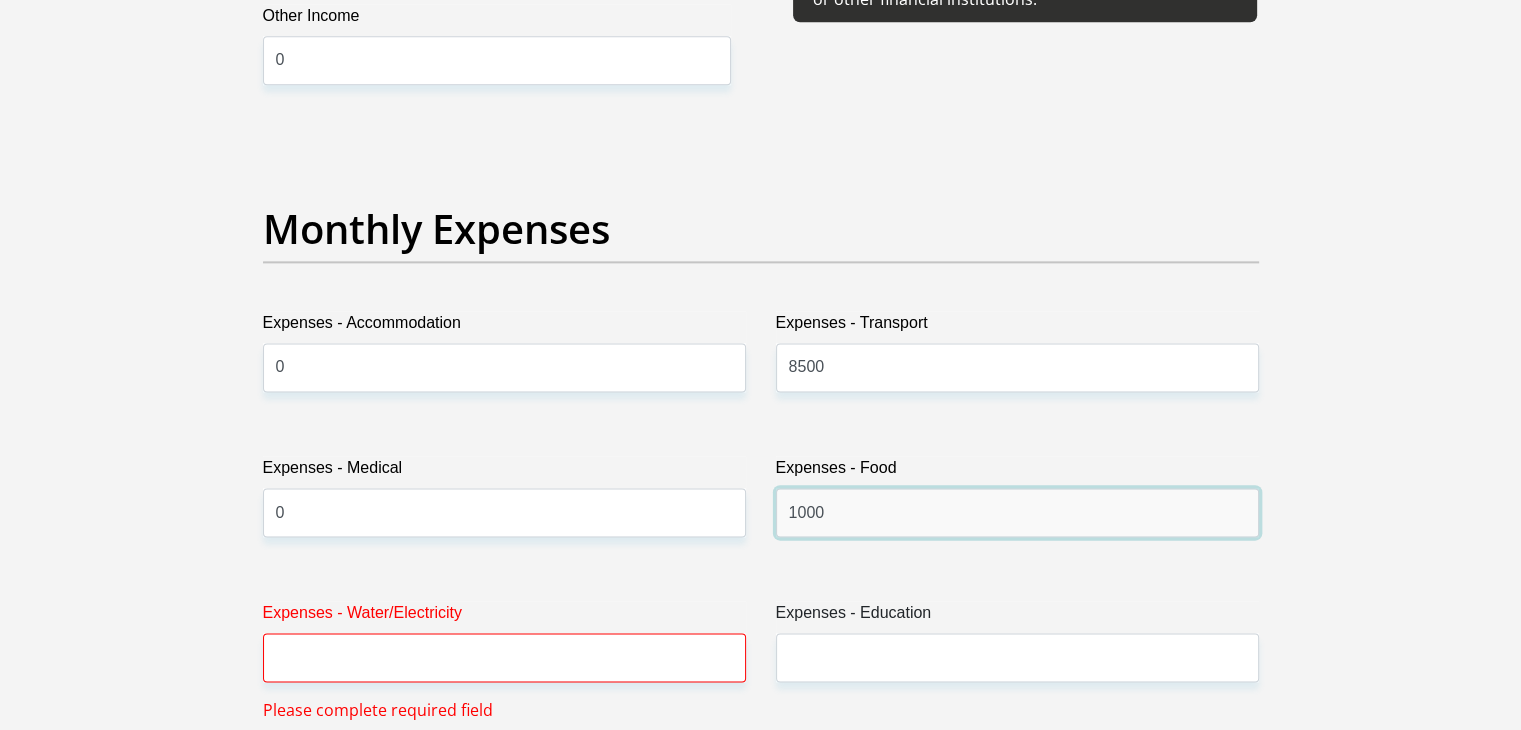 type on "1000" 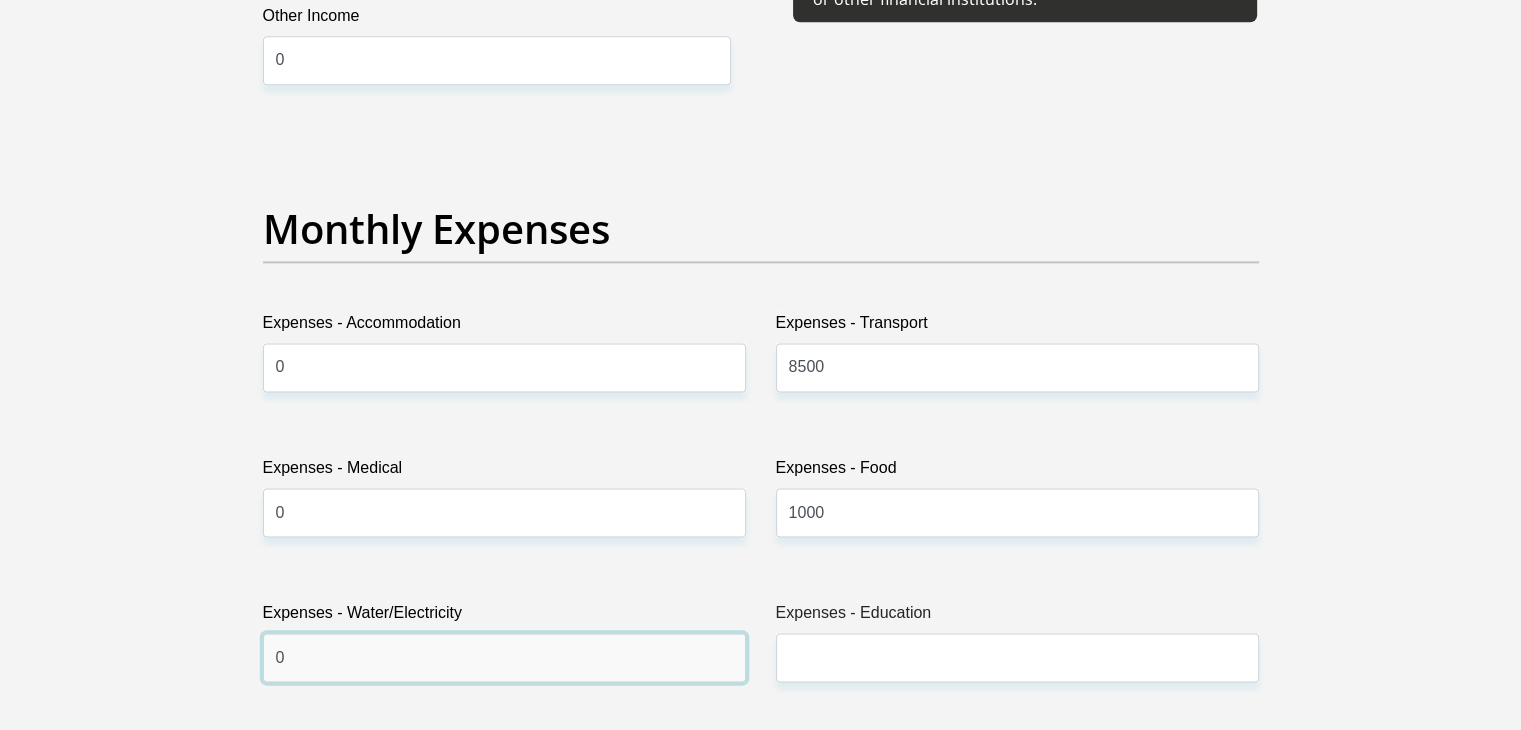 type on "0" 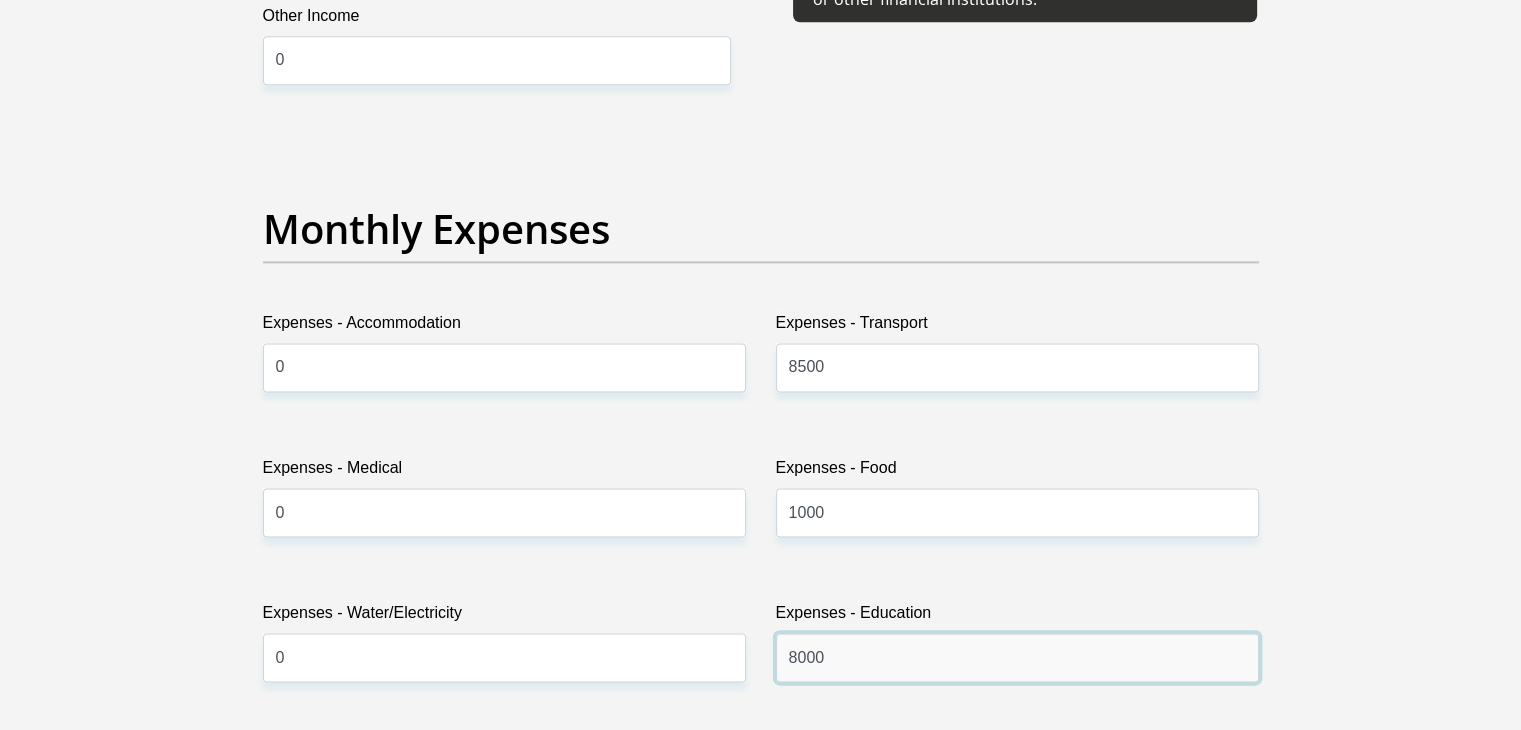 type on "8000" 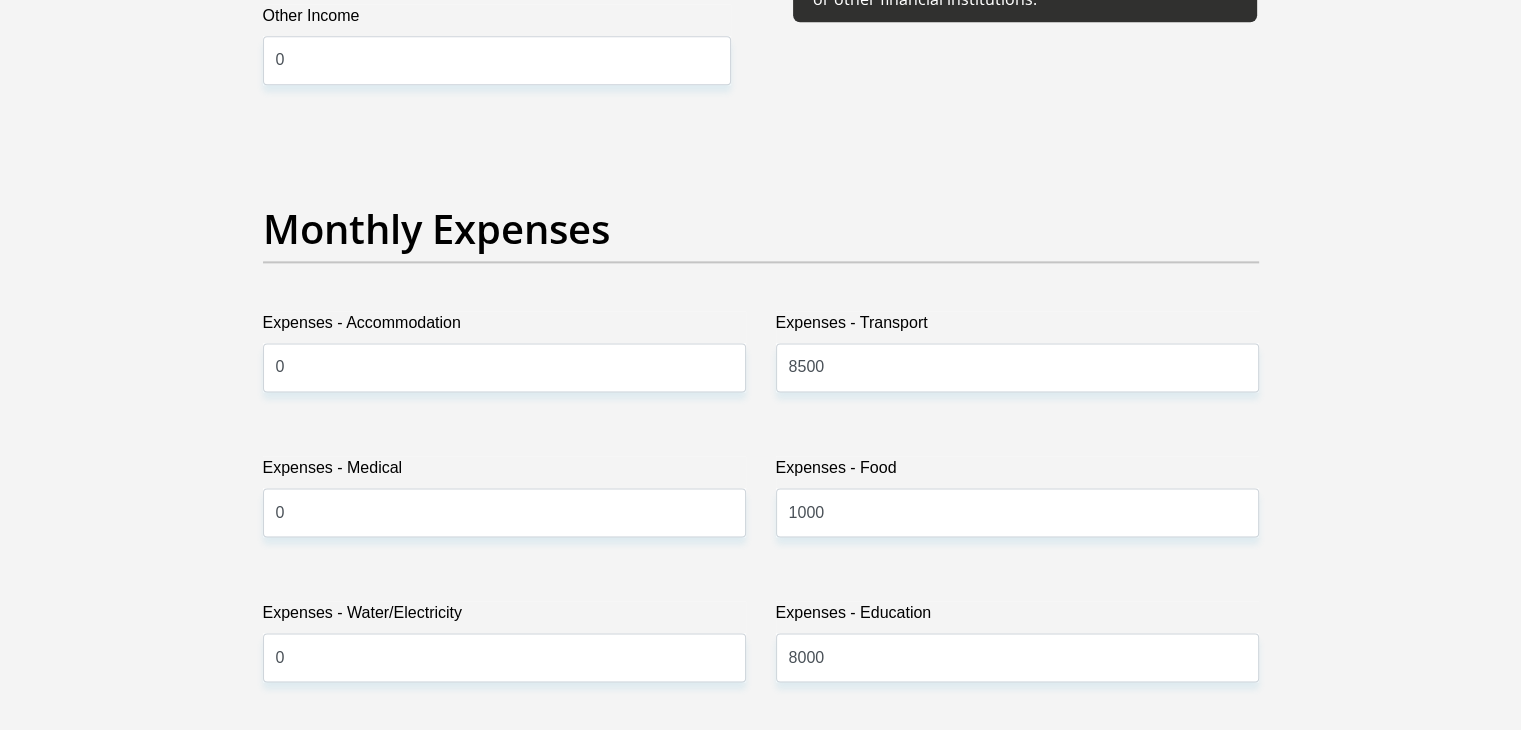 scroll, scrollTop: 3137, scrollLeft: 0, axis: vertical 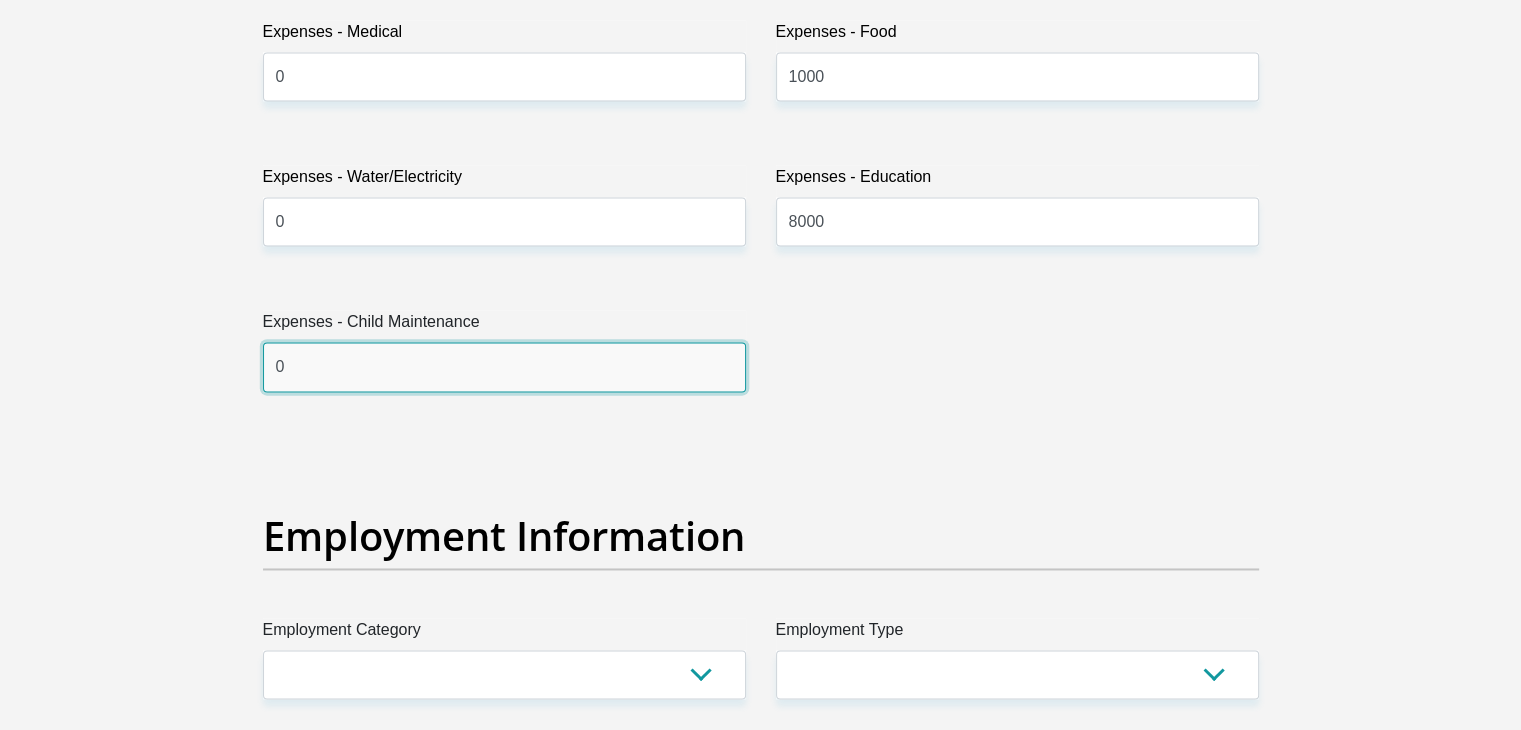 type on "0" 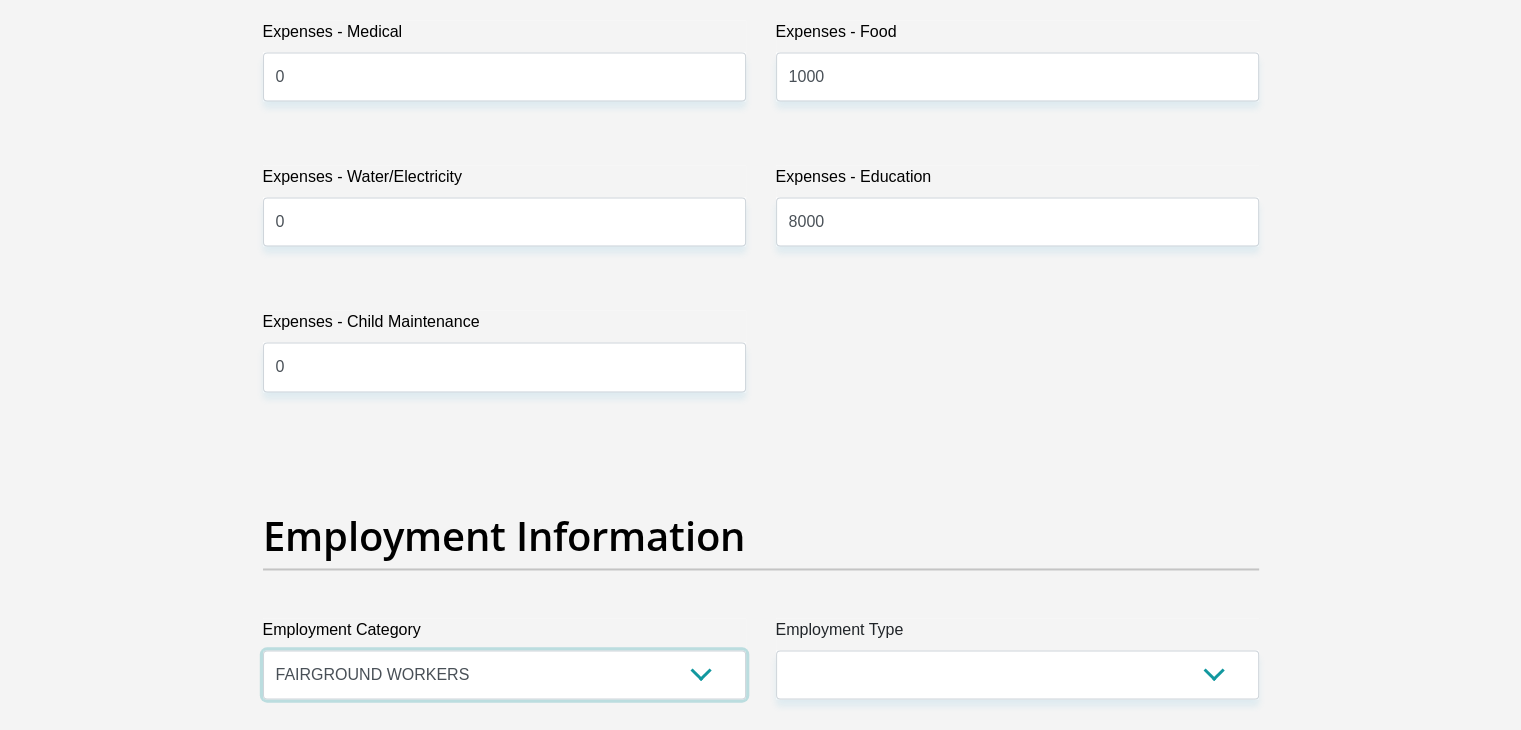 click on "AGRICULTURE
ALCOHOL & TOBACCO
CONSTRUCTION MATERIALS
METALLURGY
EQUIPMENT FOR RENEWABLE ENERGY
SPECIALIZED CONTRACTORS
CAR
GAMING (INCL. INTERNET
OTHER WHOLESALE
UNLICENSED PHARMACEUTICALS
CURRENCY EXCHANGE HOUSES
OTHER FINANCIAL INSTITUTIONS & INSURANCE
REAL ESTATE AGENTS
OIL & GAS
OTHER MATERIALS (E.G. IRON ORE)
PRECIOUS STONES & PRECIOUS METALS
POLITICAL ORGANIZATIONS
RELIGIOUS ORGANIZATIONS(NOT SECTS)
ACTI. HAVING BUSINESS DEAL WITH PUBLIC ADMINISTRATION
LAUNDROMATS" at bounding box center [504, 674] 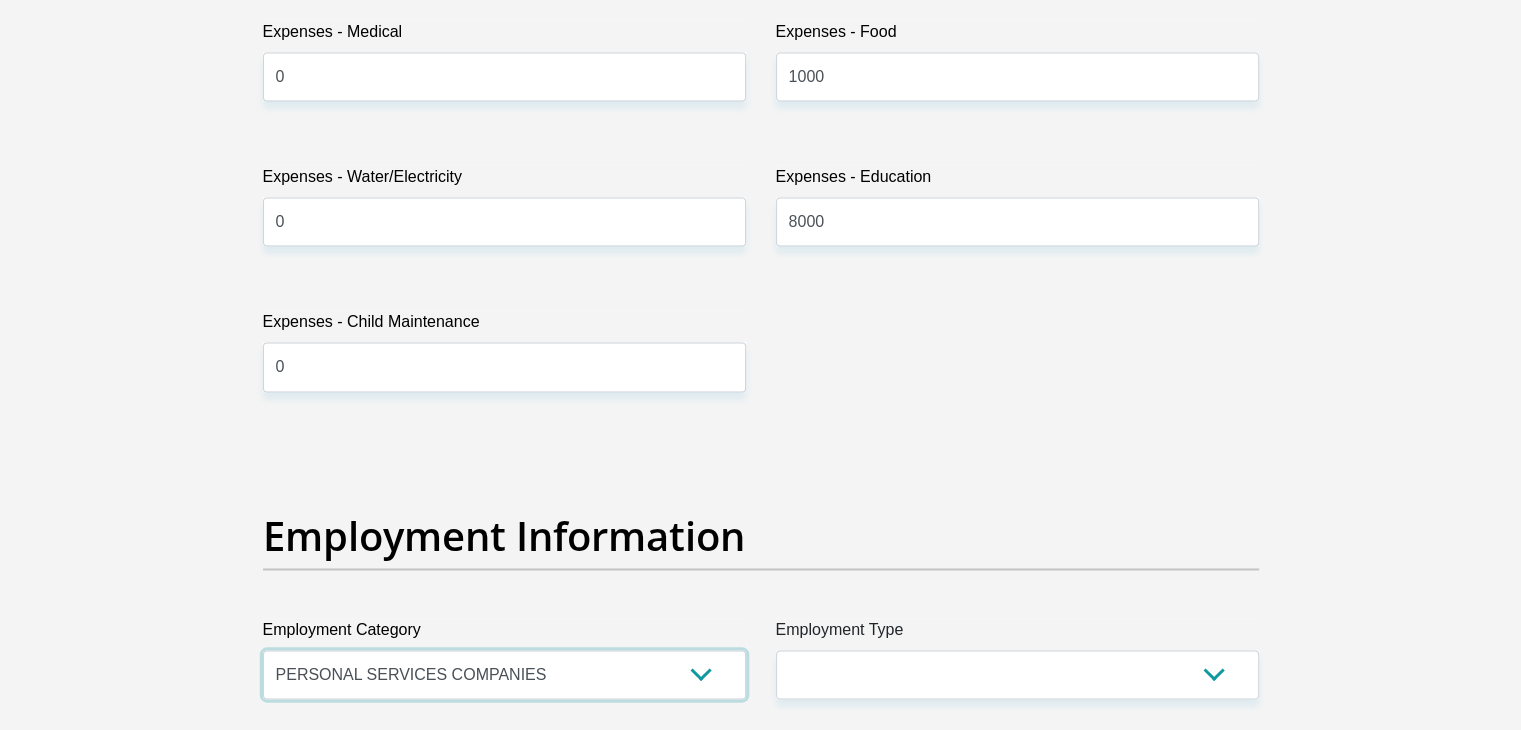 click on "AGRICULTURE
ALCOHOL & TOBACCO
CONSTRUCTION MATERIALS
METALLURGY
EQUIPMENT FOR RENEWABLE ENERGY
SPECIALIZED CONTRACTORS
CAR
GAMING (INCL. INTERNET
OTHER WHOLESALE
UNLICENSED PHARMACEUTICALS
CURRENCY EXCHANGE HOUSES
OTHER FINANCIAL INSTITUTIONS & INSURANCE
REAL ESTATE AGENTS
OIL & GAS
OTHER MATERIALS (E.G. IRON ORE)
PRECIOUS STONES & PRECIOUS METALS
POLITICAL ORGANIZATIONS
RELIGIOUS ORGANIZATIONS(NOT SECTS)
ACTI. HAVING BUSINESS DEAL WITH PUBLIC ADMINISTRATION
LAUNDROMATS" at bounding box center [504, 674] 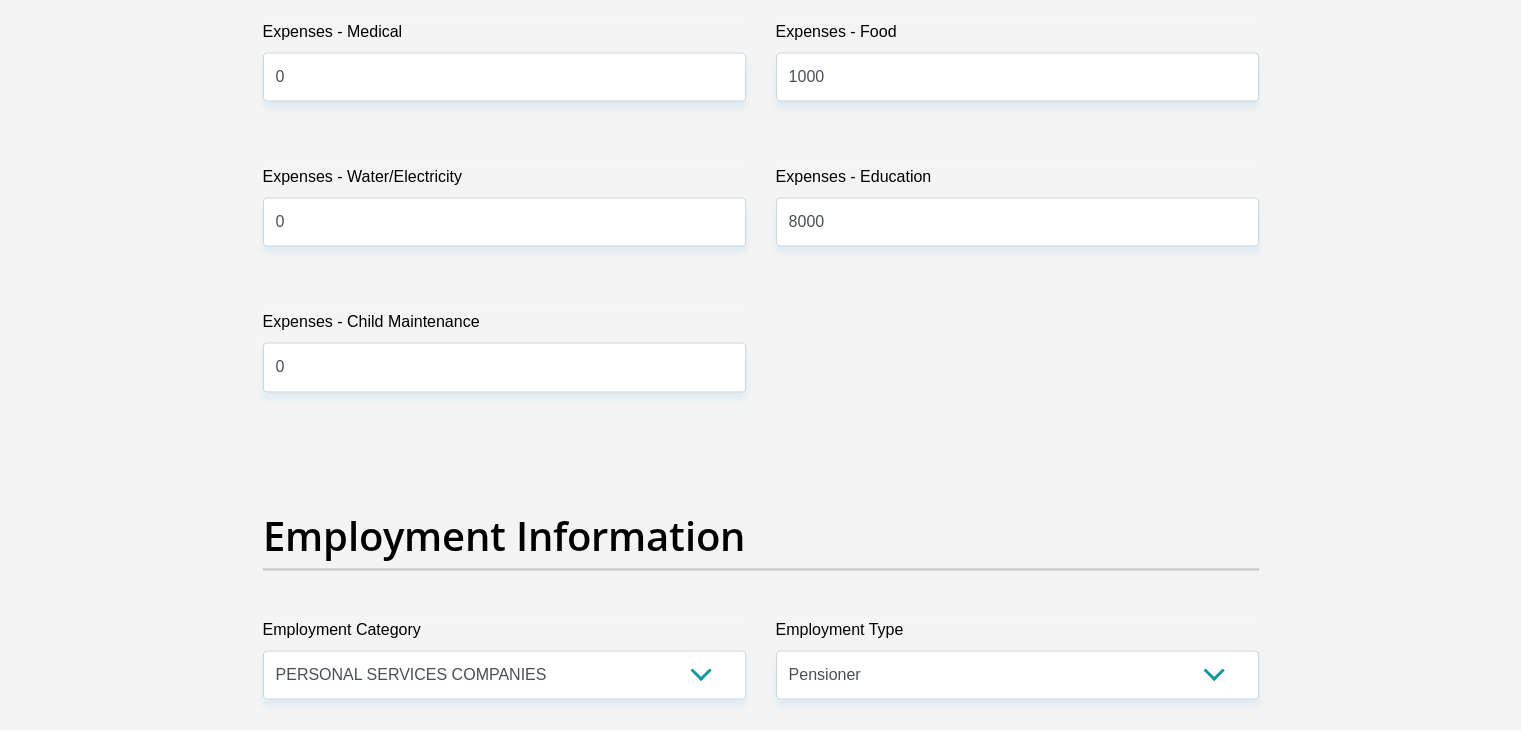 scroll, scrollTop: 3573, scrollLeft: 0, axis: vertical 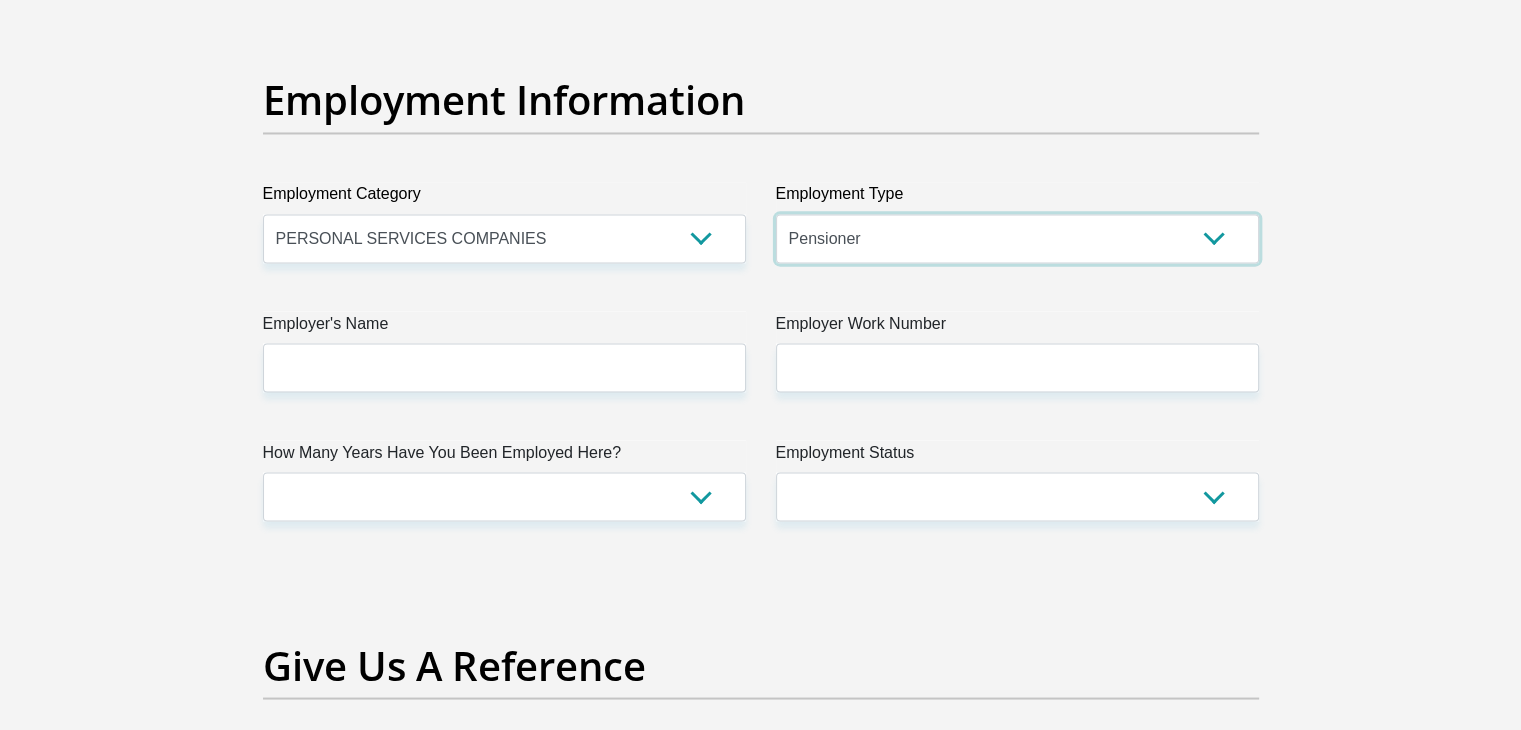 click on "College/Lecturer
Craft Seller
Creative
Driver
Executive
Farmer
Forces - Non Commissioned
Forces - Officer
Hawker
Housewife
Labourer
Licenced Professional
Manager
Miner
Non Licenced Professional
Office Staff/Clerk
Outside Worker
Pensioner
Permanent Teacher
Production/Manufacturing
Sales
Self-Employed
Semi-Professional Worker
Service Industry  Social Worker  Student" at bounding box center (1017, 238) 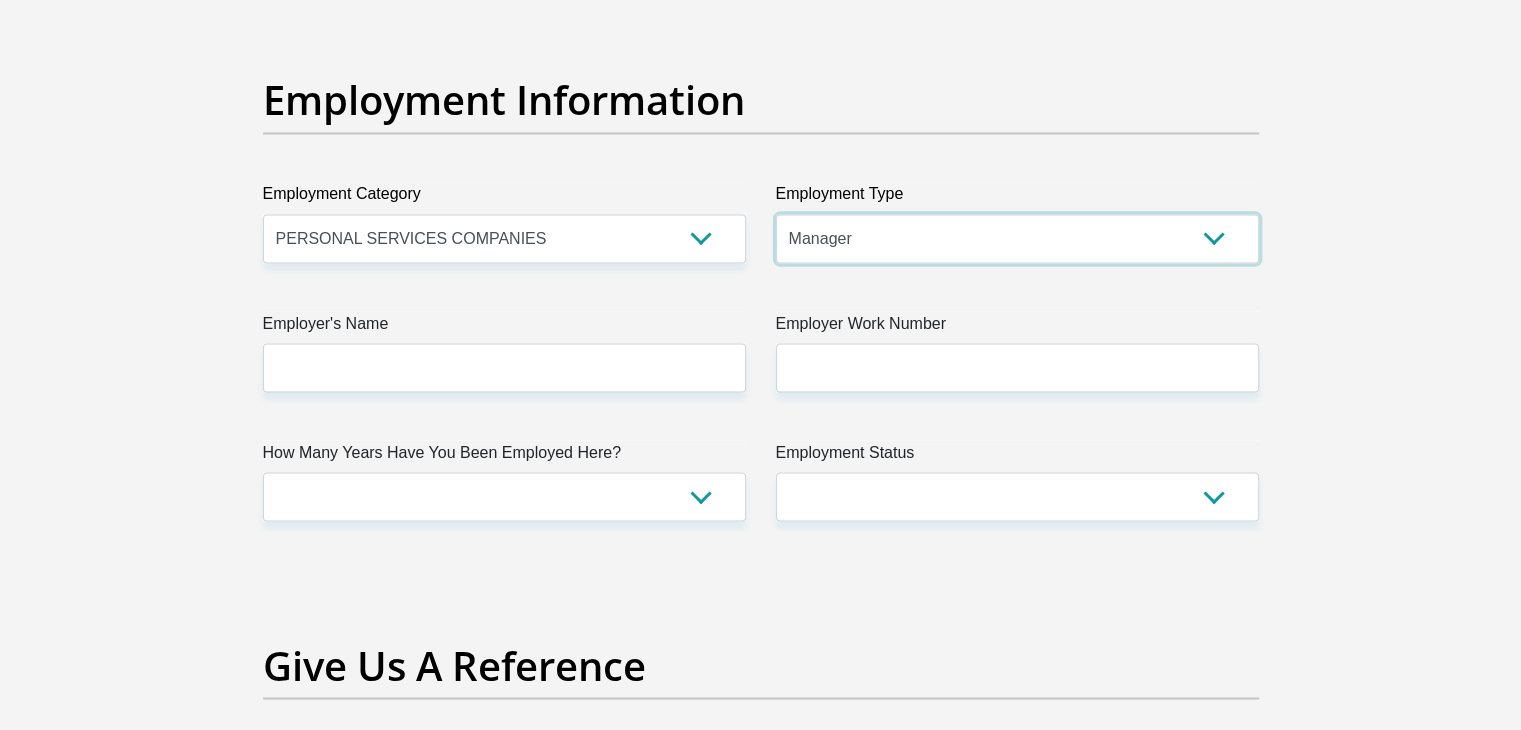 click on "College/Lecturer
Craft Seller
Creative
Driver
Executive
Farmer
Forces - Non Commissioned
Forces - Officer
Hawker
Housewife
Labourer
Licenced Professional
Manager
Miner
Non Licenced Professional
Office Staff/Clerk
Outside Worker
Pensioner
Permanent Teacher
Production/Manufacturing
Sales
Self-Employed
Semi-Professional Worker
Service Industry  Social Worker  Student" at bounding box center (1017, 238) 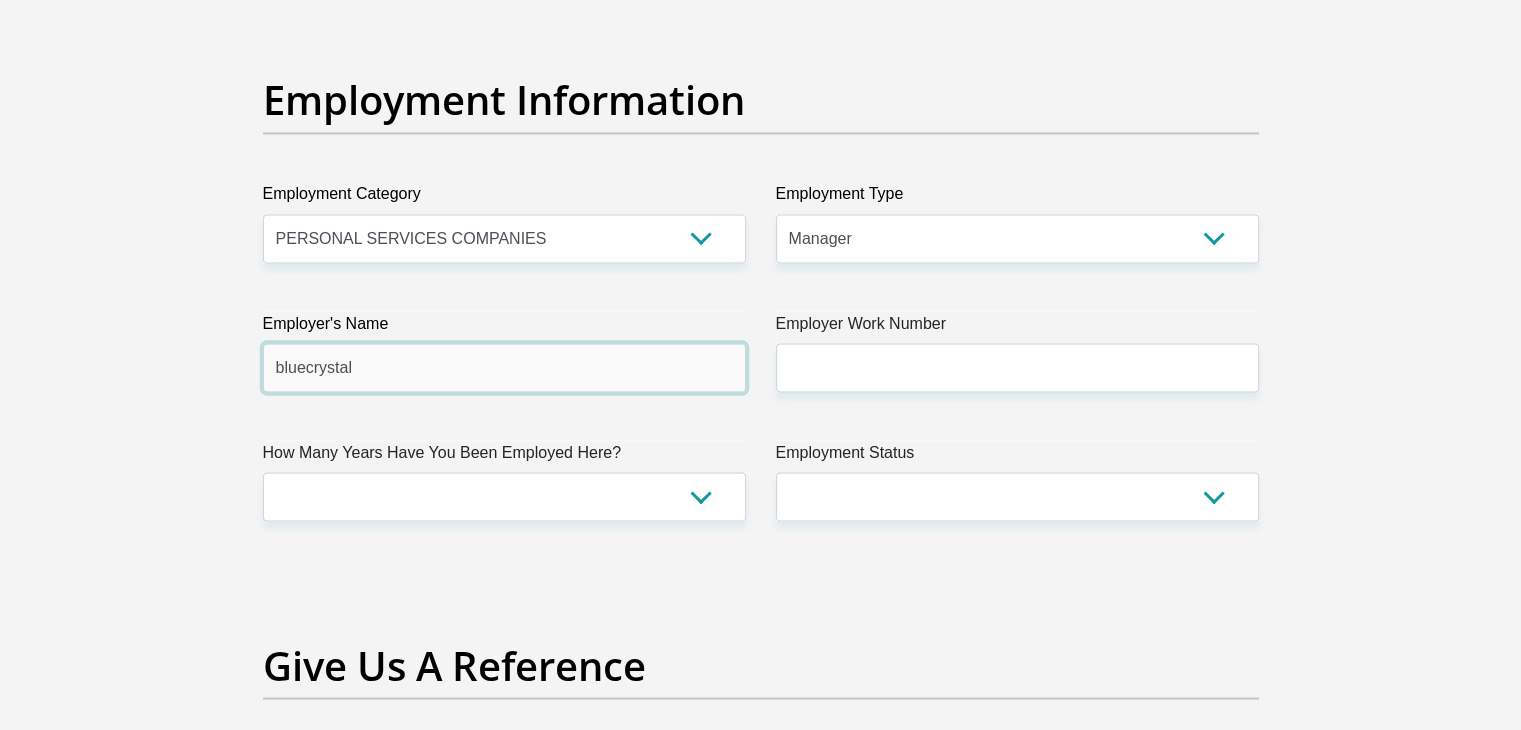 type on "bluecrystal" 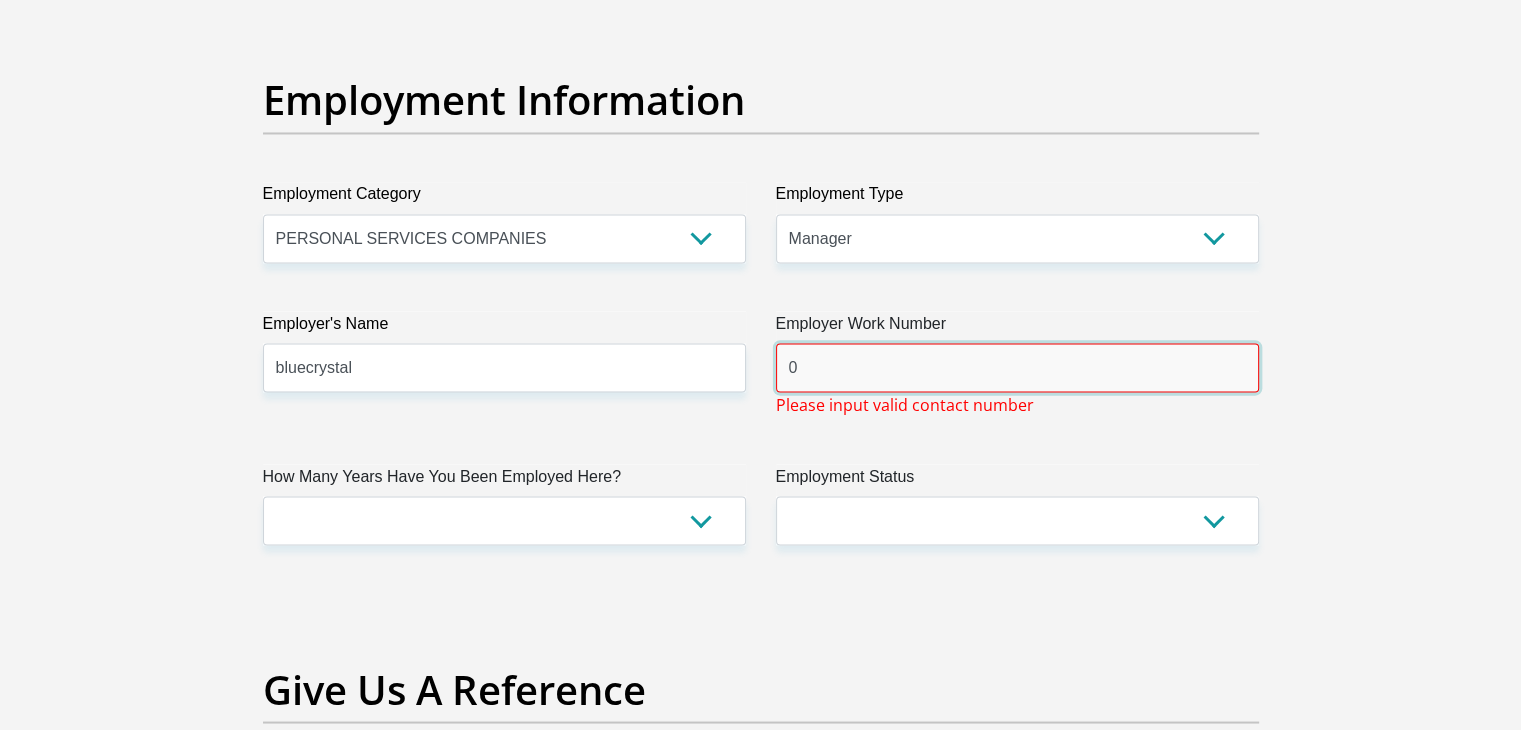 click on "0" at bounding box center [1017, 367] 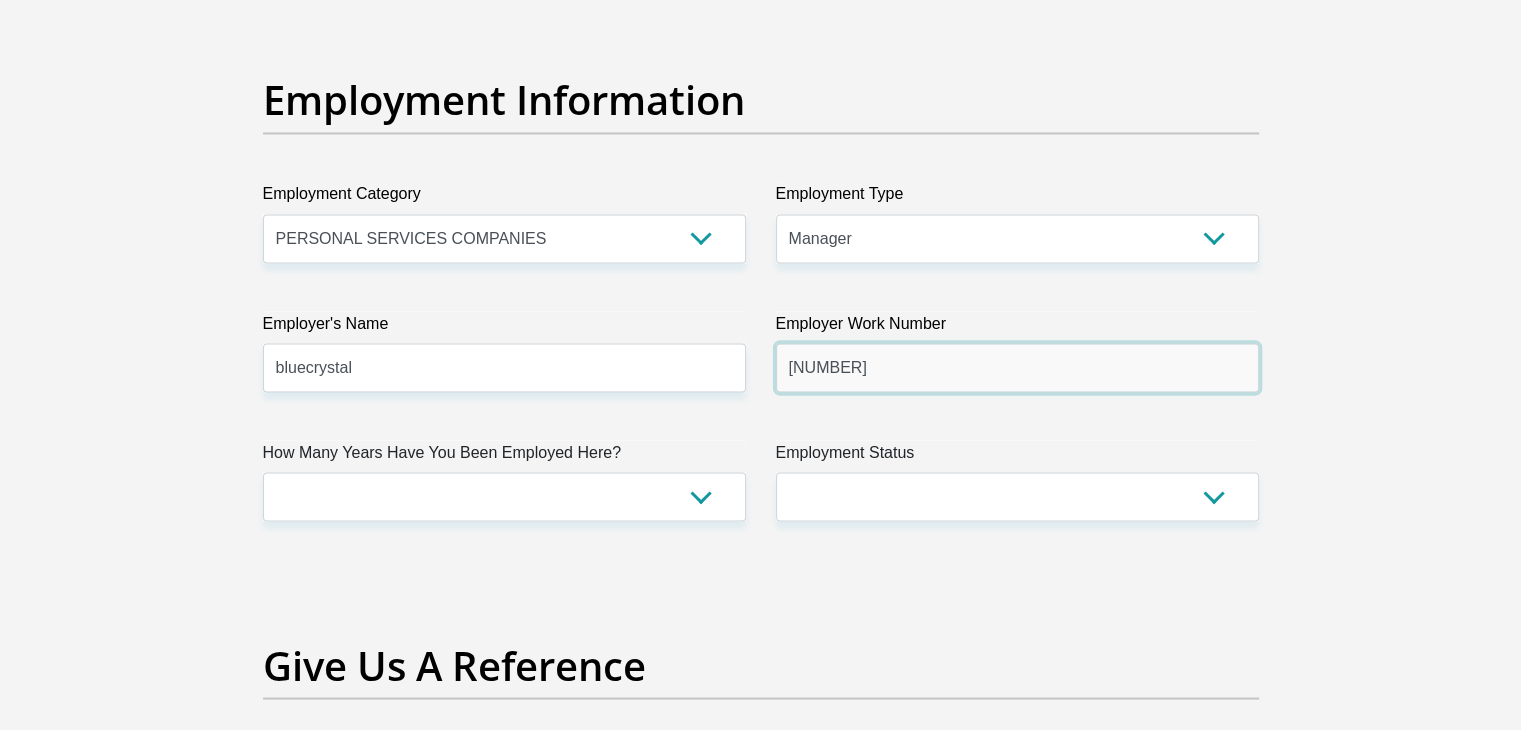 type on "0126533816" 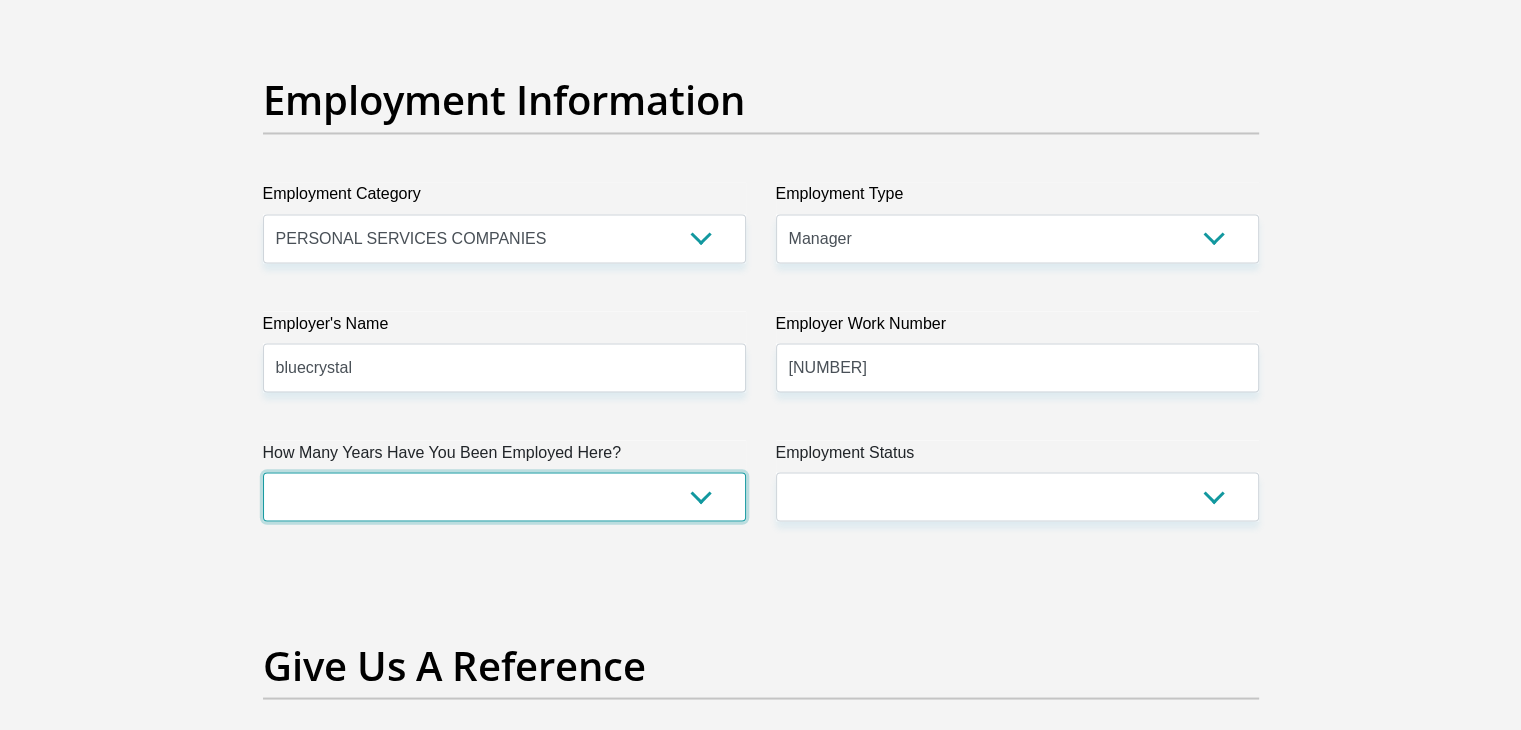 select on "60" 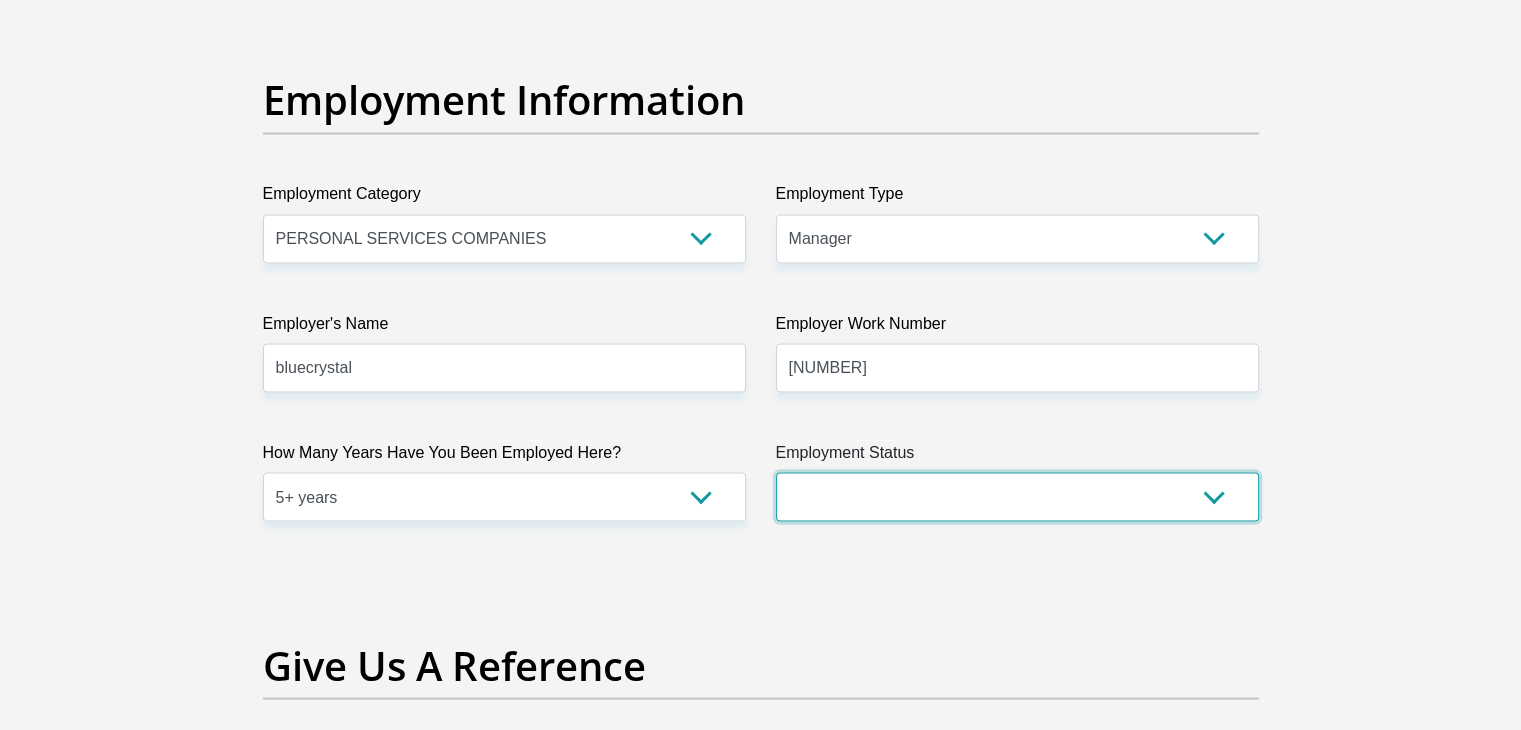 select on "1" 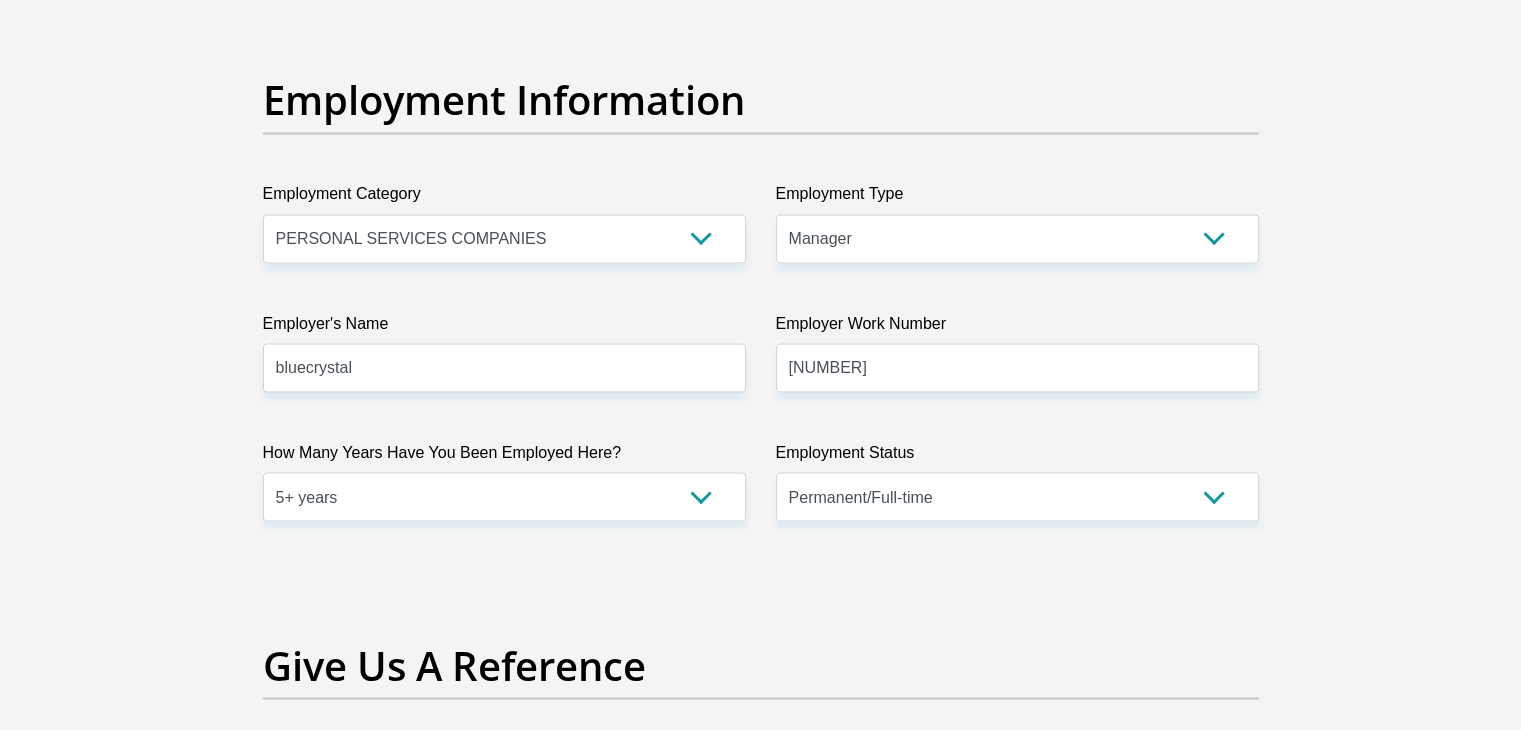 scroll, scrollTop: 4009, scrollLeft: 0, axis: vertical 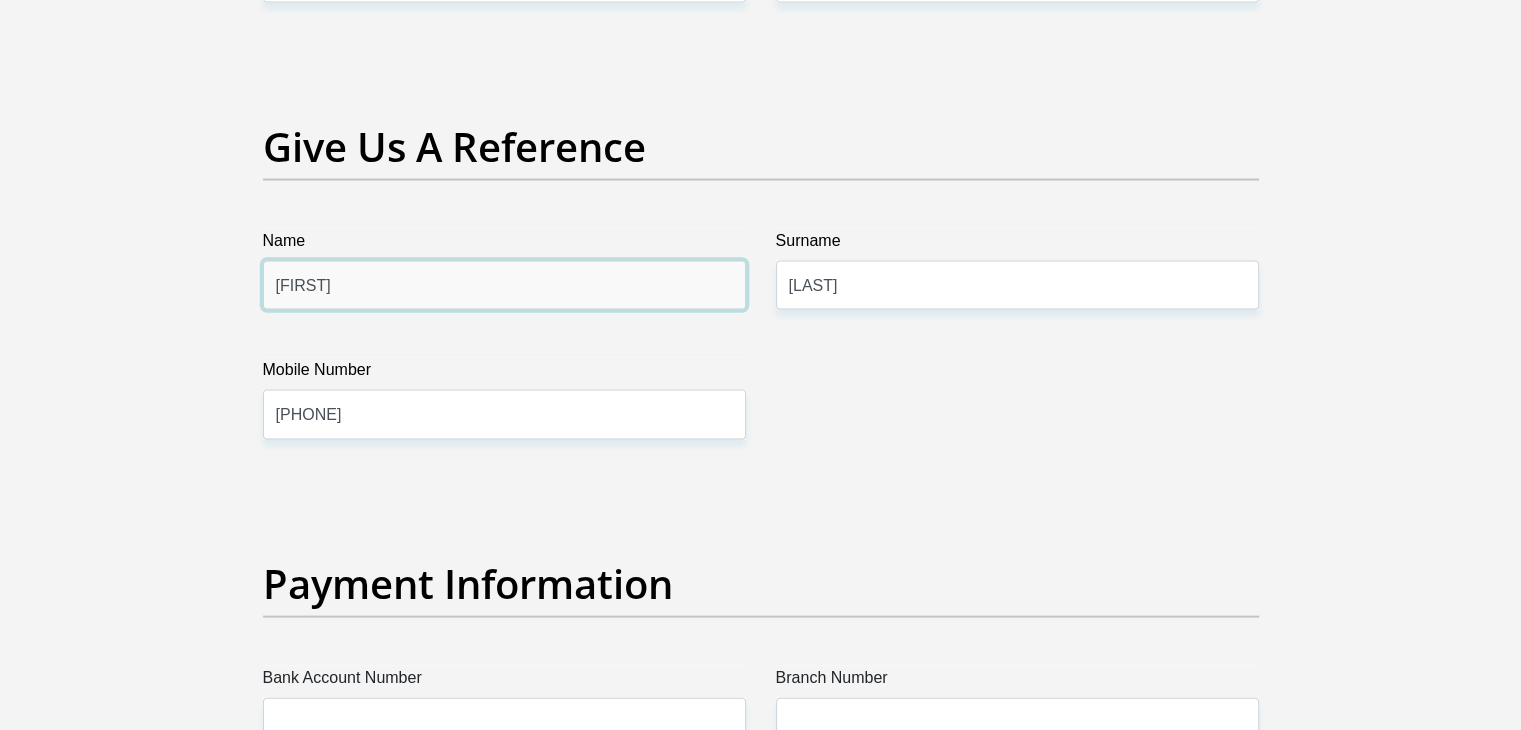 click on "JANINE" at bounding box center (504, 285) 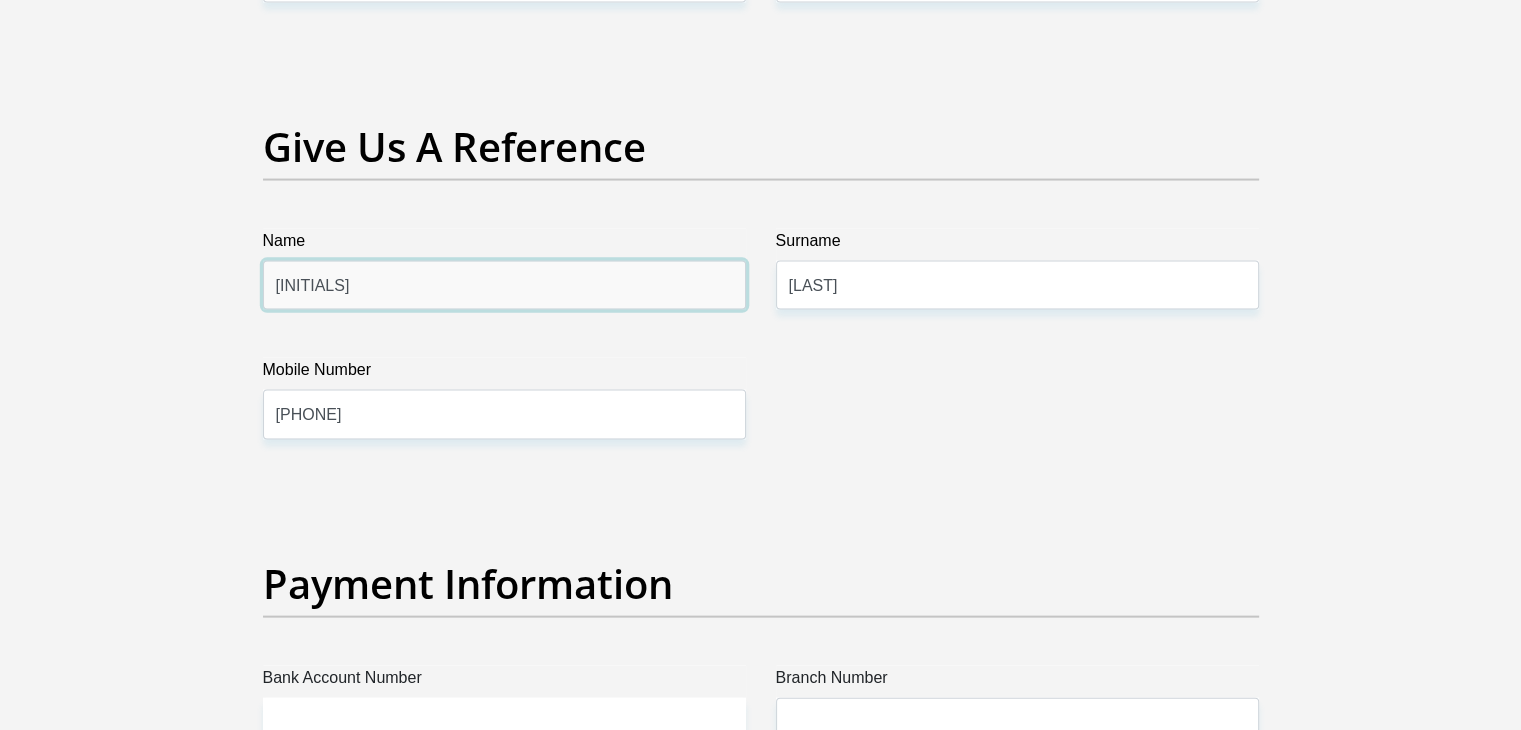 type on "J" 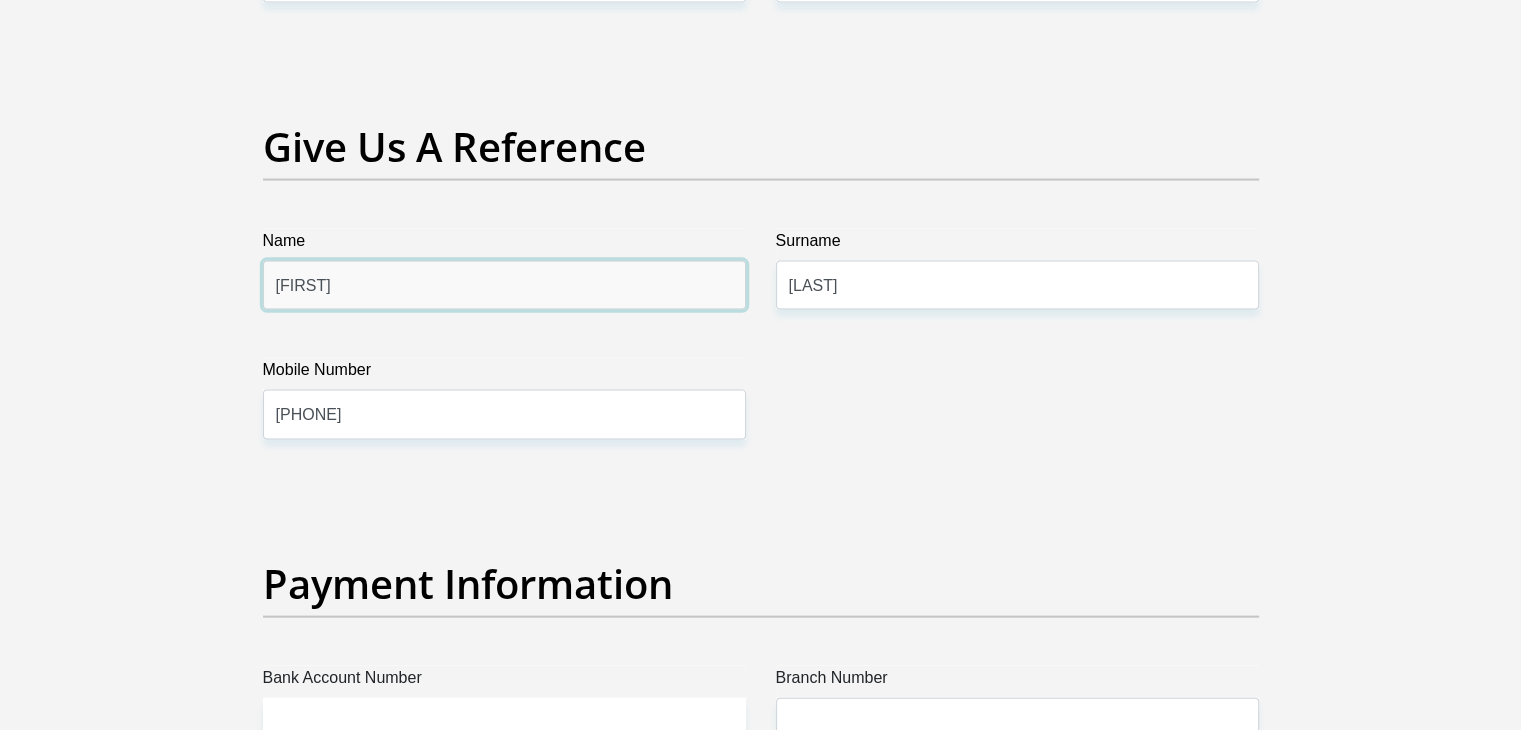 type on "willie" 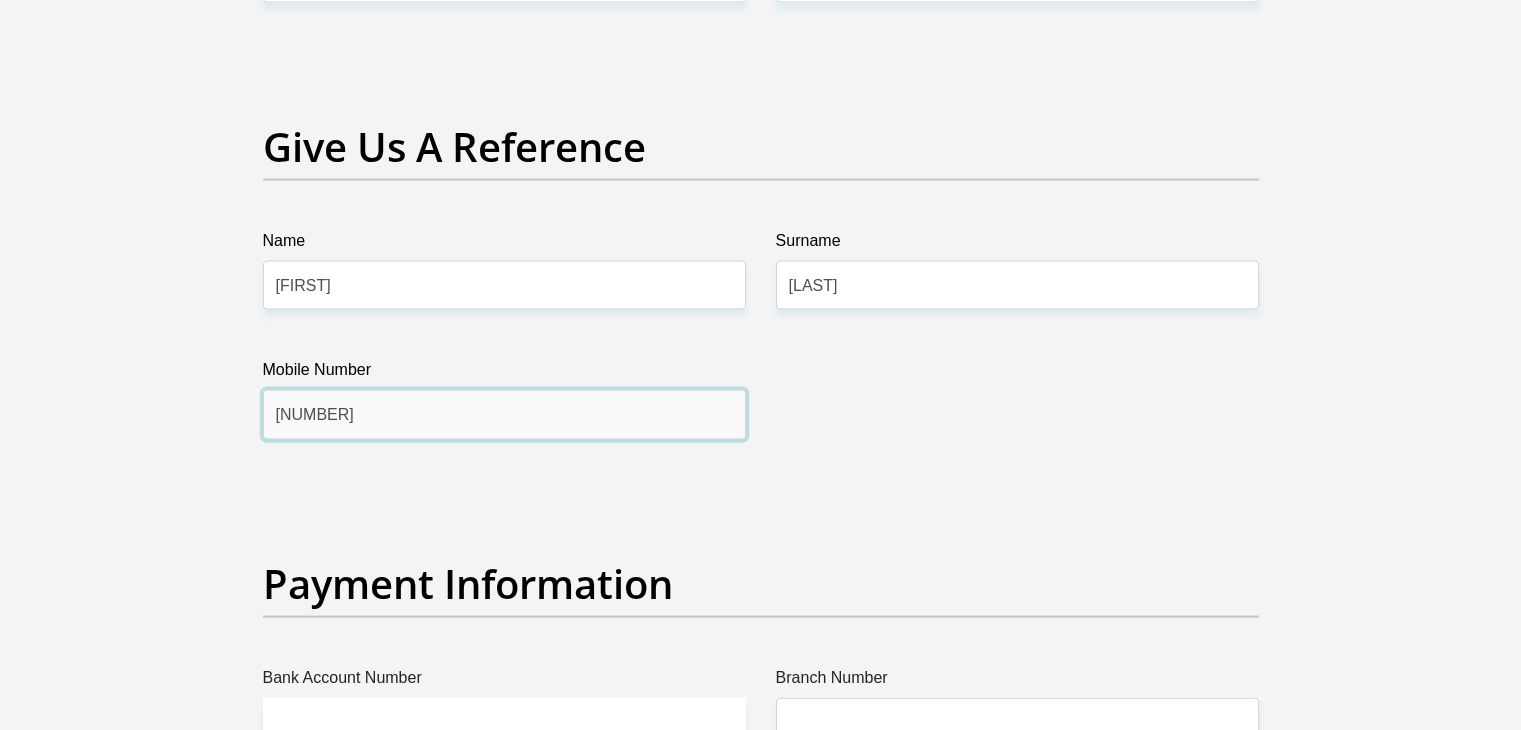 type on "0836130017" 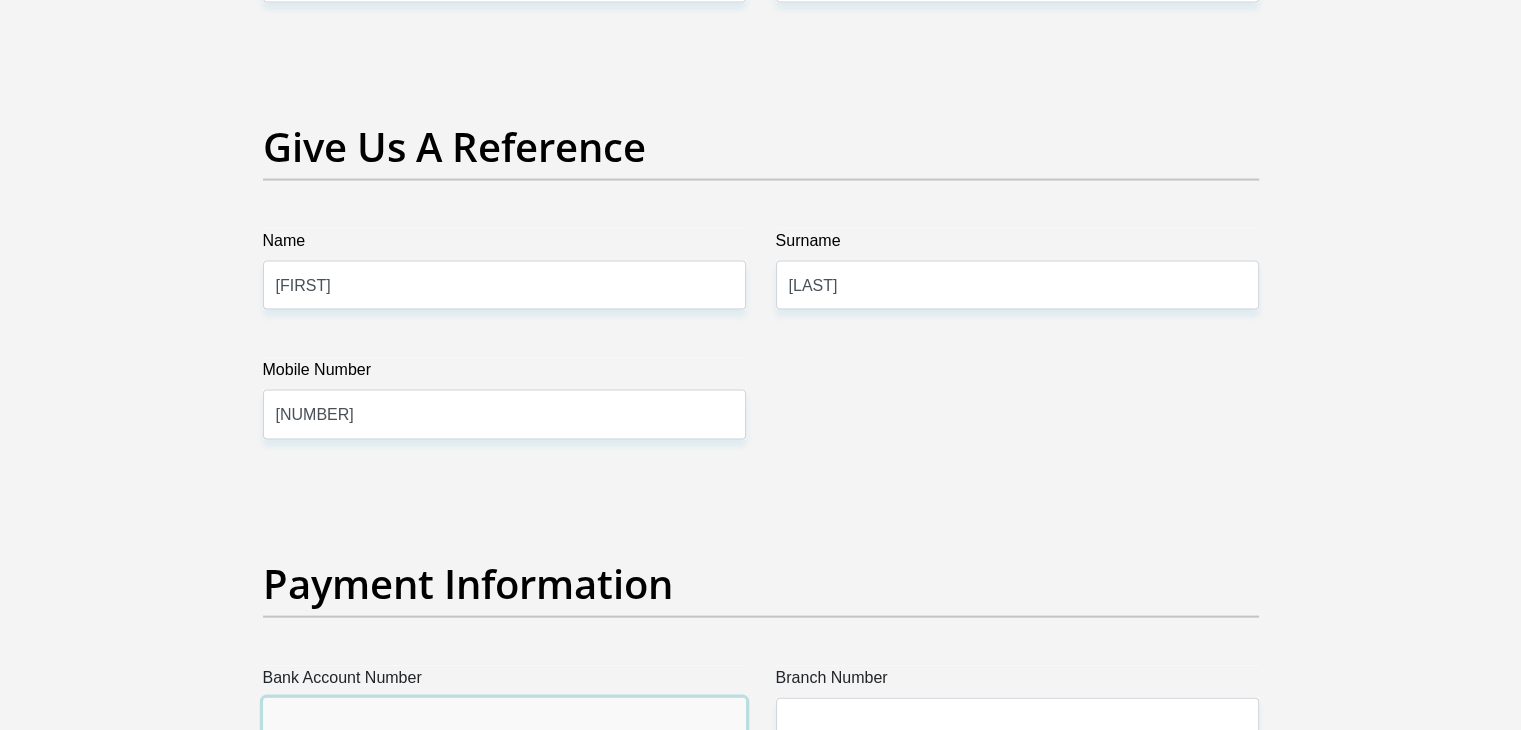 scroll, scrollTop: 4105, scrollLeft: 0, axis: vertical 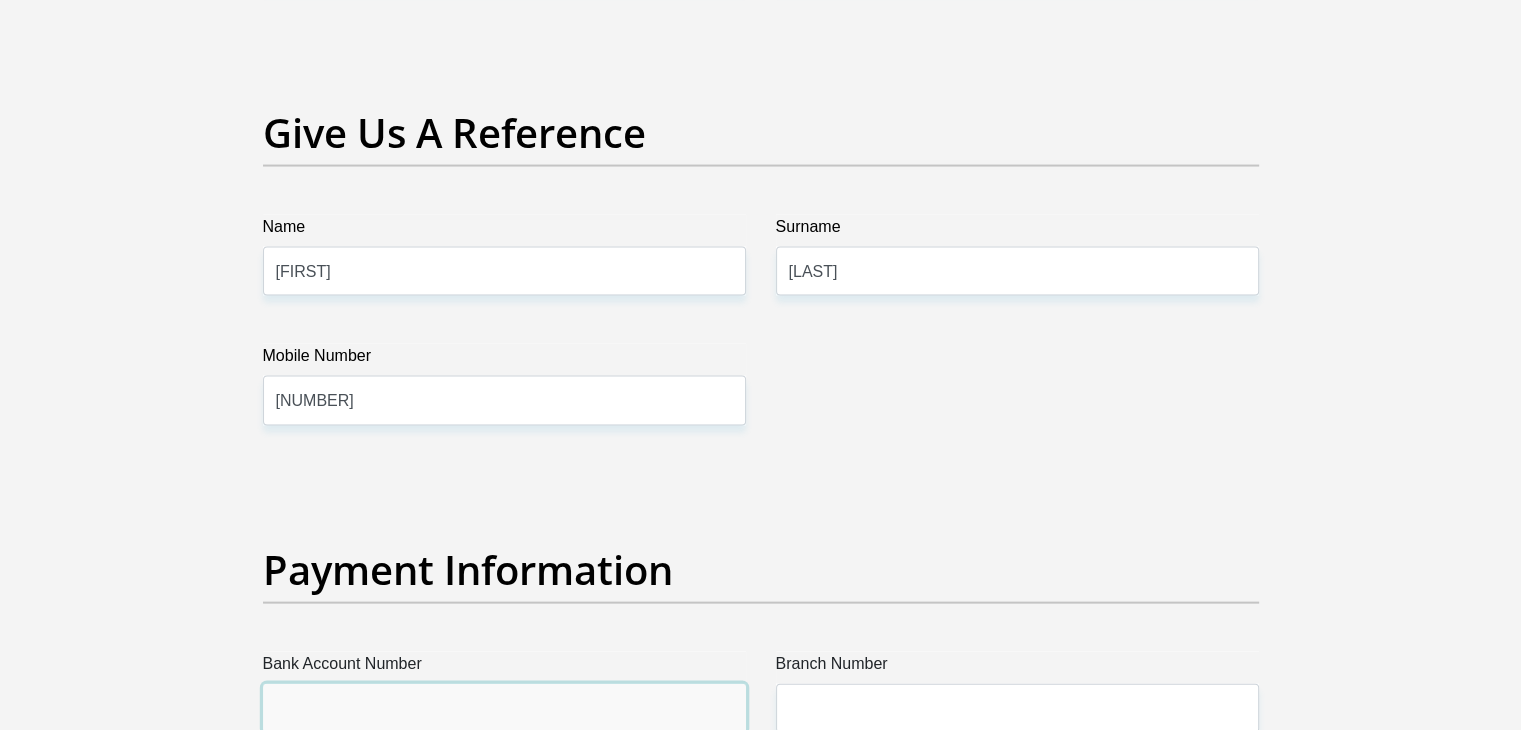 click on "Bank Account Number" at bounding box center (504, 708) 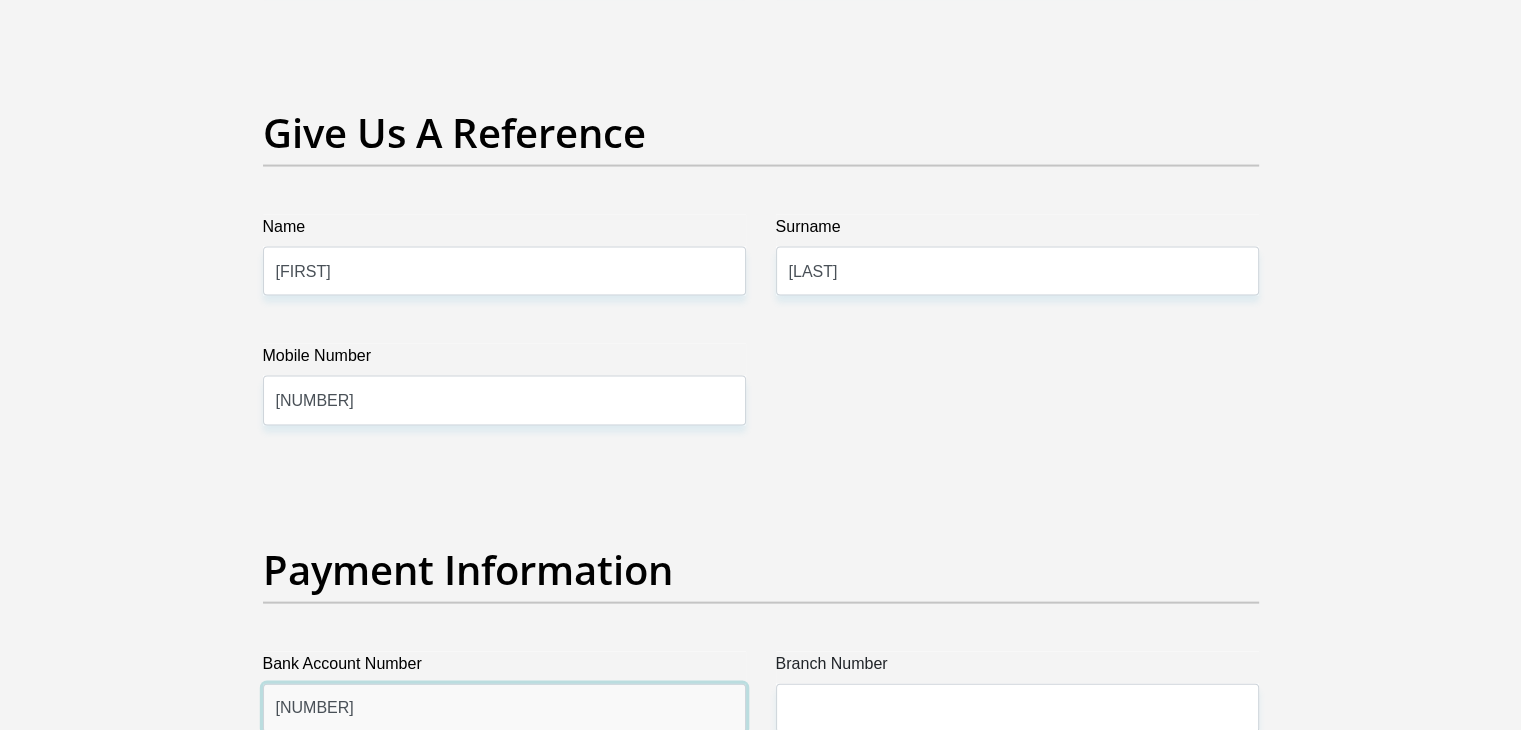 type on "62334524495" 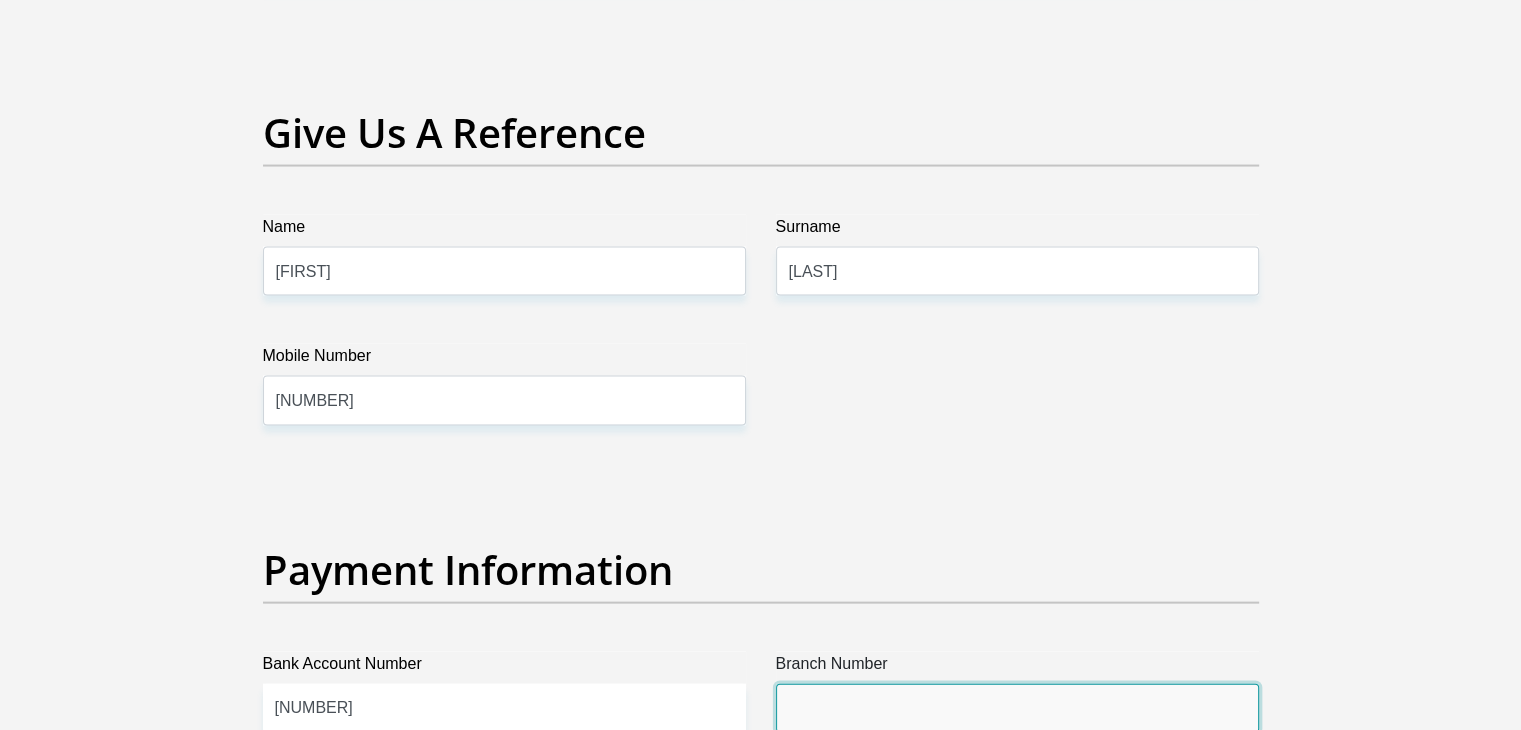 type on "c" 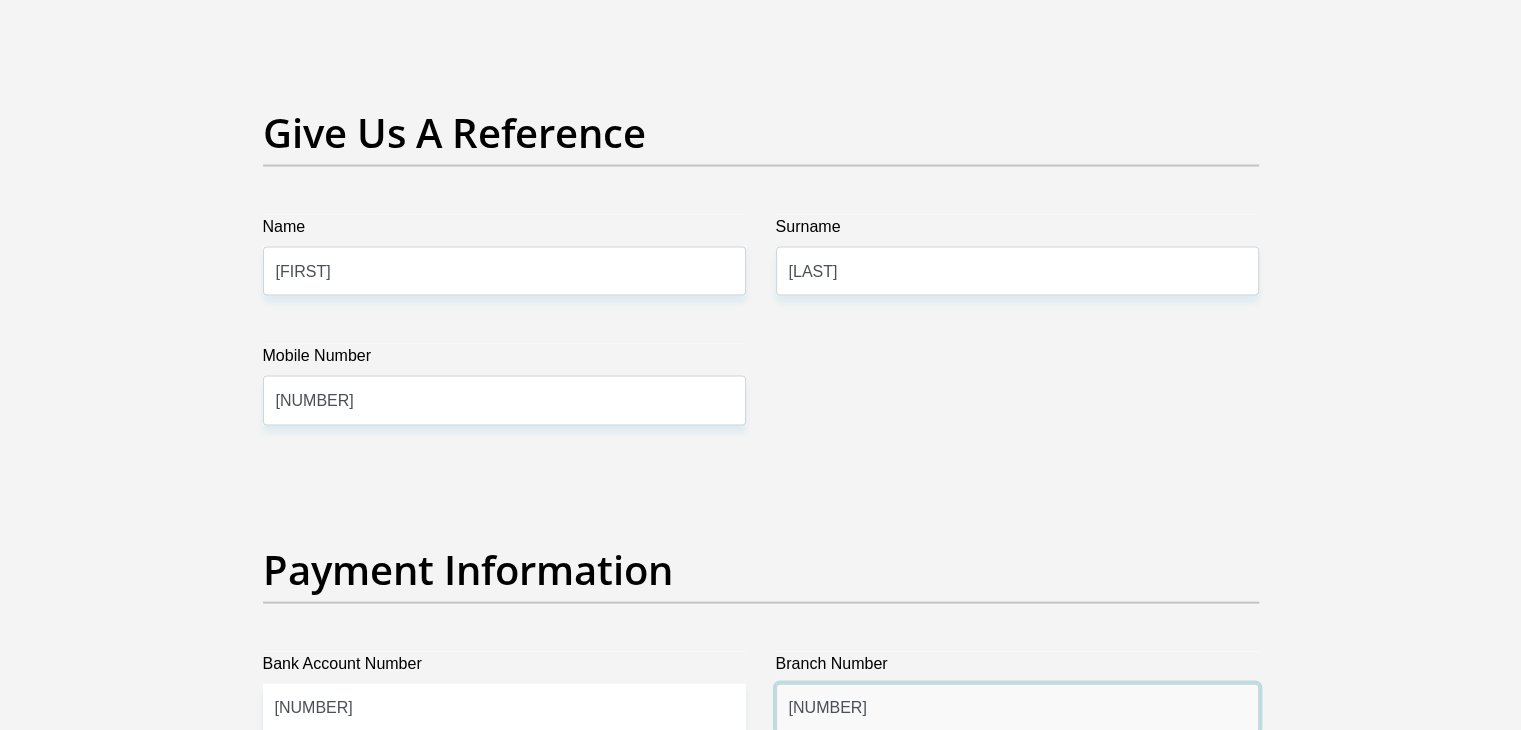 type on "261550" 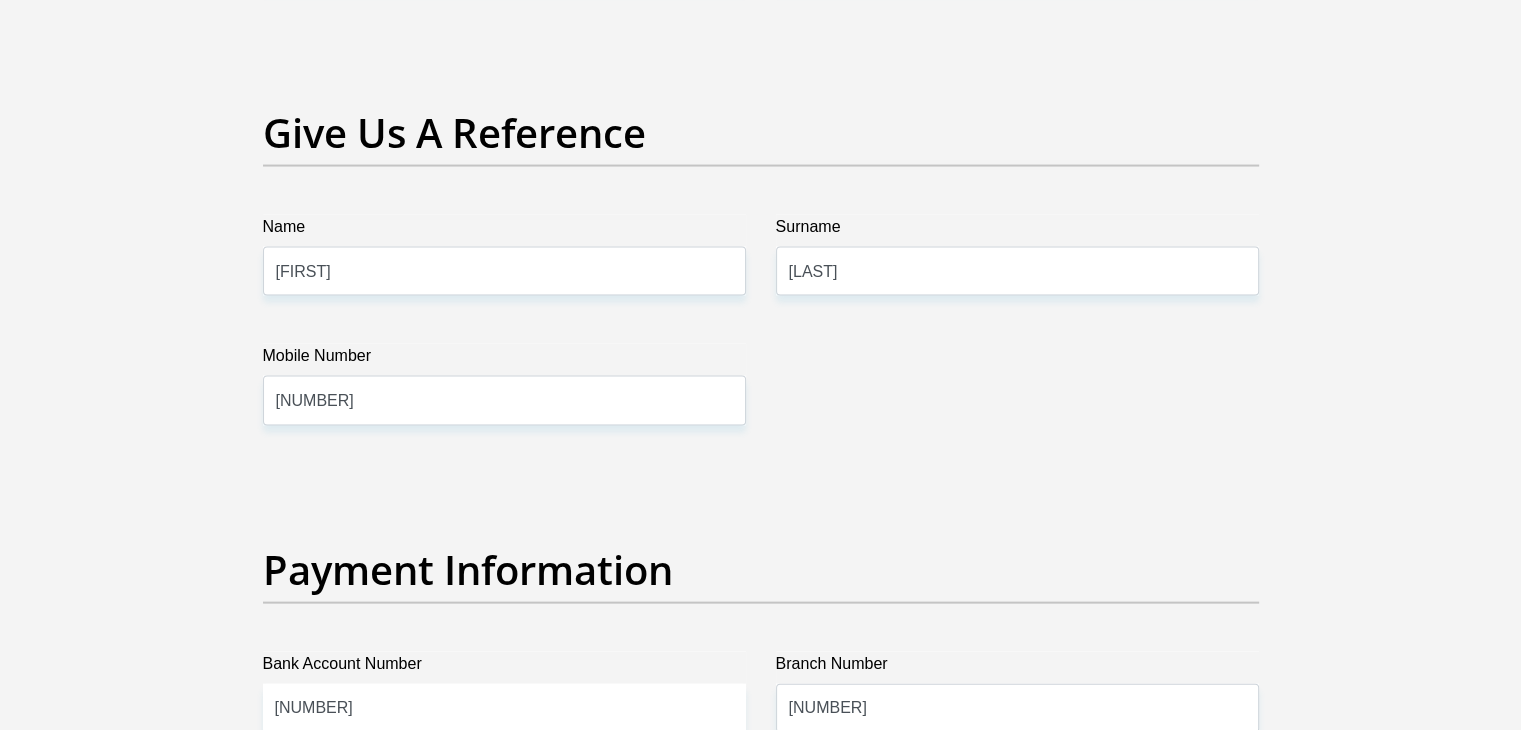 scroll, scrollTop: 4574, scrollLeft: 0, axis: vertical 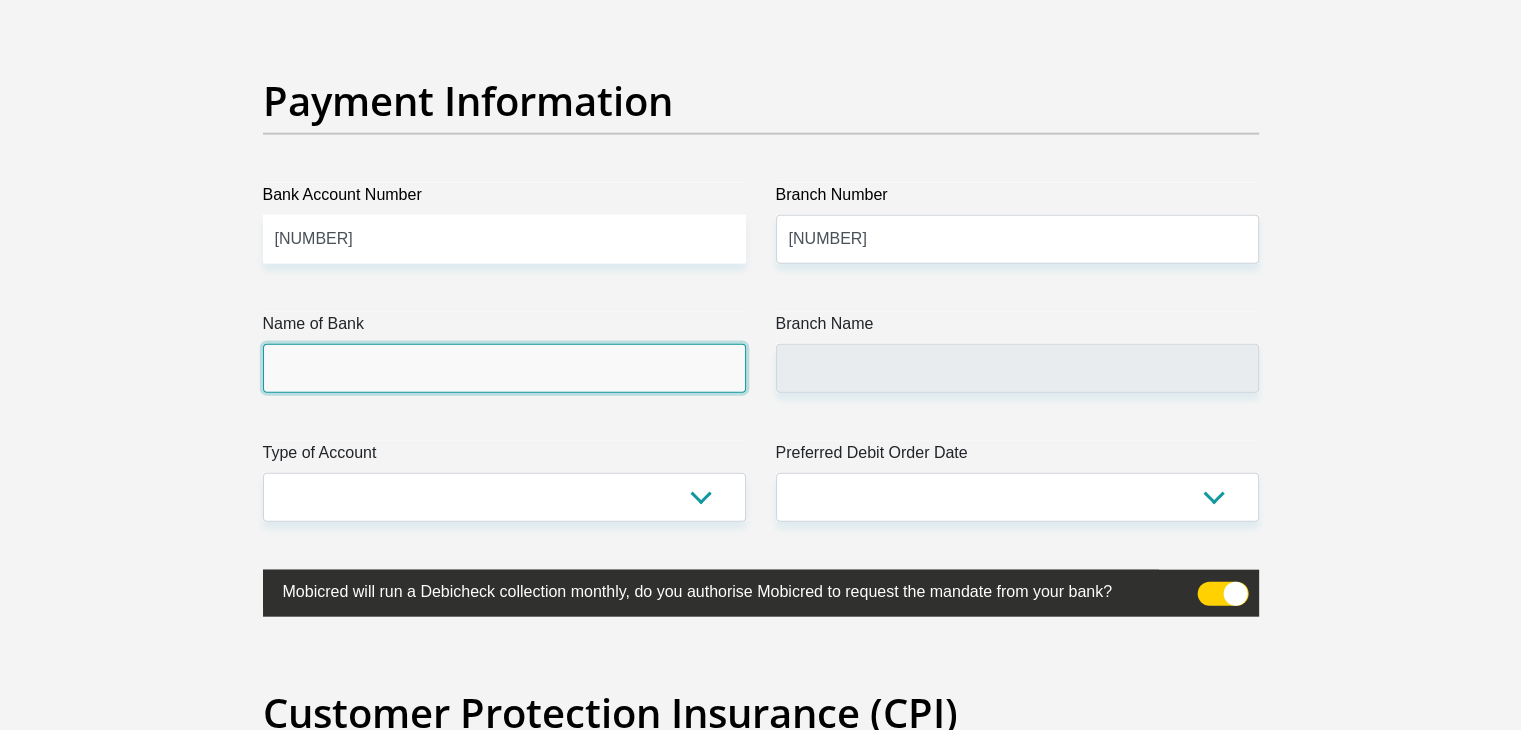 type on "FIRSTRAND BANK" 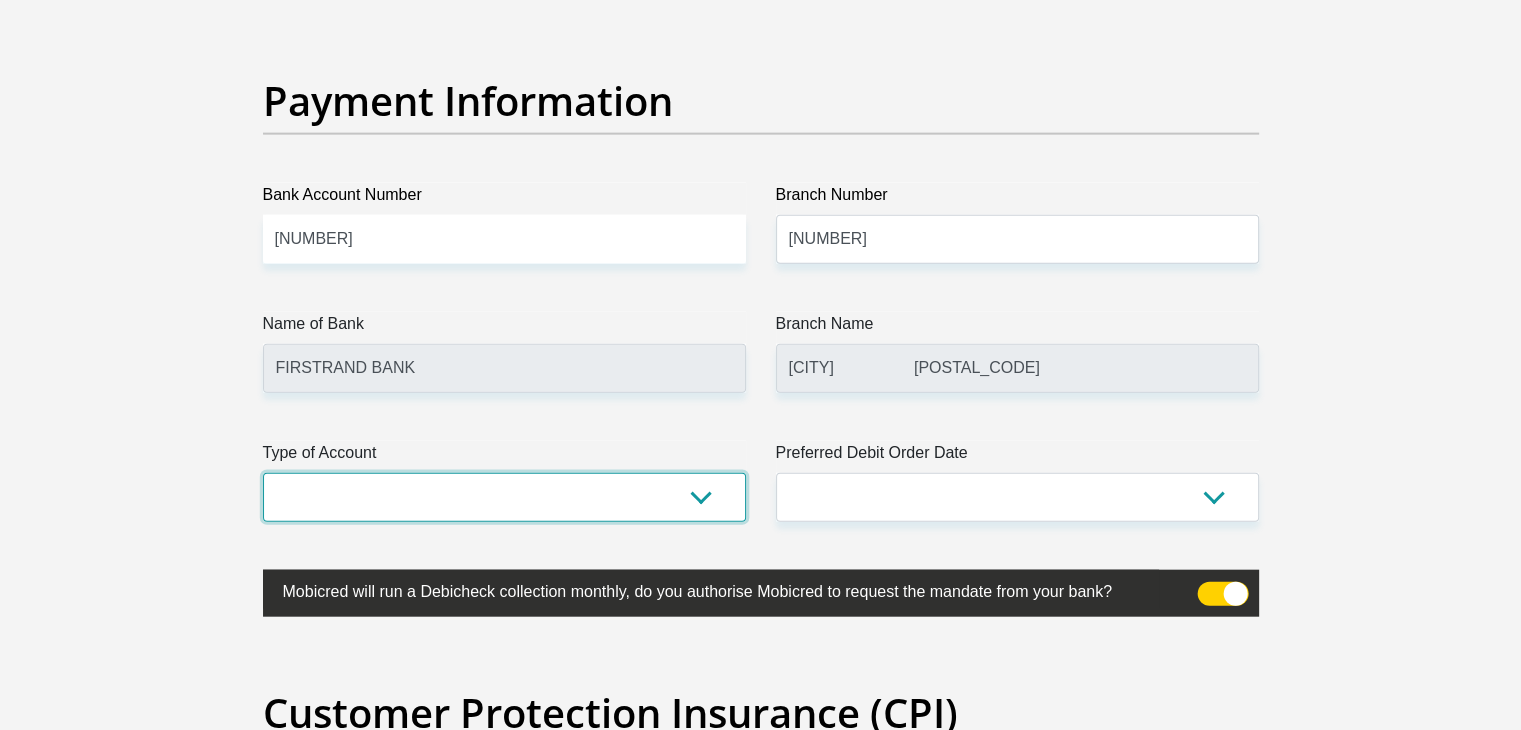 click on "Cheque
Savings" at bounding box center [504, 497] 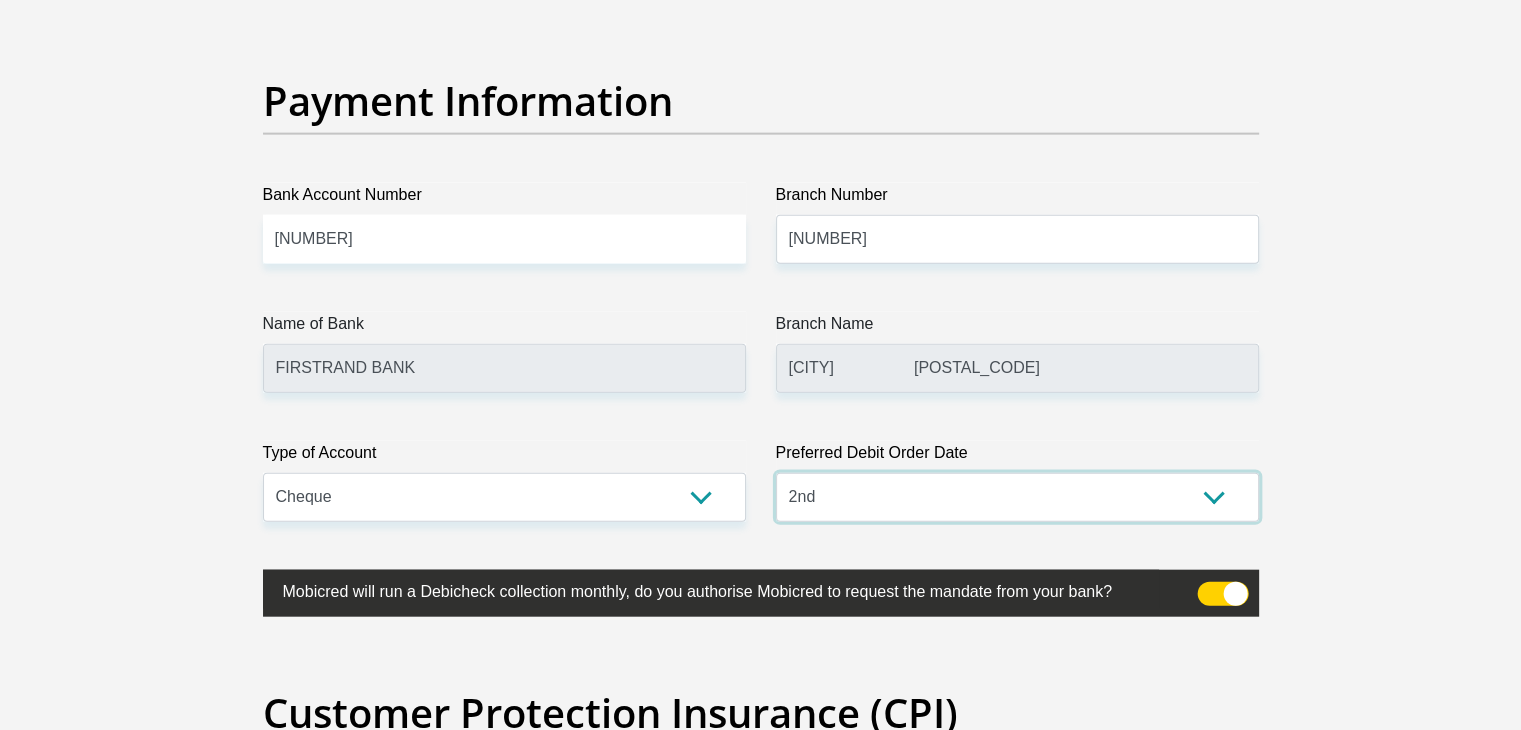 select on "25" 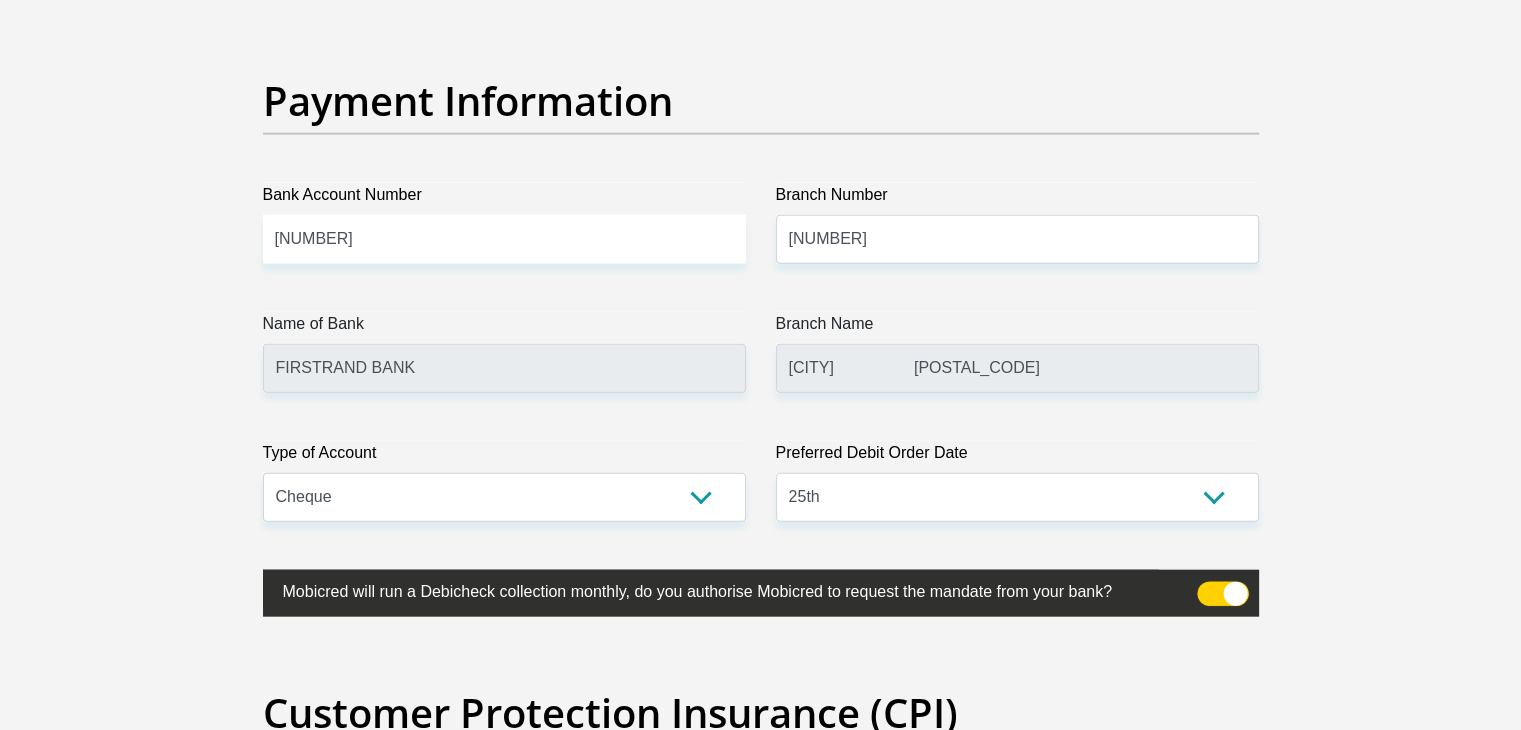 scroll, scrollTop: 5212, scrollLeft: 0, axis: vertical 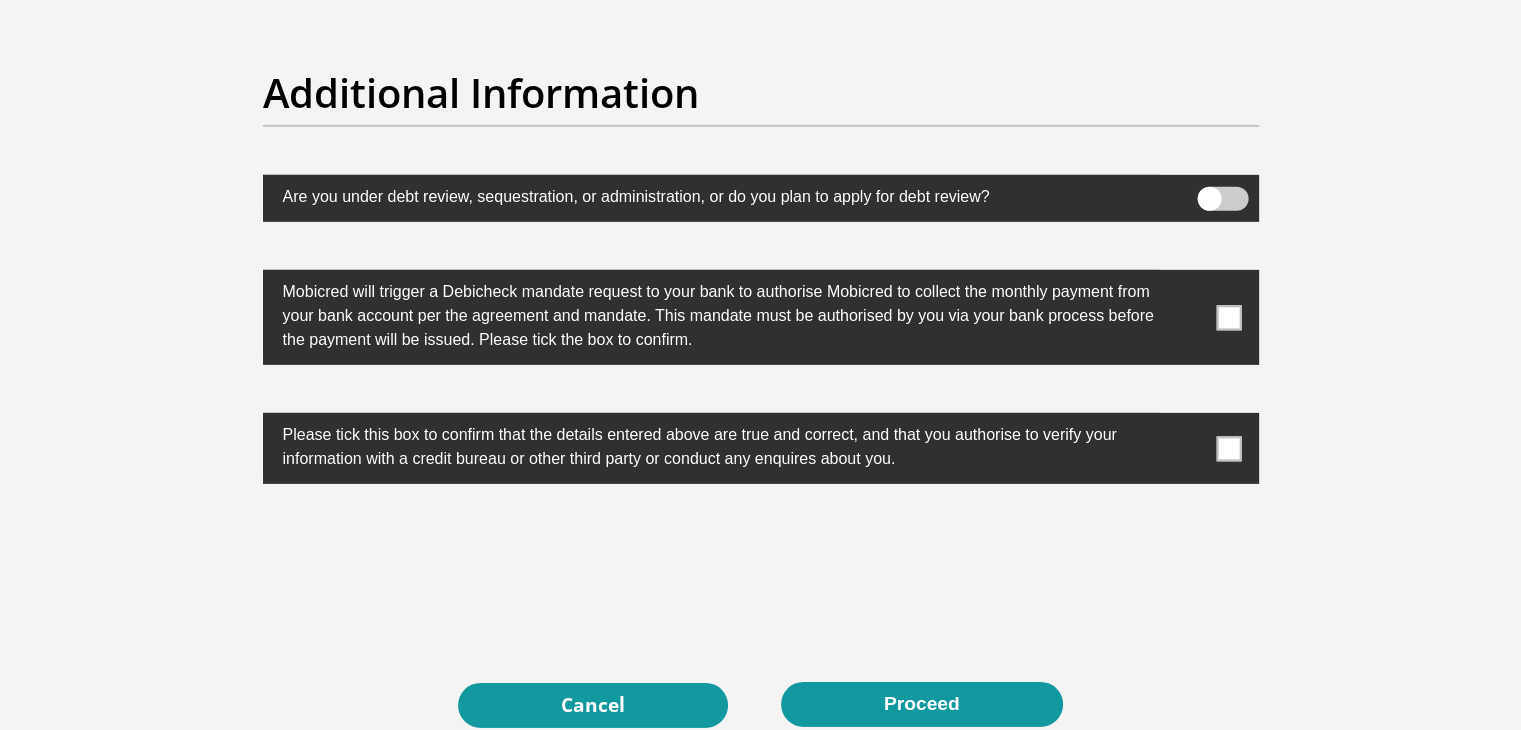 click at bounding box center (1228, 317) 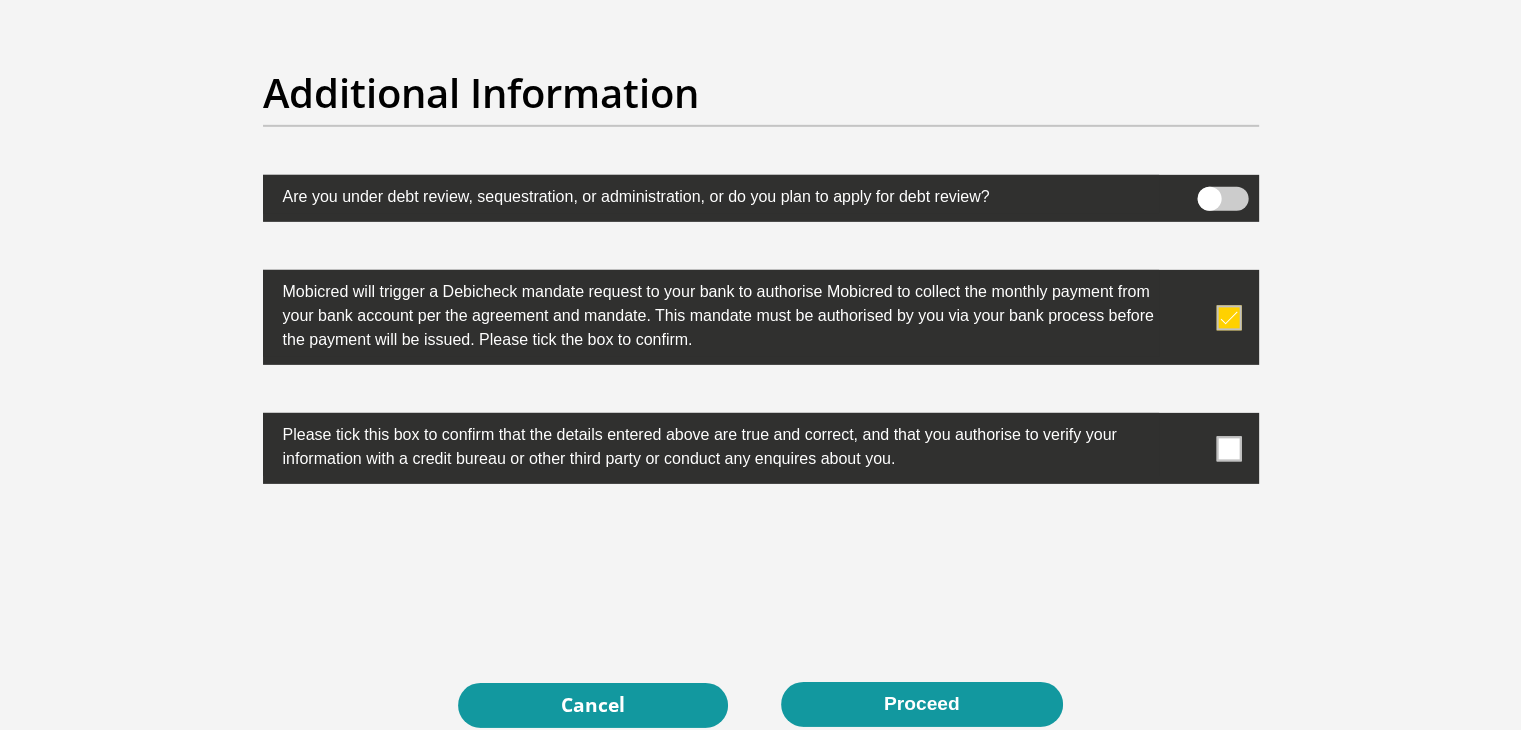 click at bounding box center (1228, 448) 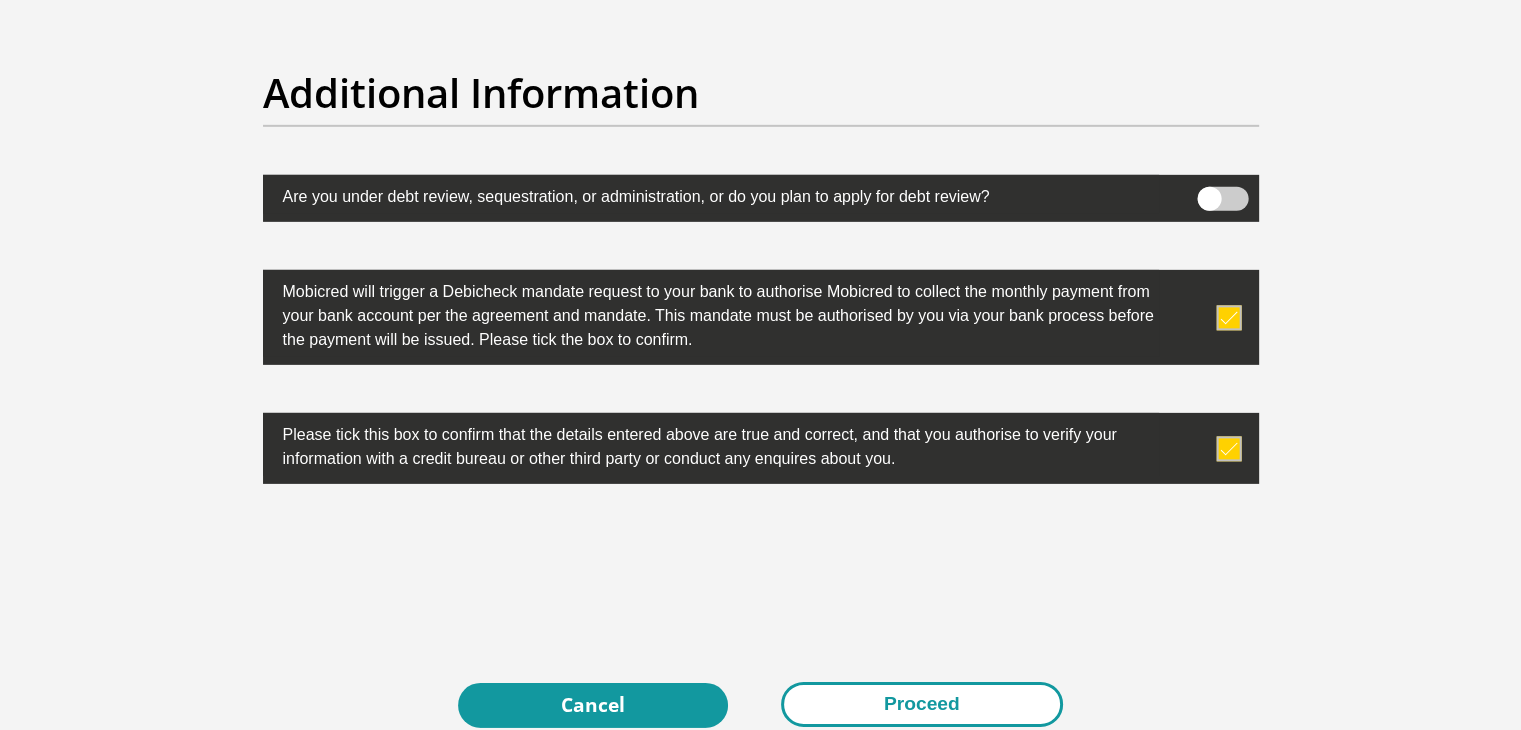 click on "Proceed" at bounding box center (922, 704) 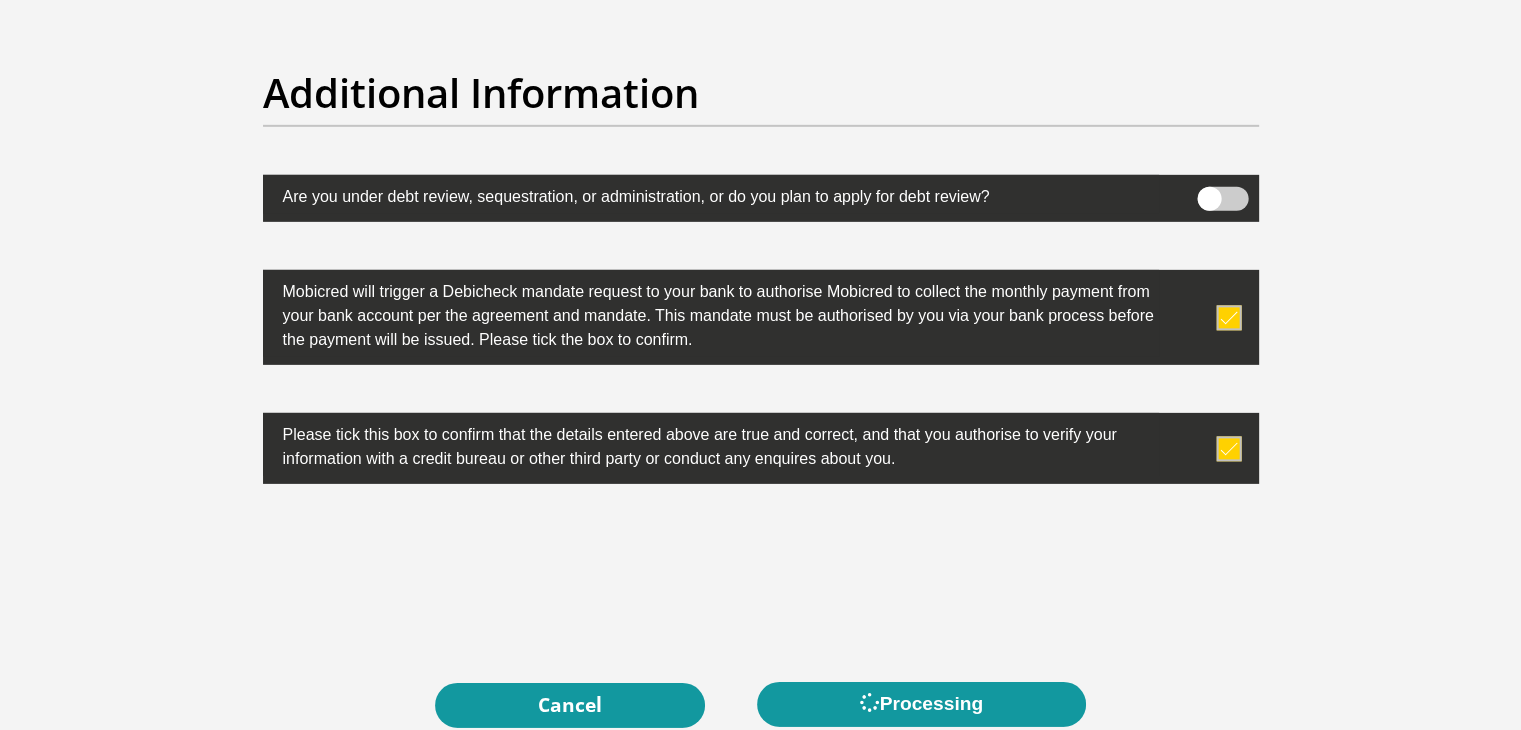 scroll, scrollTop: 0, scrollLeft: 0, axis: both 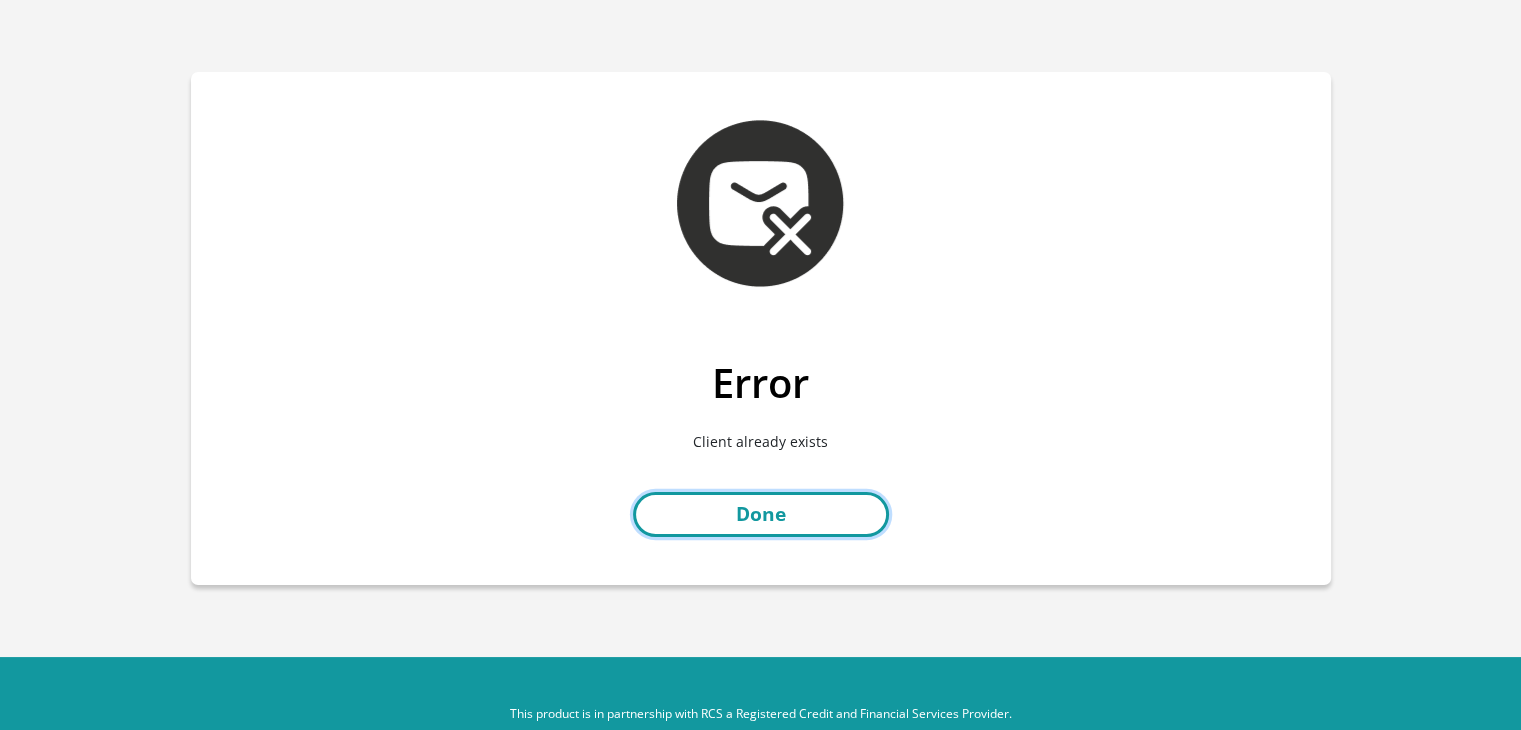 click on "Done" at bounding box center (761, 514) 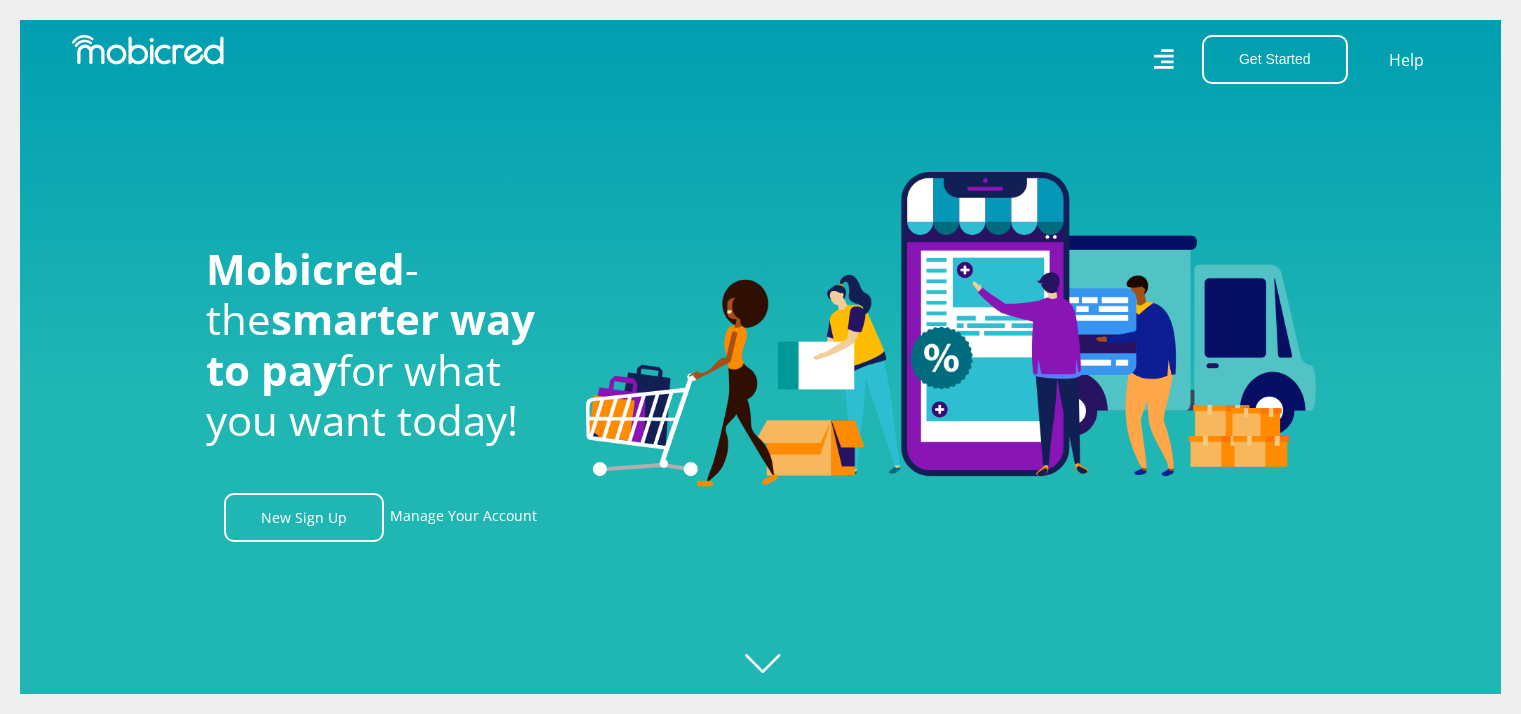 scroll, scrollTop: 0, scrollLeft: 0, axis: both 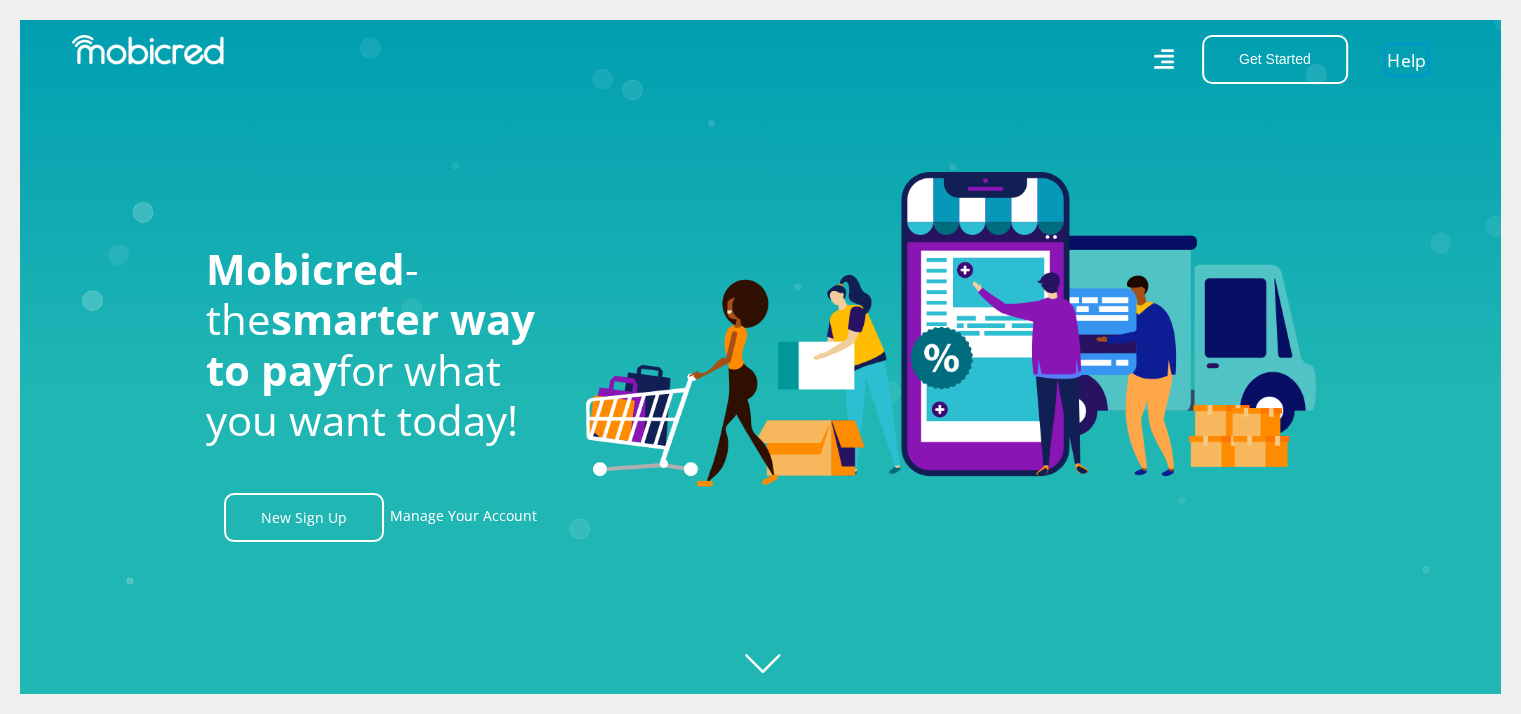 click on "Help" at bounding box center (1406, 59) 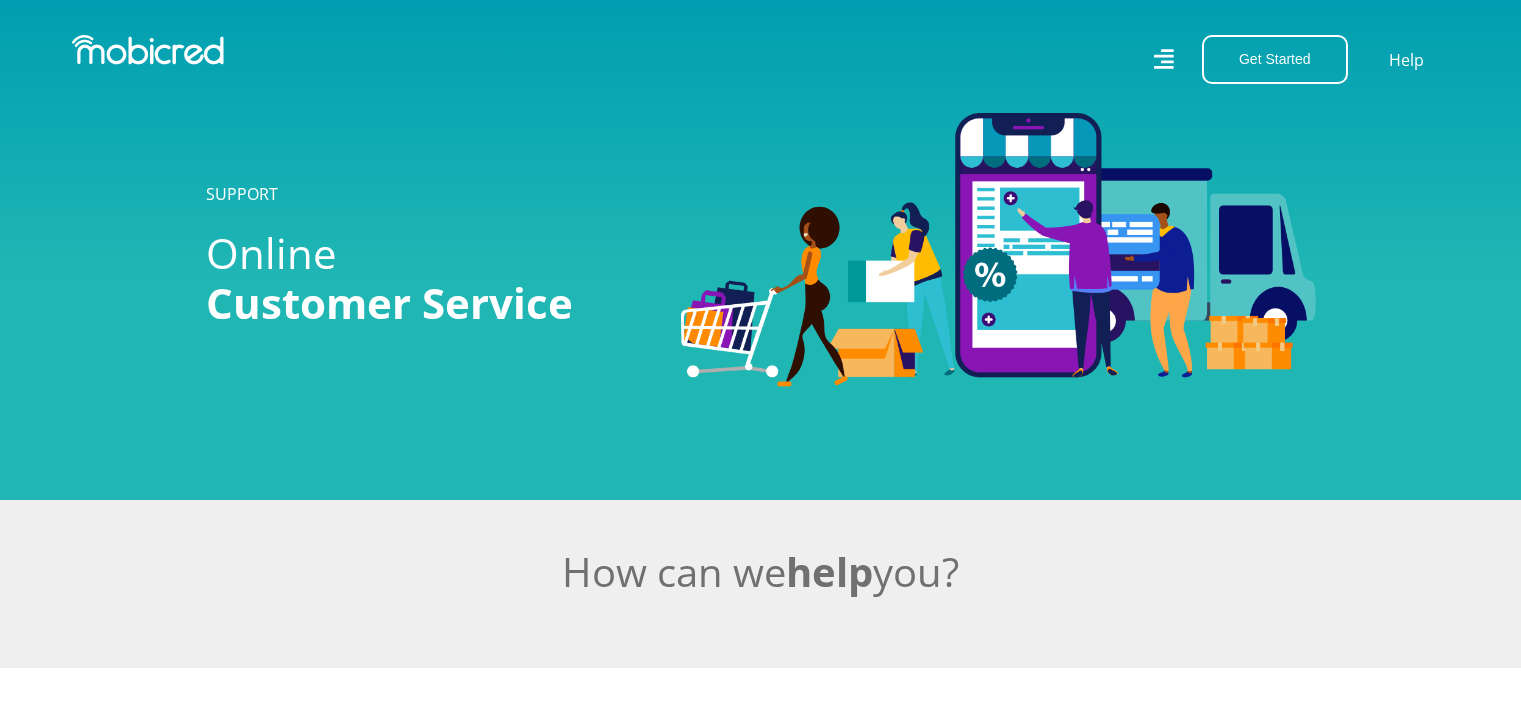 scroll, scrollTop: 0, scrollLeft: 0, axis: both 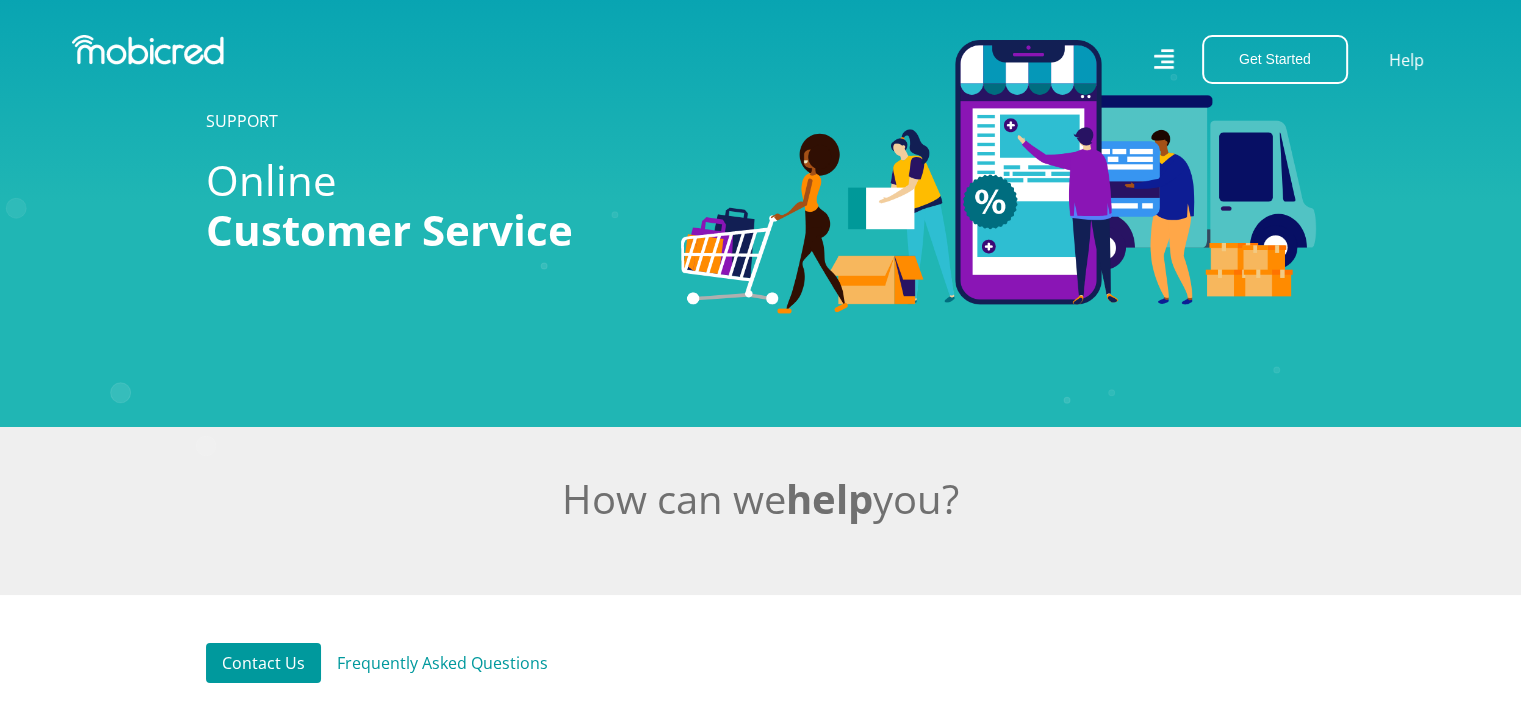 click on "Frequently Asked Questions" at bounding box center [442, 663] 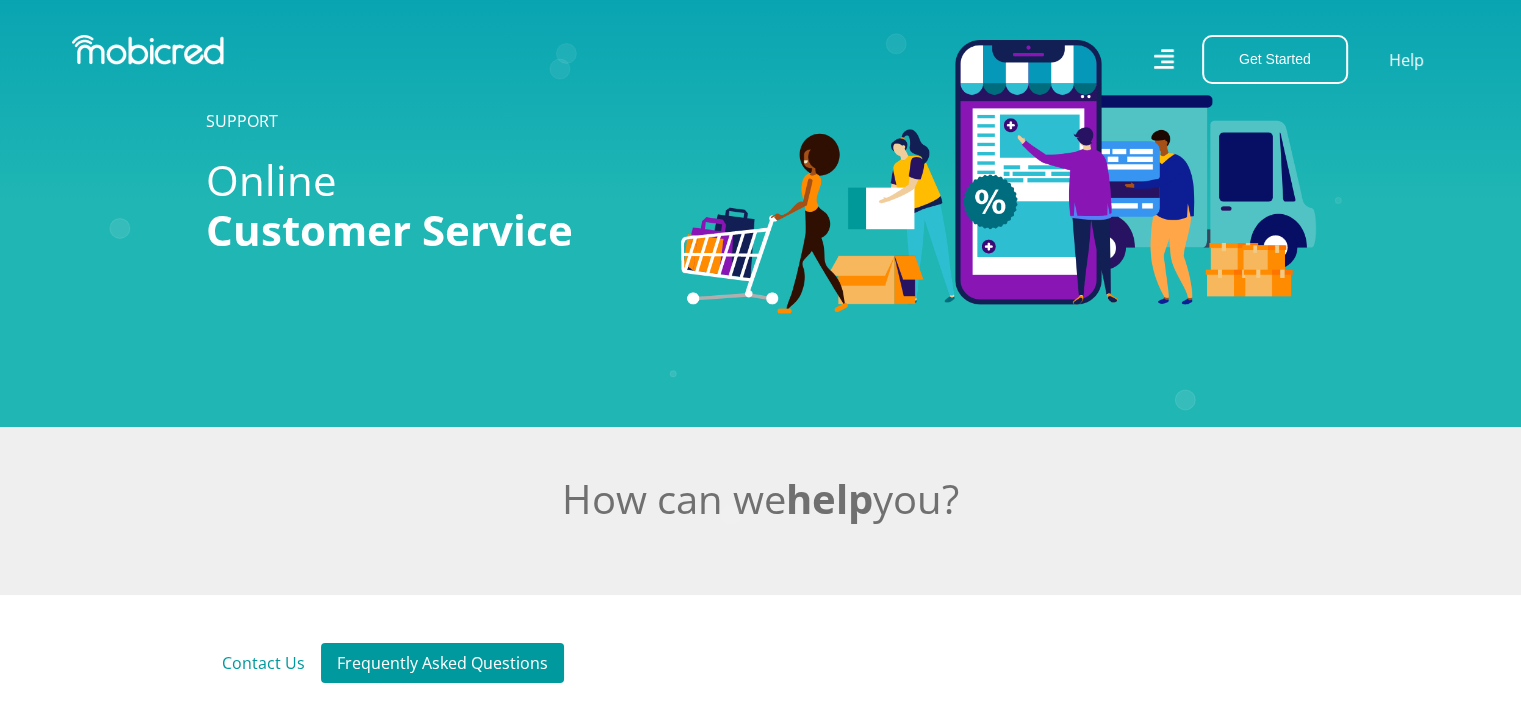 click on "Created with Raphaël 2.3.0" 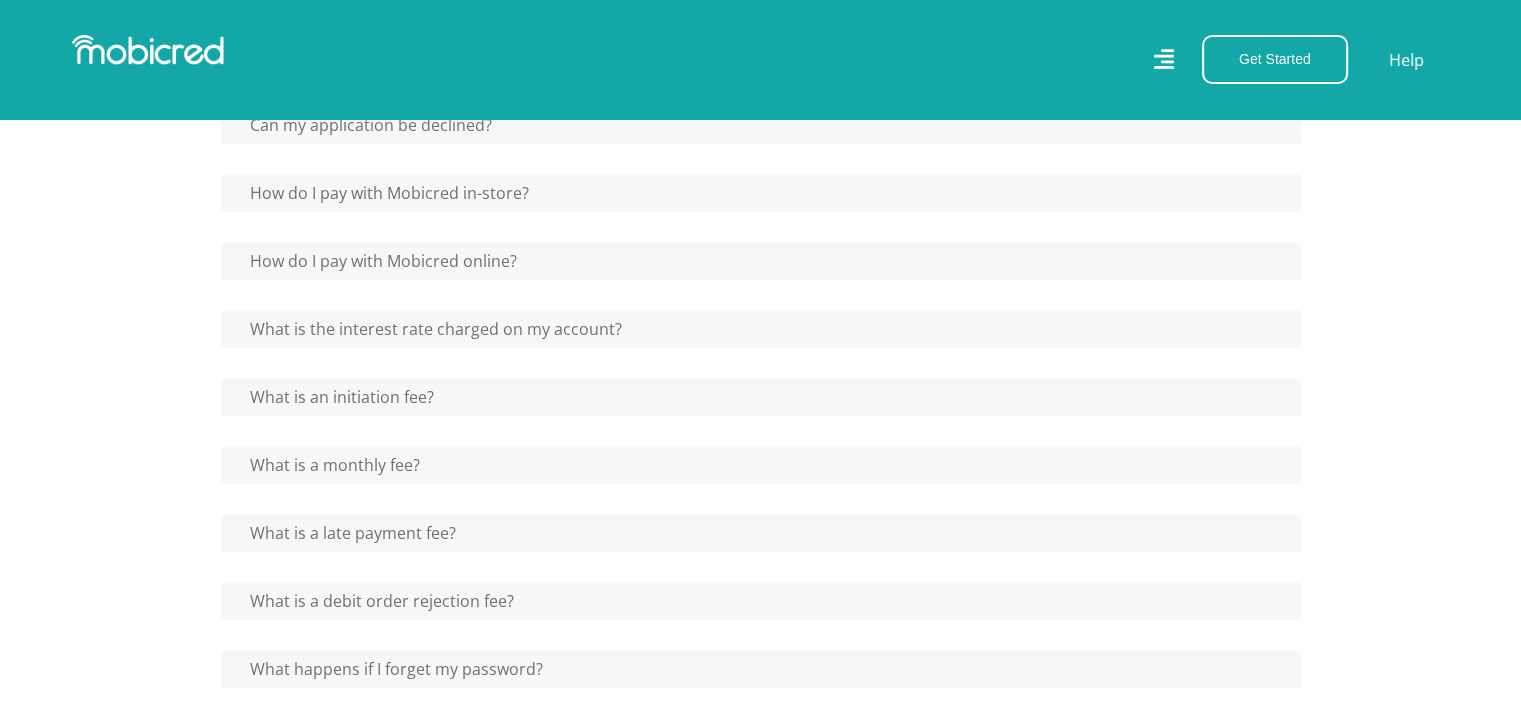 scroll, scrollTop: 1178, scrollLeft: 0, axis: vertical 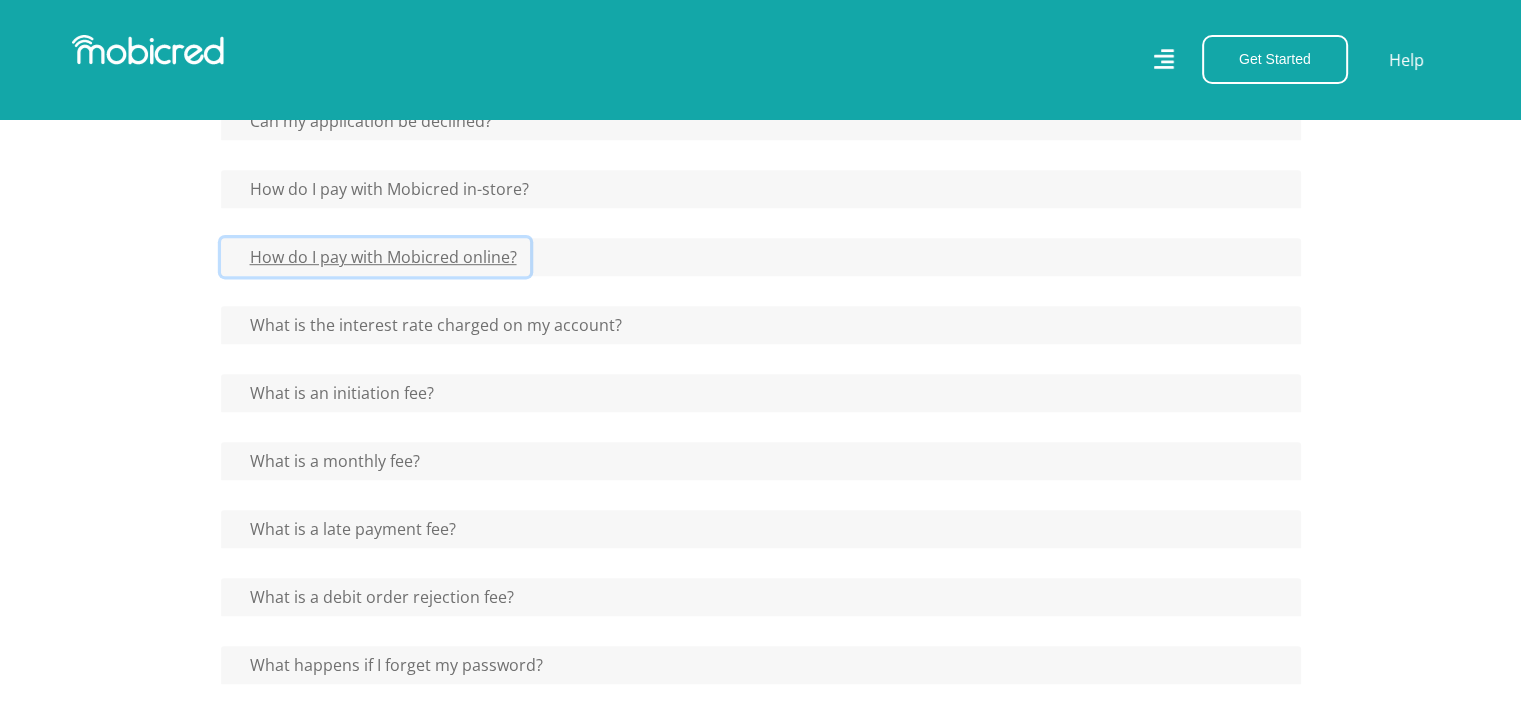 click on "How do I pay with Mobicred online?" at bounding box center [395, -355] 